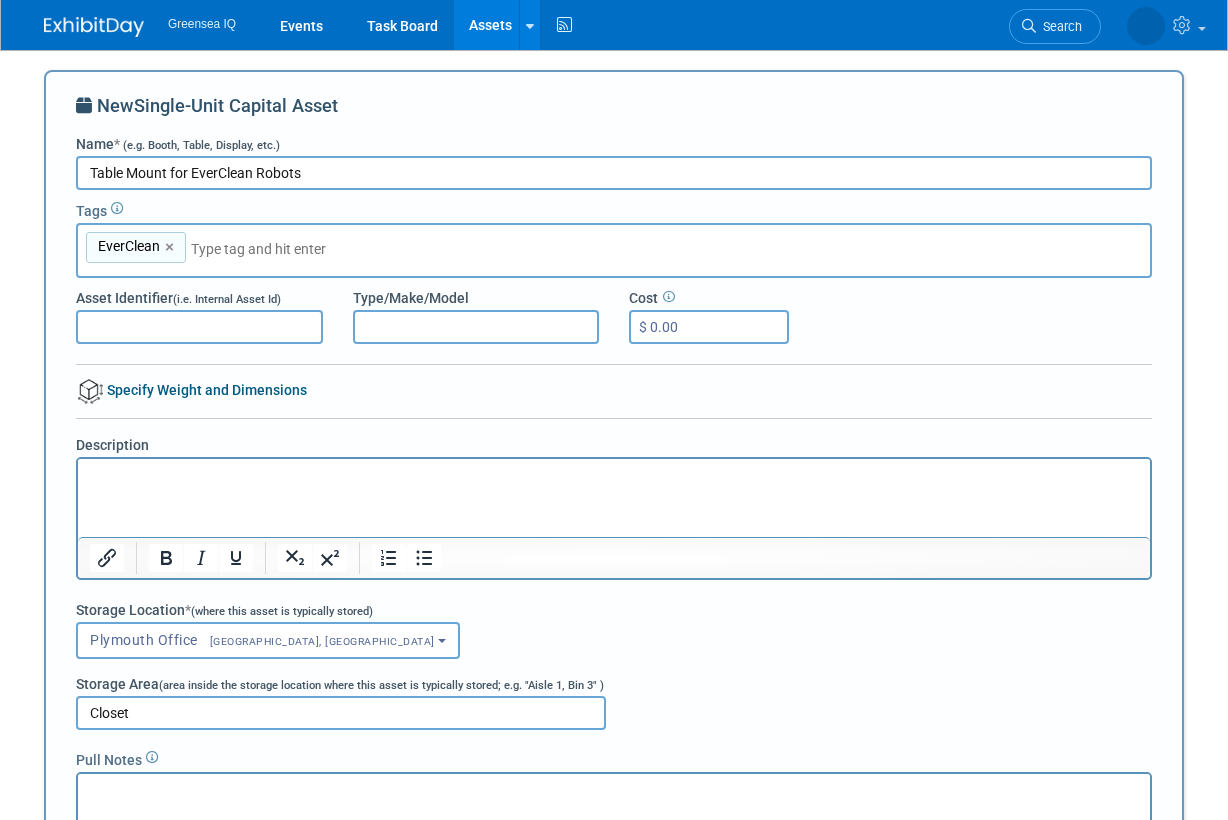 scroll, scrollTop: 247, scrollLeft: 0, axis: vertical 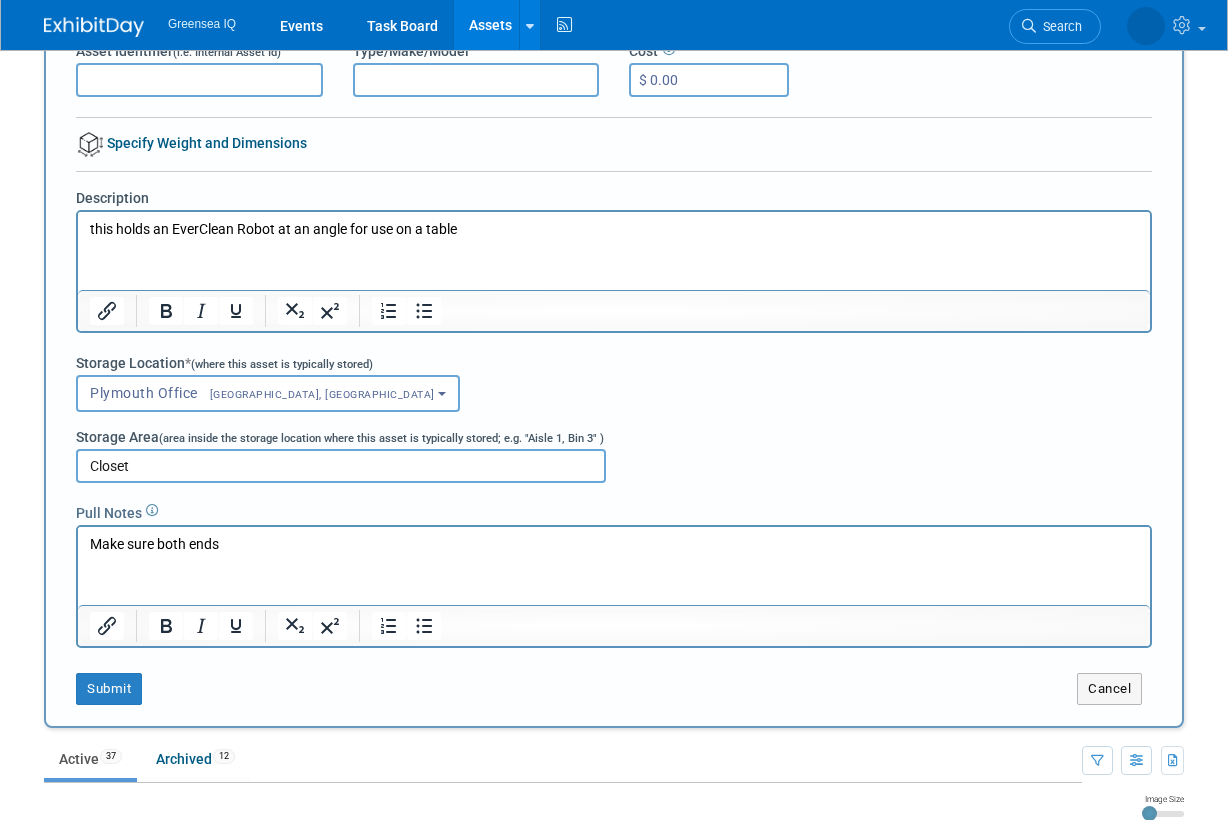 type 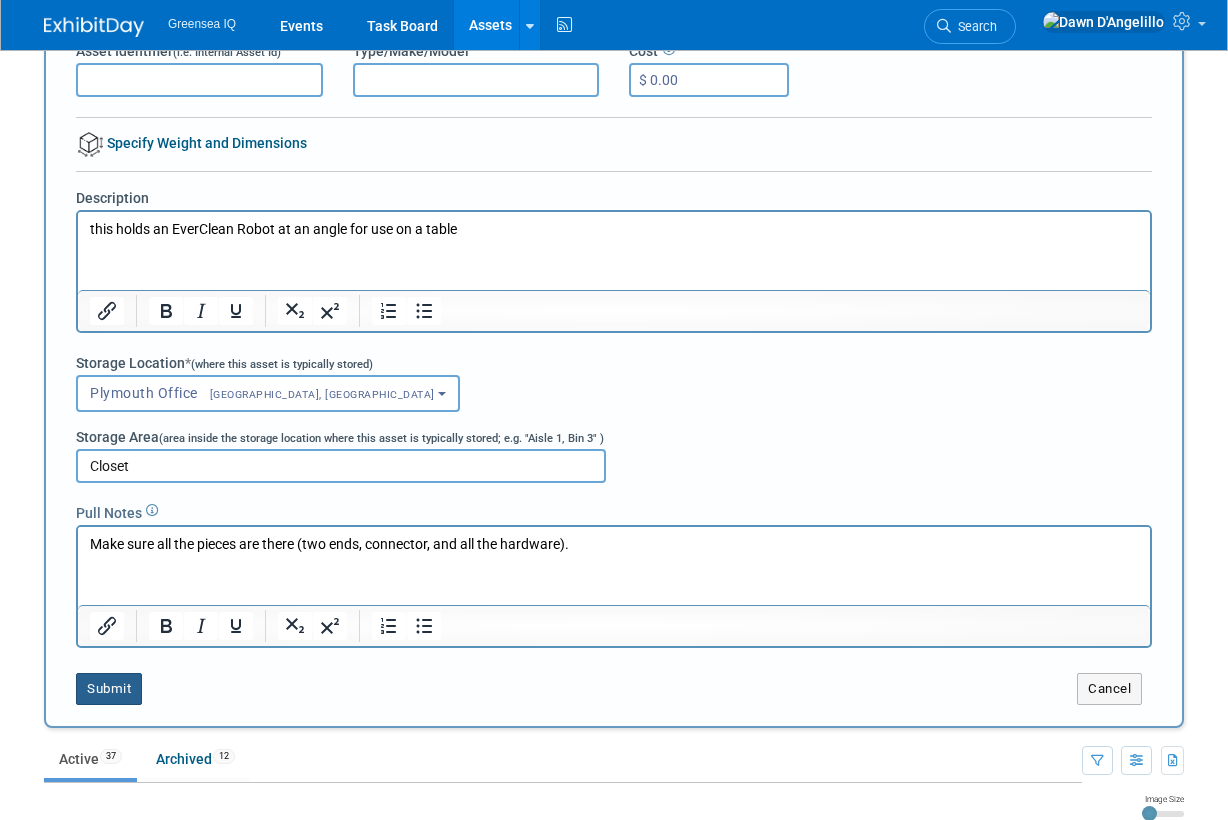 click on "Submit" at bounding box center (109, 689) 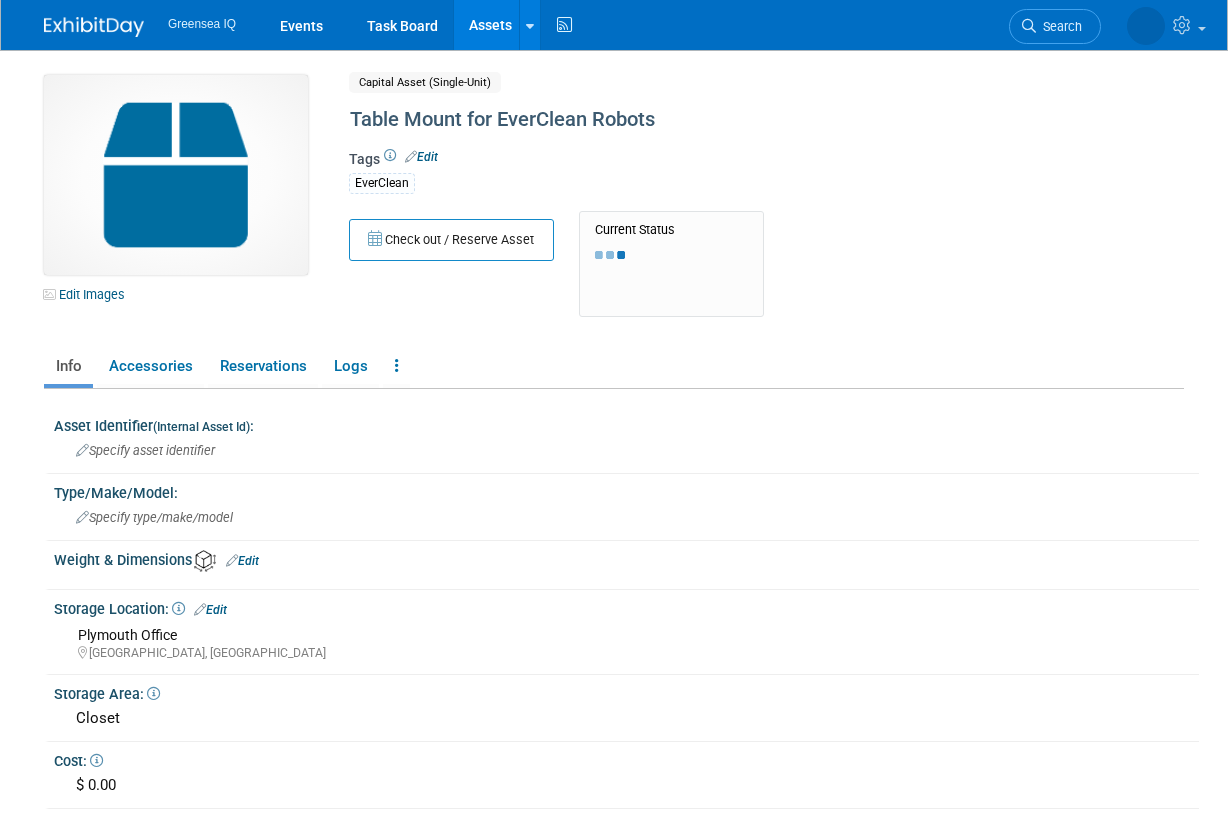 scroll, scrollTop: 0, scrollLeft: 0, axis: both 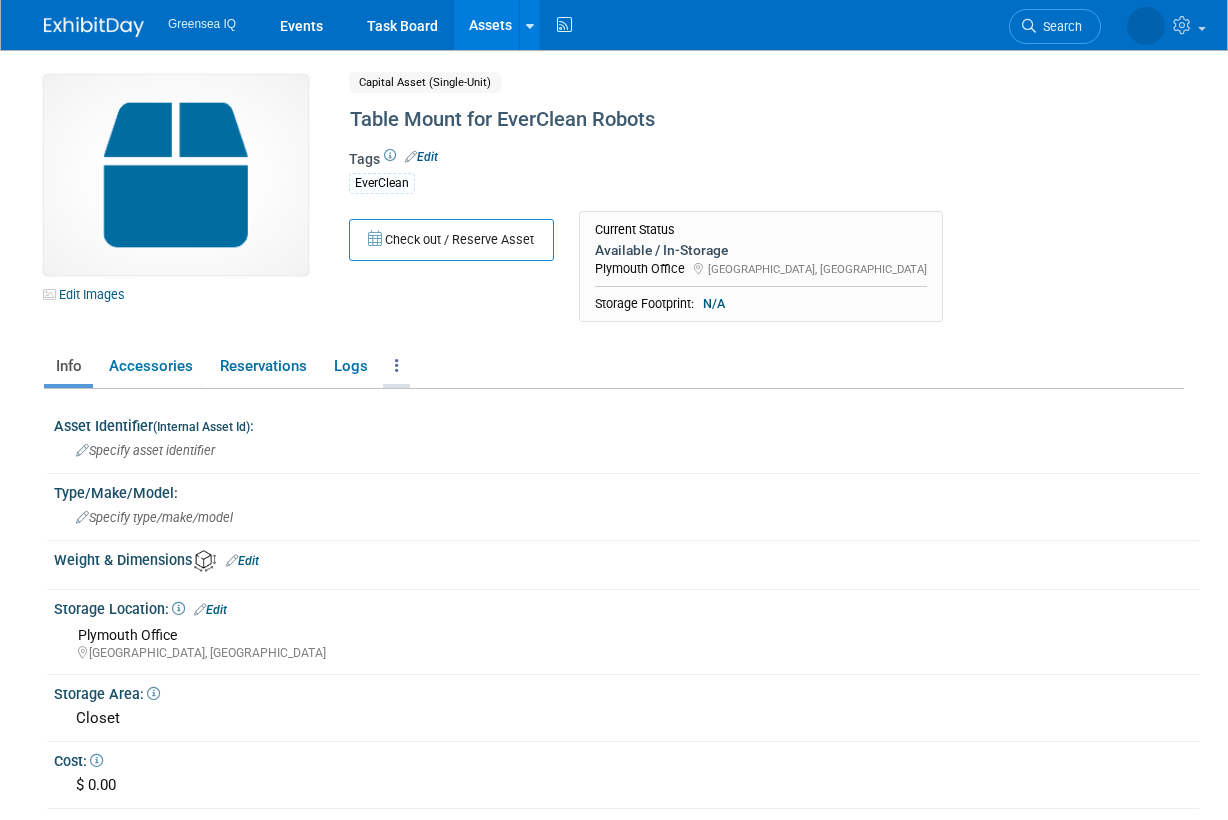 click at bounding box center [396, 366] 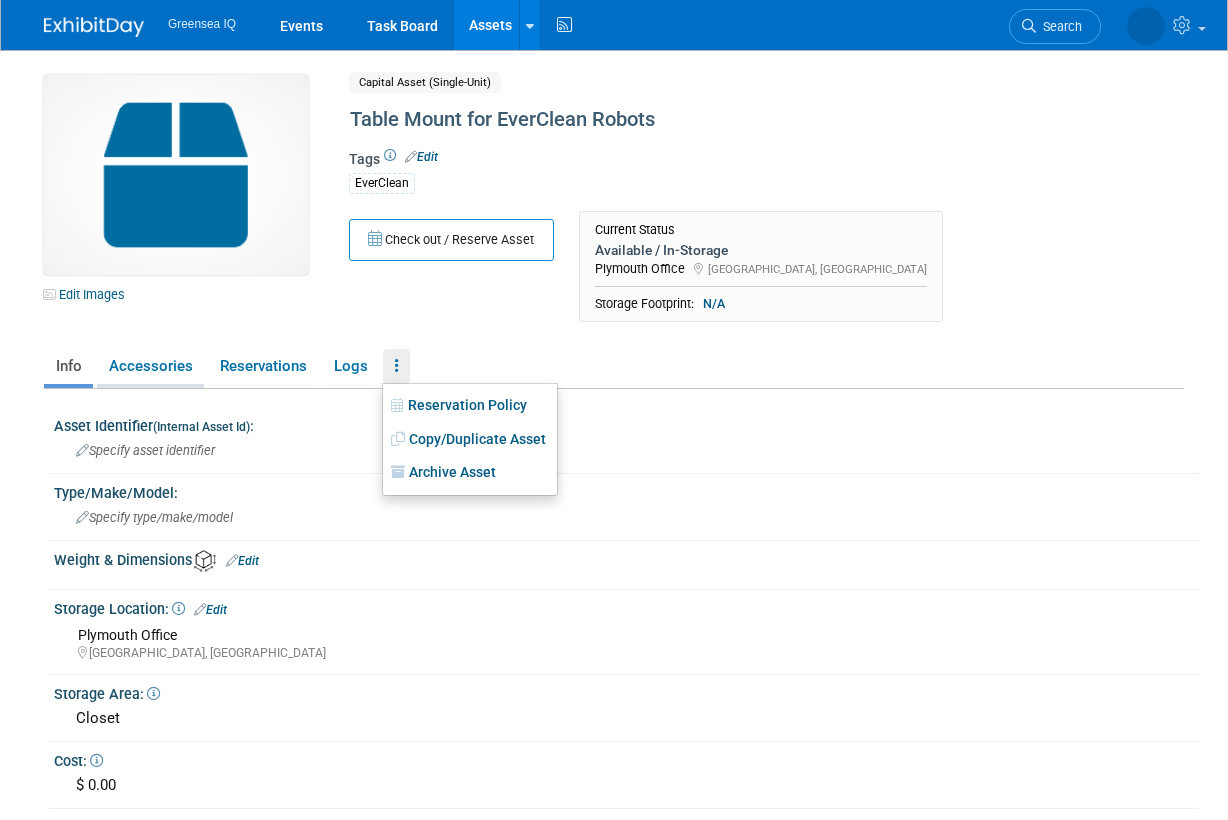 click on "Accessories" at bounding box center [150, 366] 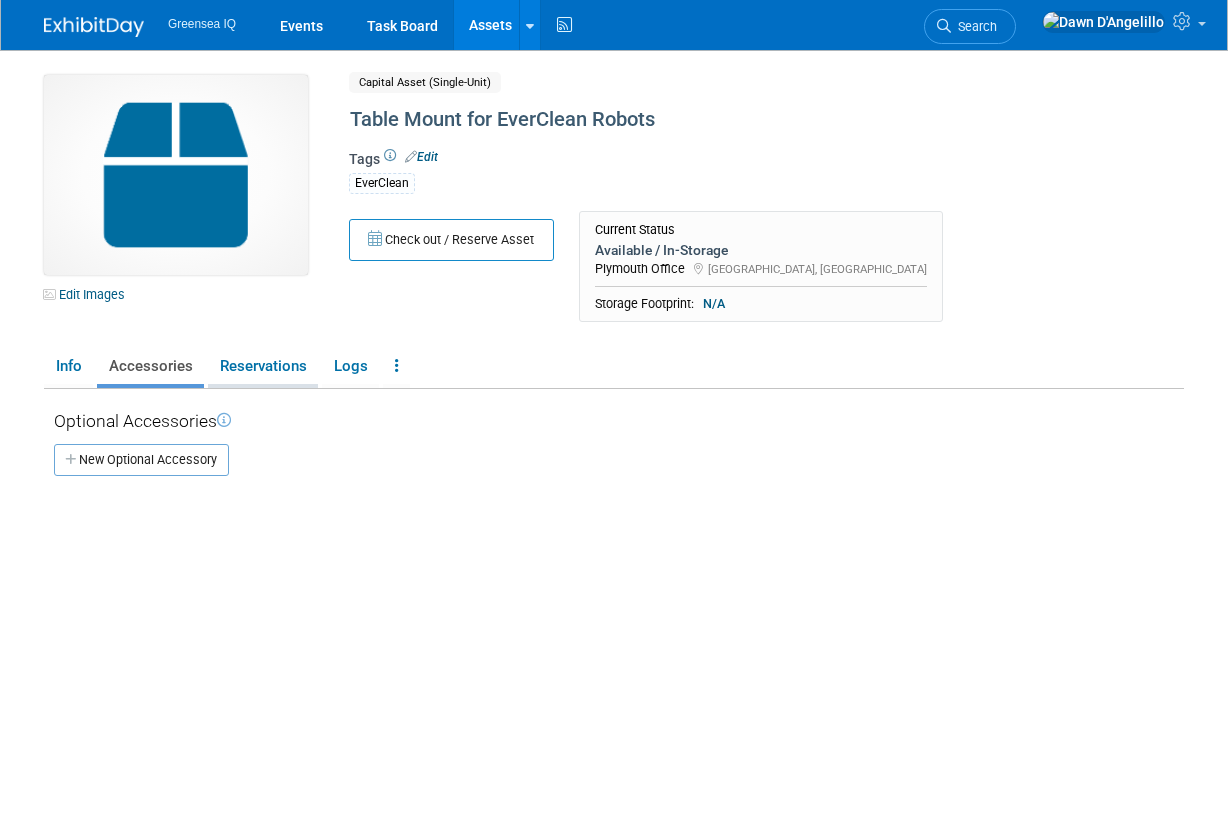 click on "Reservations" at bounding box center [263, 366] 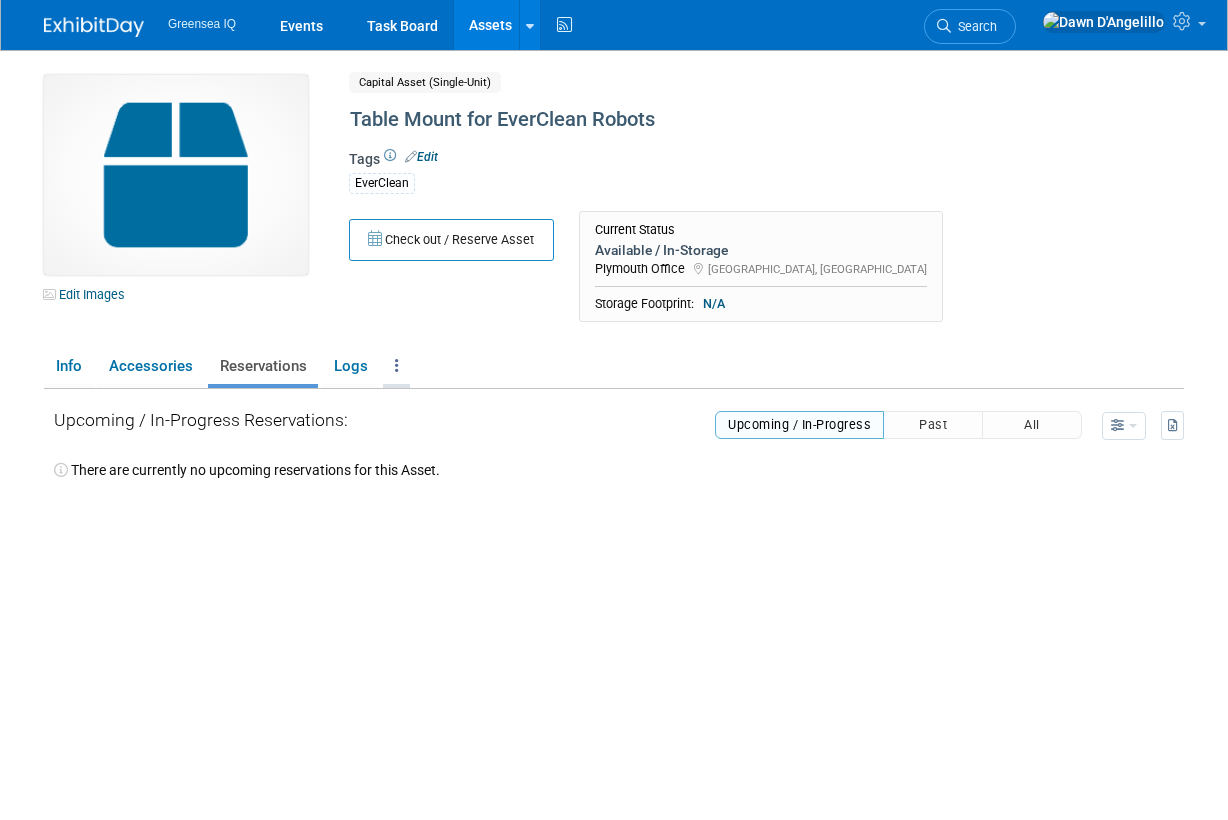click at bounding box center [396, 366] 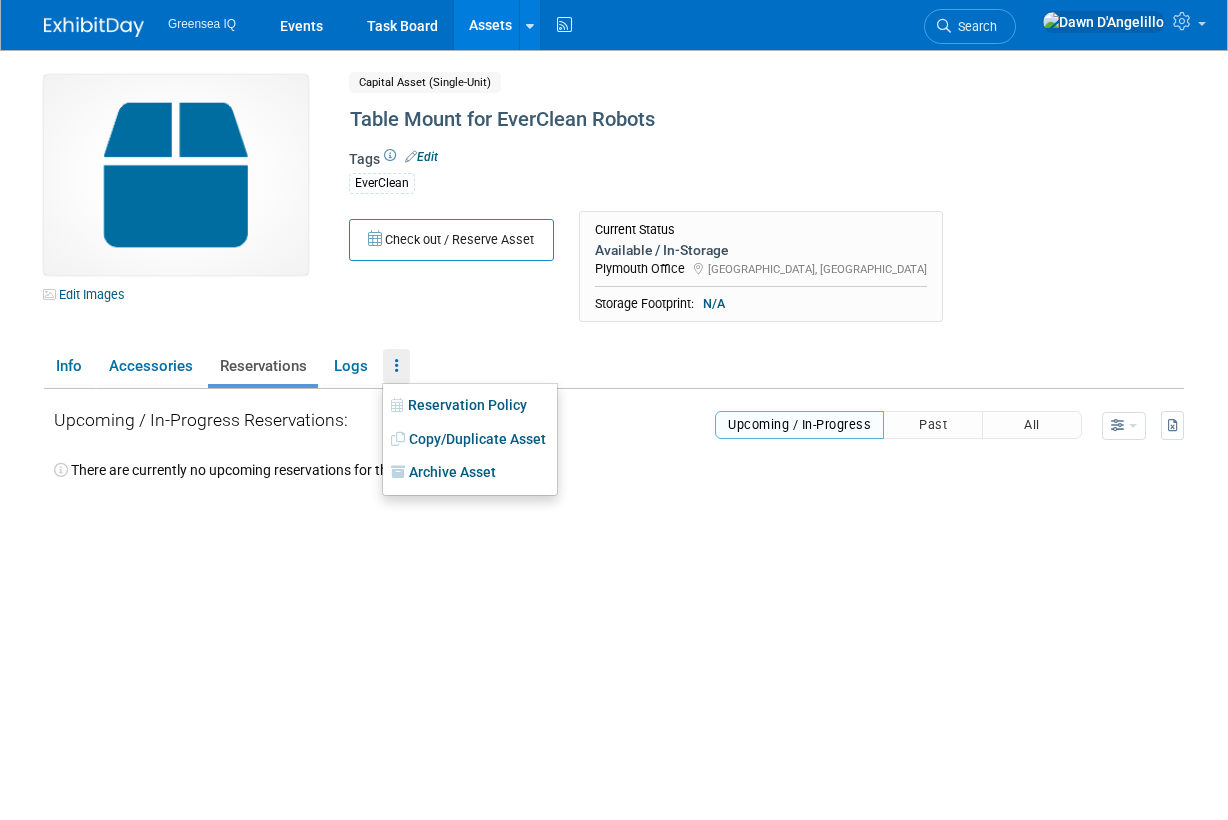 click on "Edit Images
Capital Asset (Single-Unit)
Shared
Table Mount for EverClean Robots
Asset Name
X" at bounding box center [614, 442] 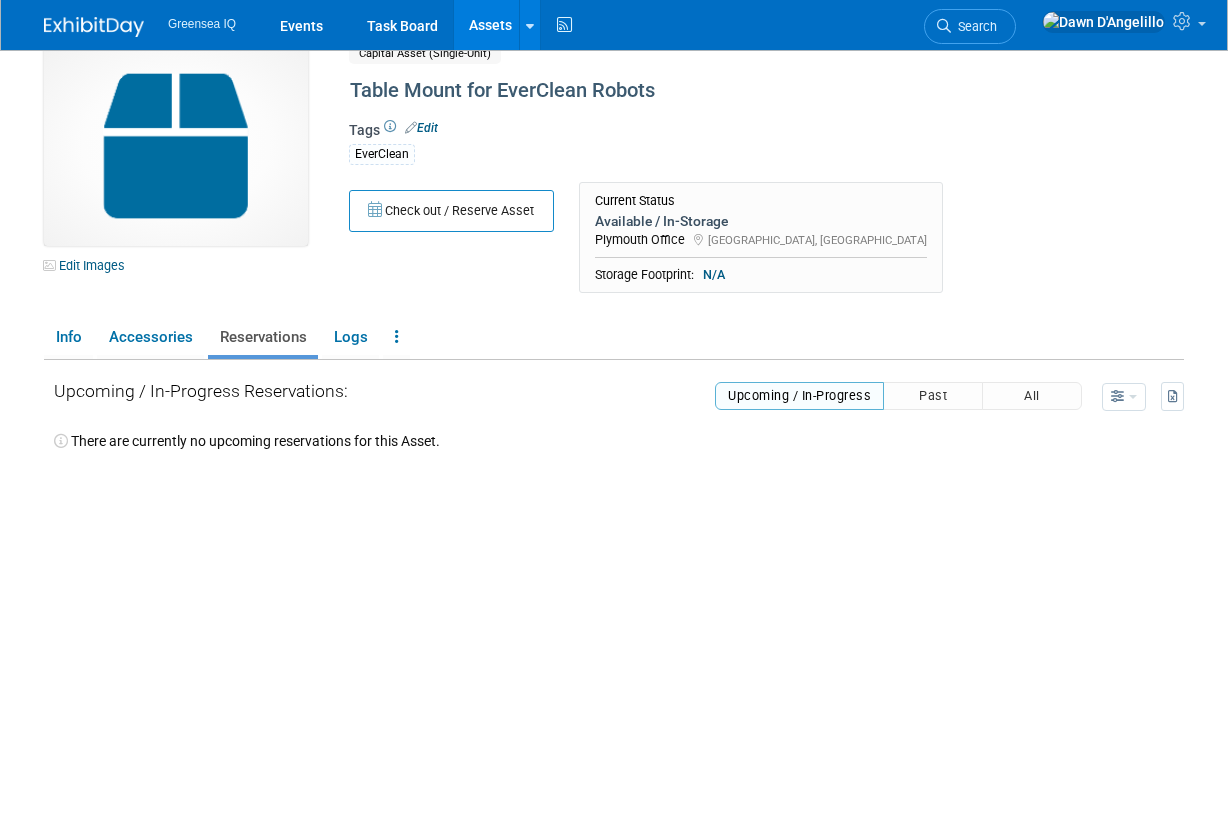 scroll, scrollTop: 45, scrollLeft: 0, axis: vertical 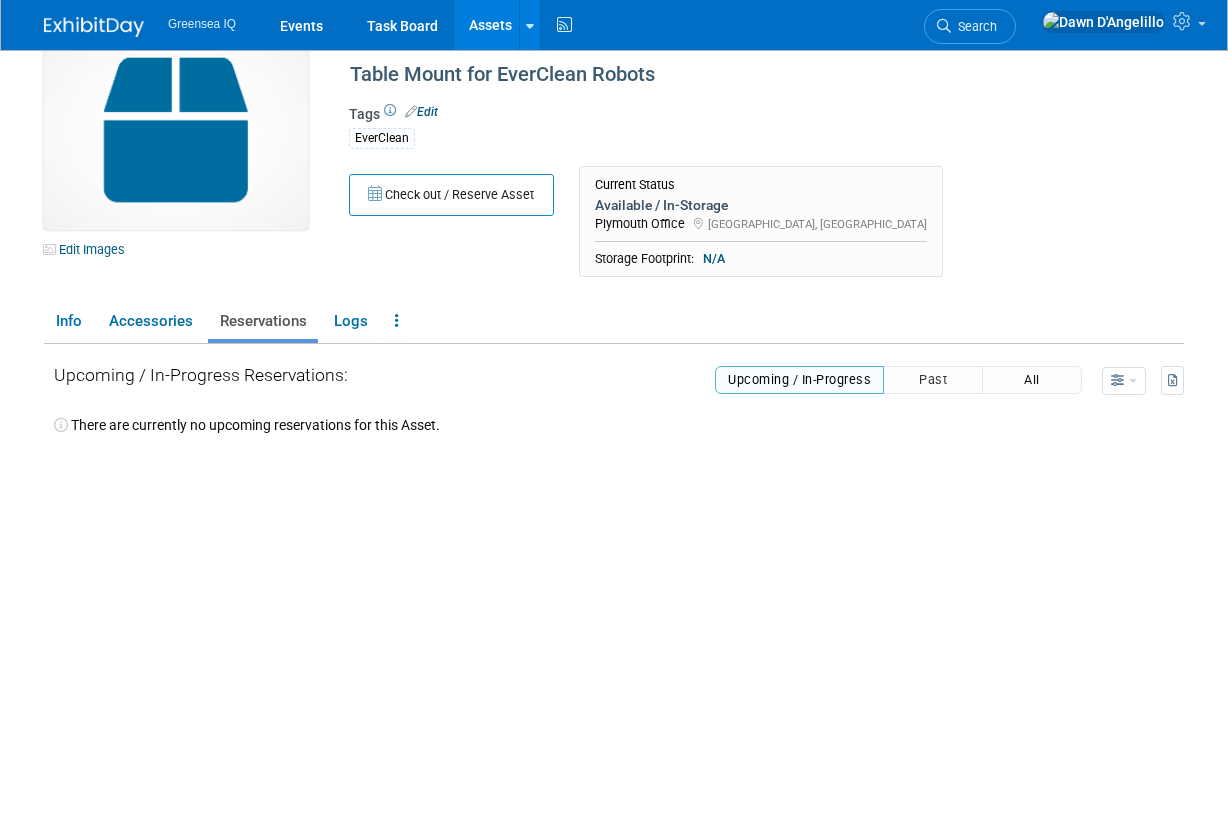 click on "All" at bounding box center [1032, 380] 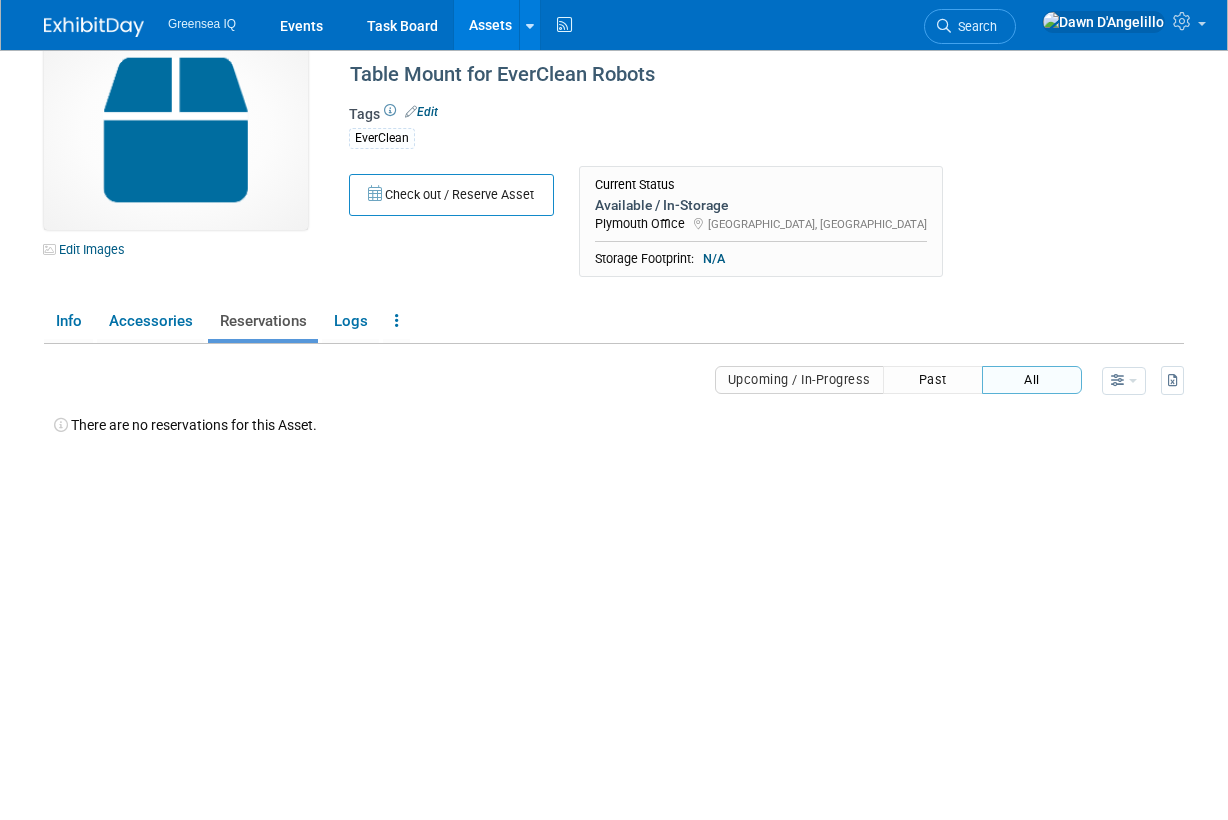 click on "Past" at bounding box center [933, 380] 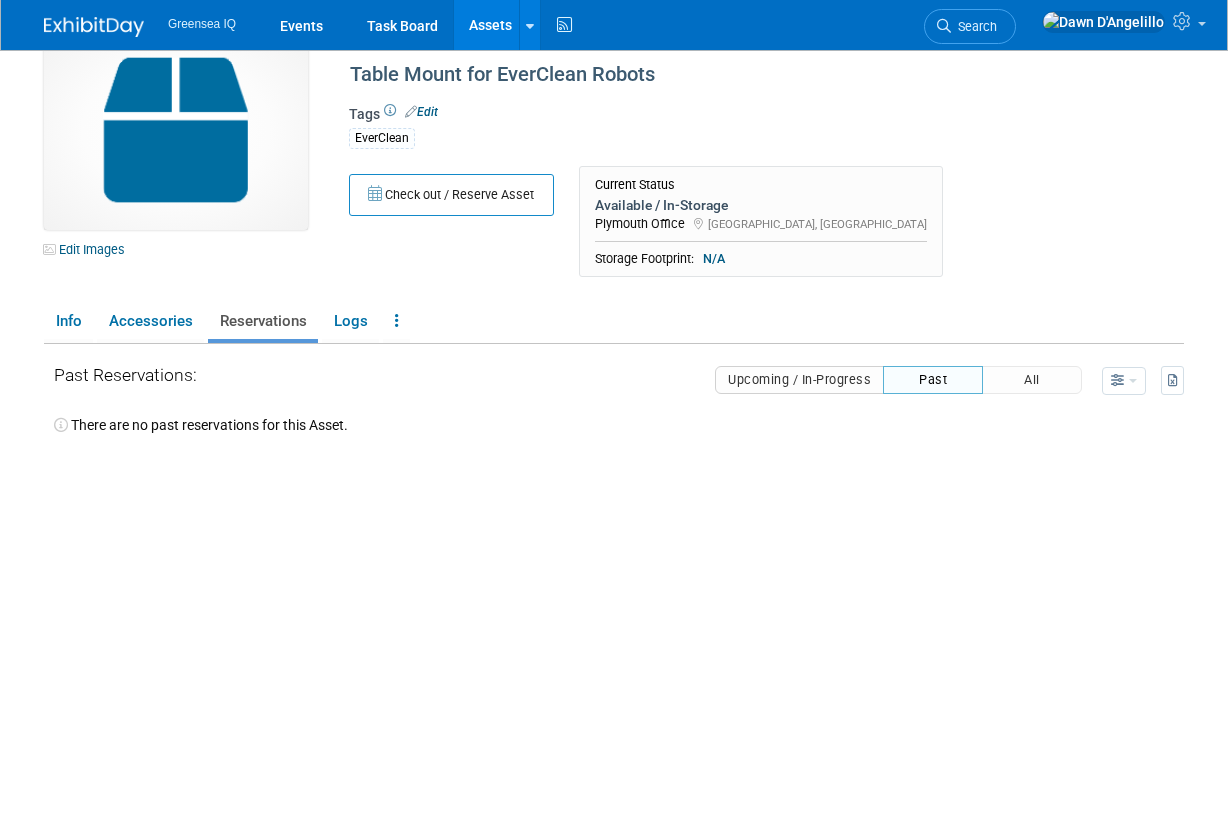 scroll, scrollTop: 0, scrollLeft: 0, axis: both 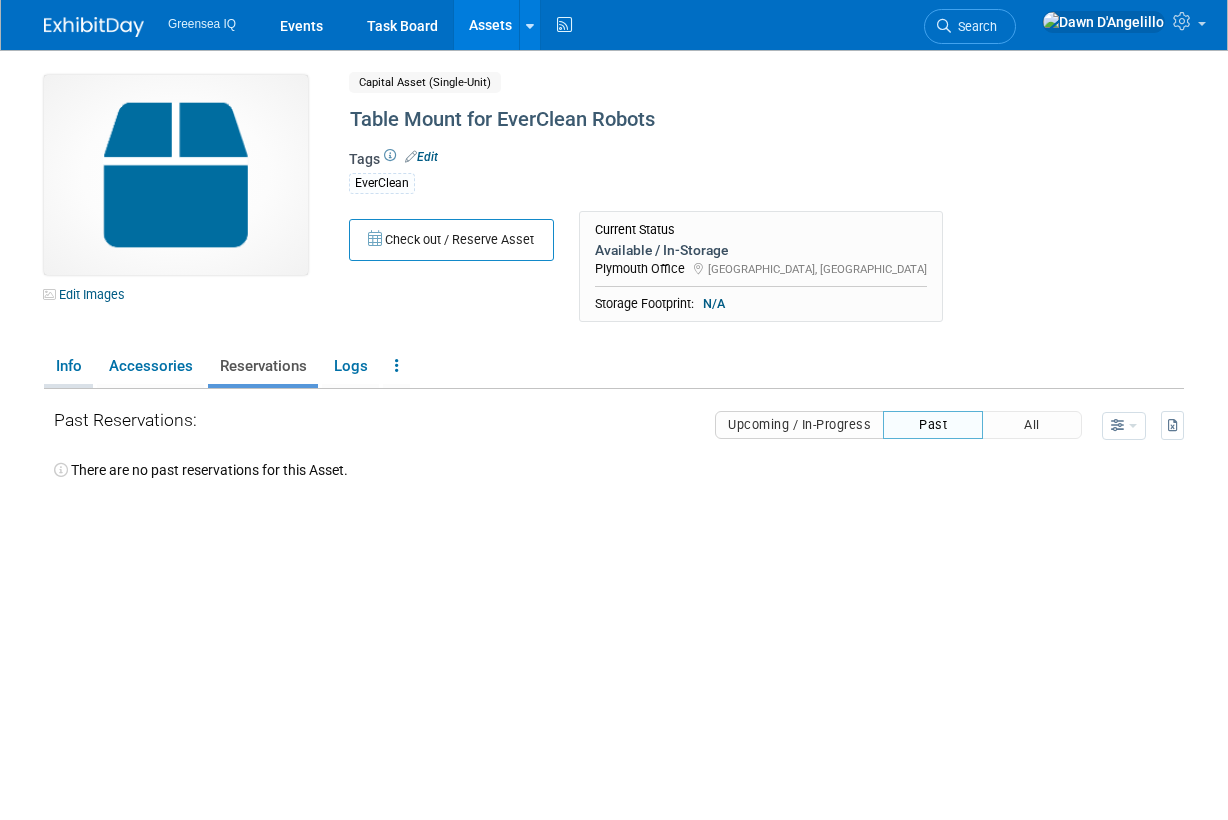click on "Info" at bounding box center (68, 366) 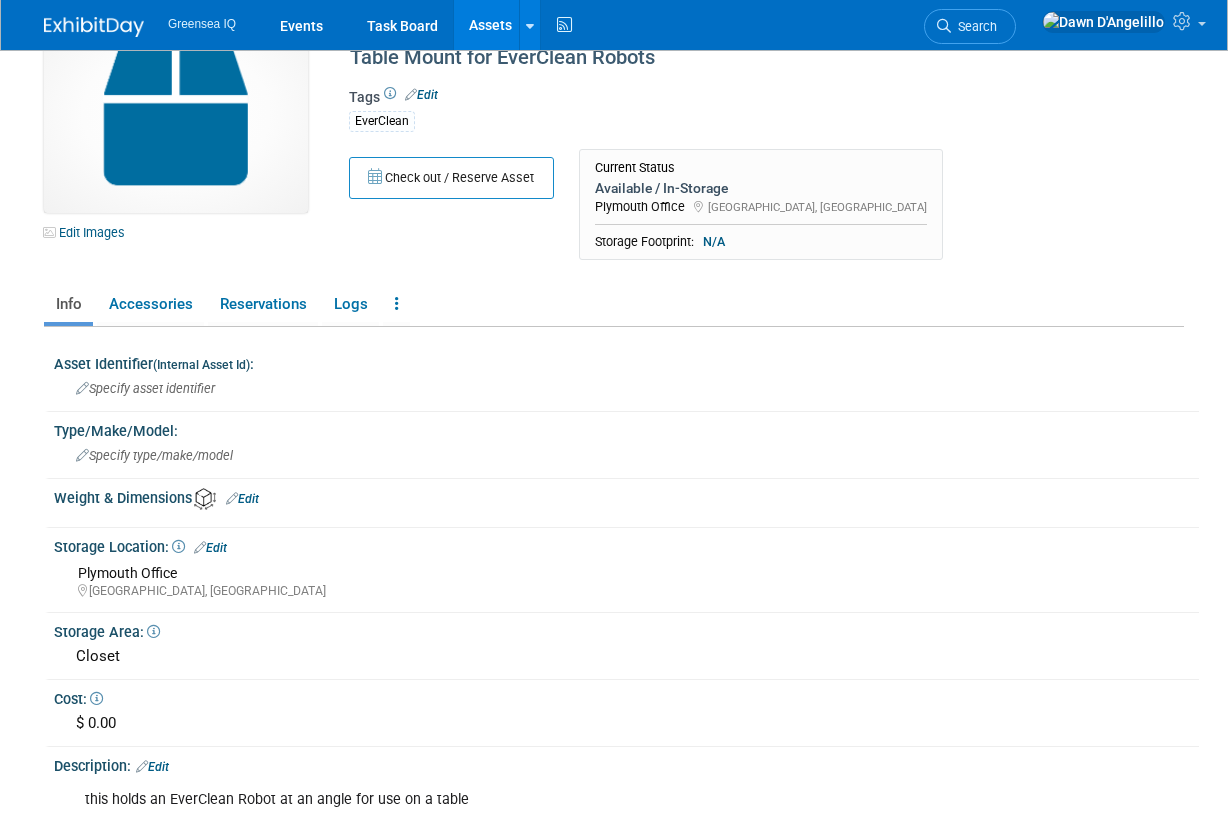 scroll, scrollTop: 0, scrollLeft: 0, axis: both 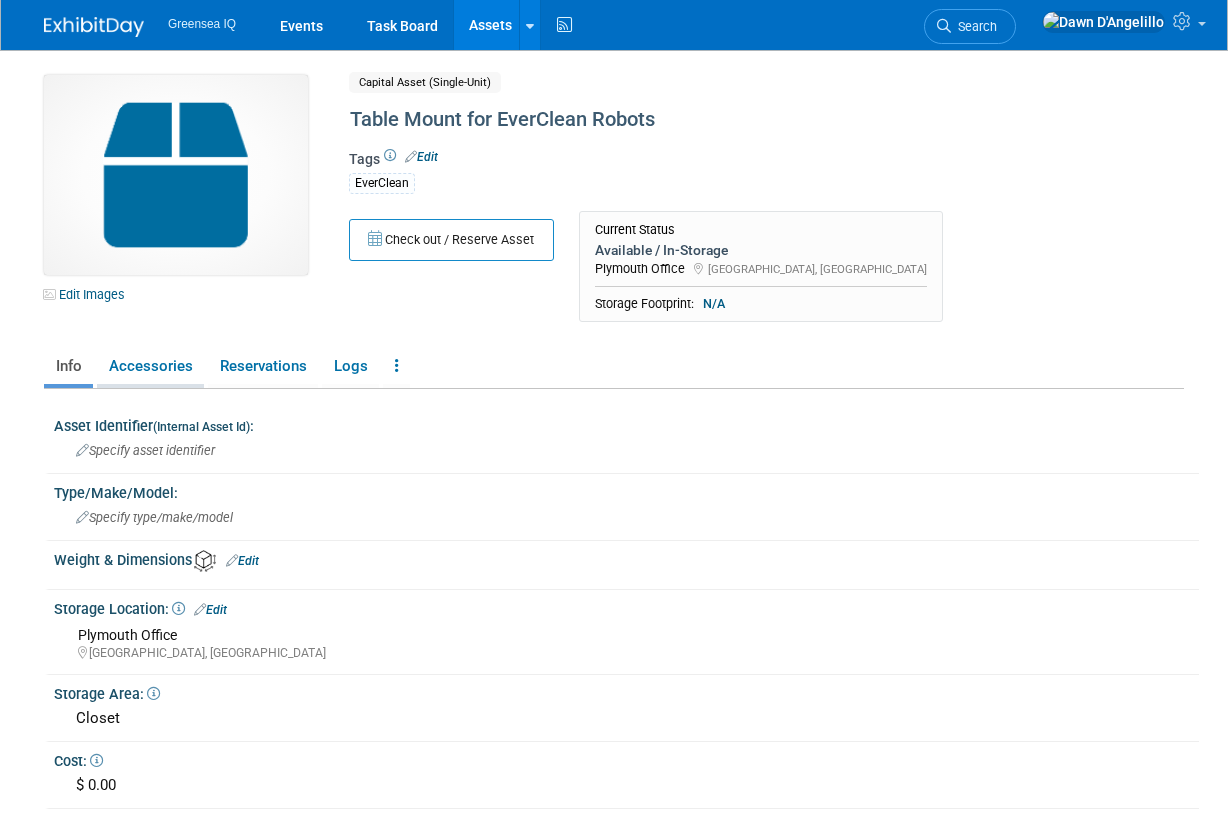 click on "Accessories" at bounding box center [150, 366] 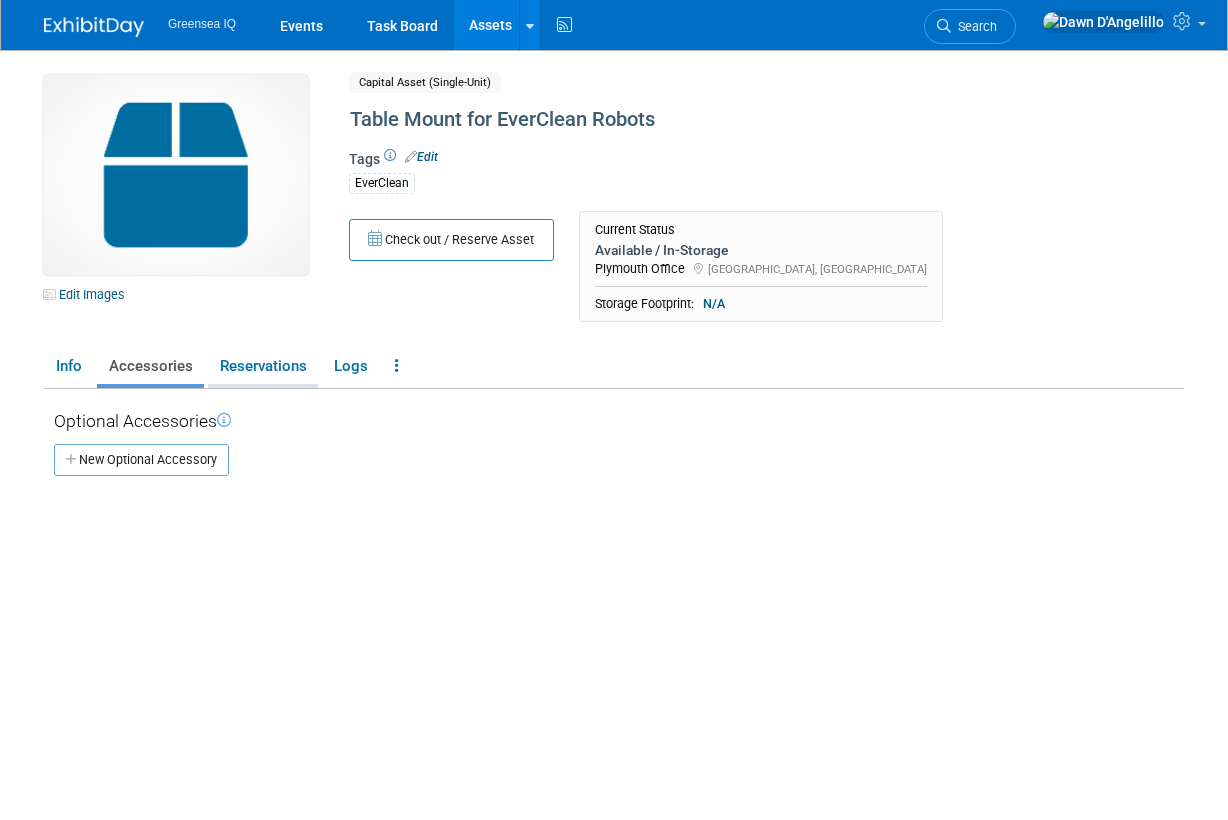 click on "Reservations" at bounding box center [263, 366] 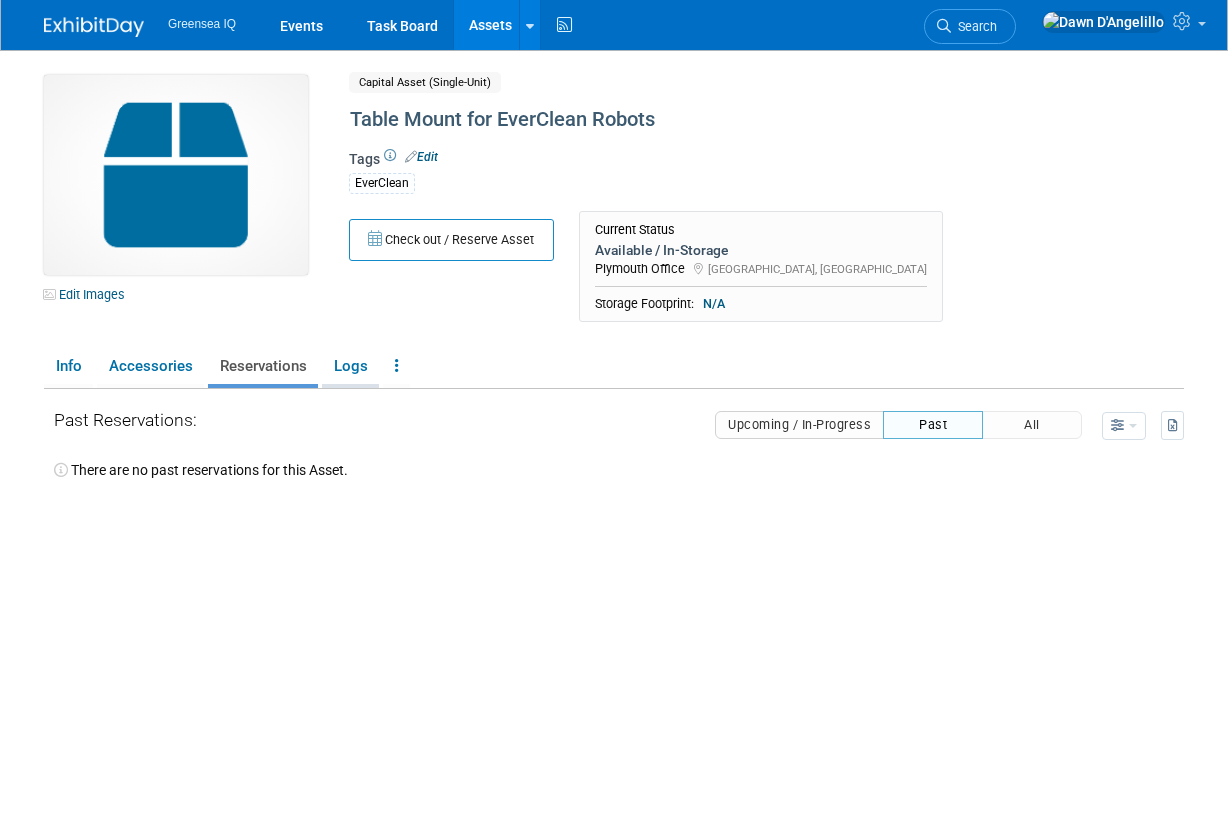 click on "Logs" at bounding box center [350, 366] 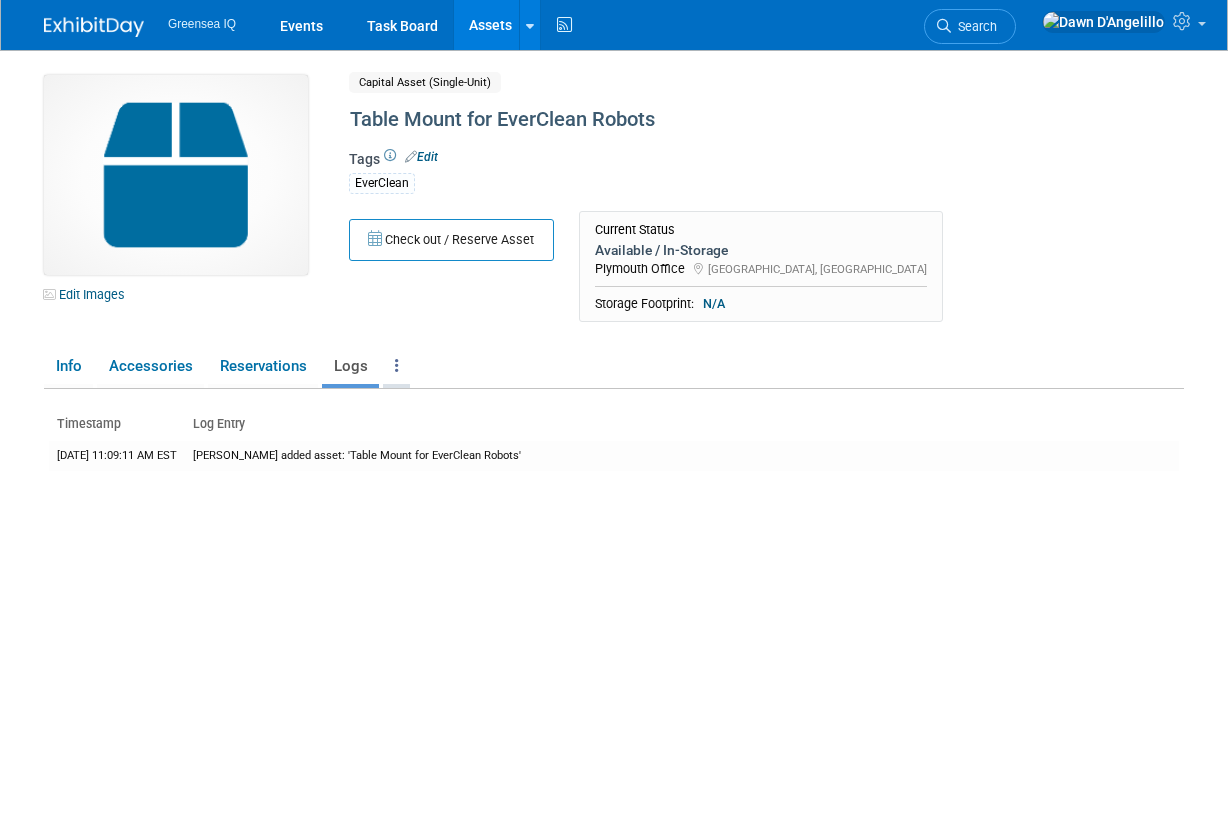 click at bounding box center (396, 366) 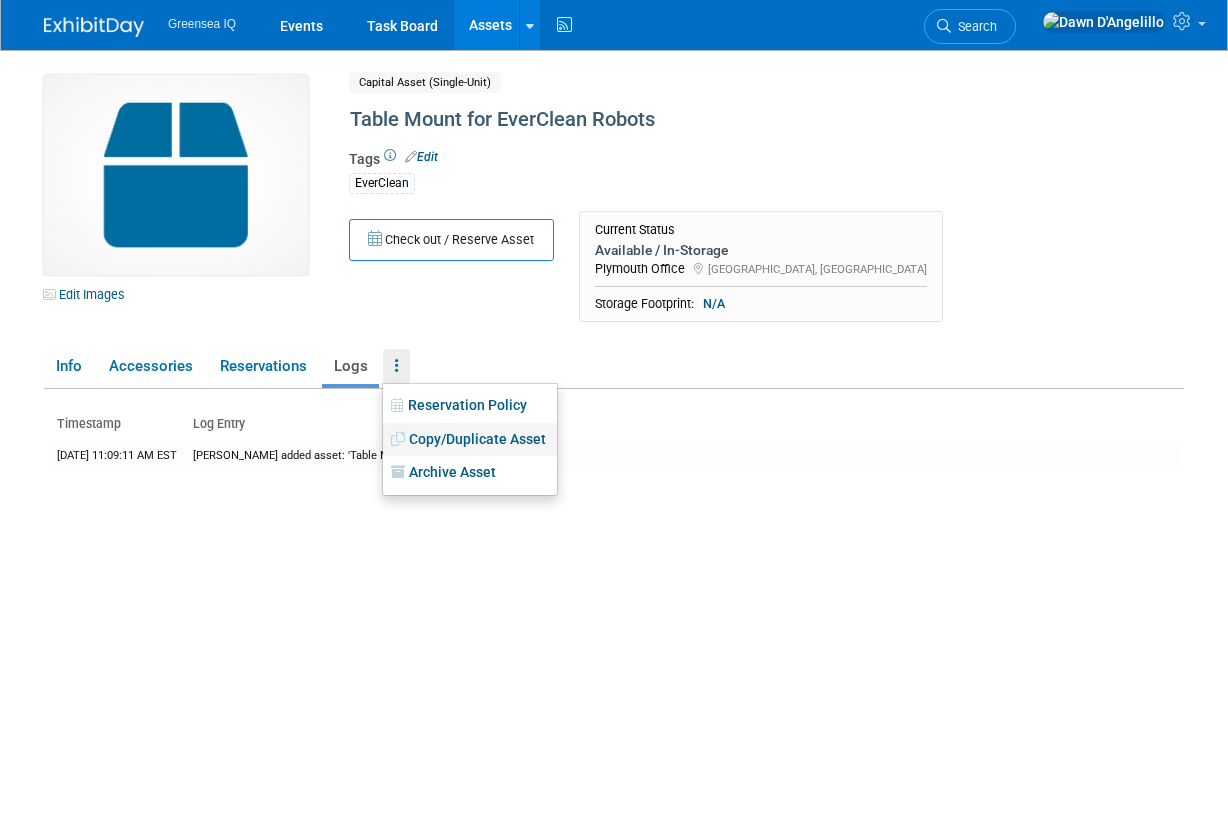 click on "Copy/Duplicate Asset" at bounding box center (470, 440) 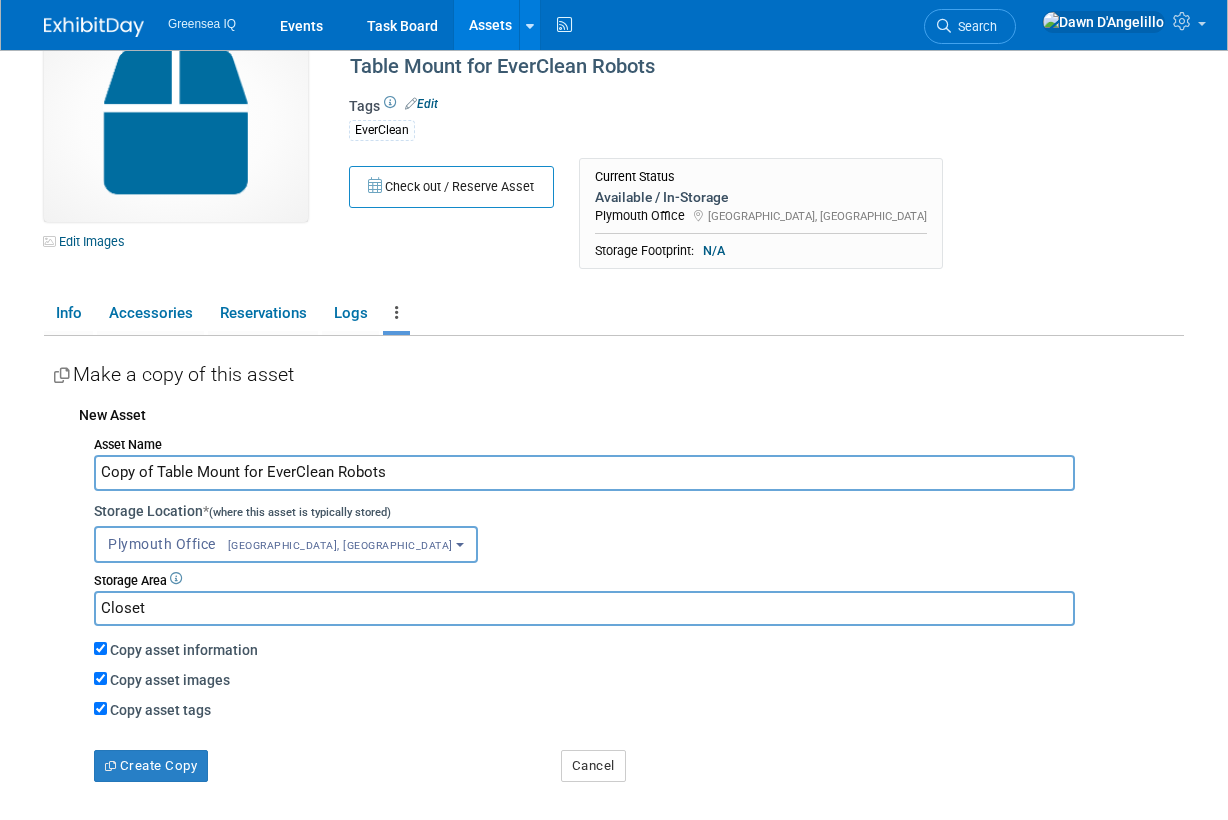 scroll, scrollTop: 55, scrollLeft: 0, axis: vertical 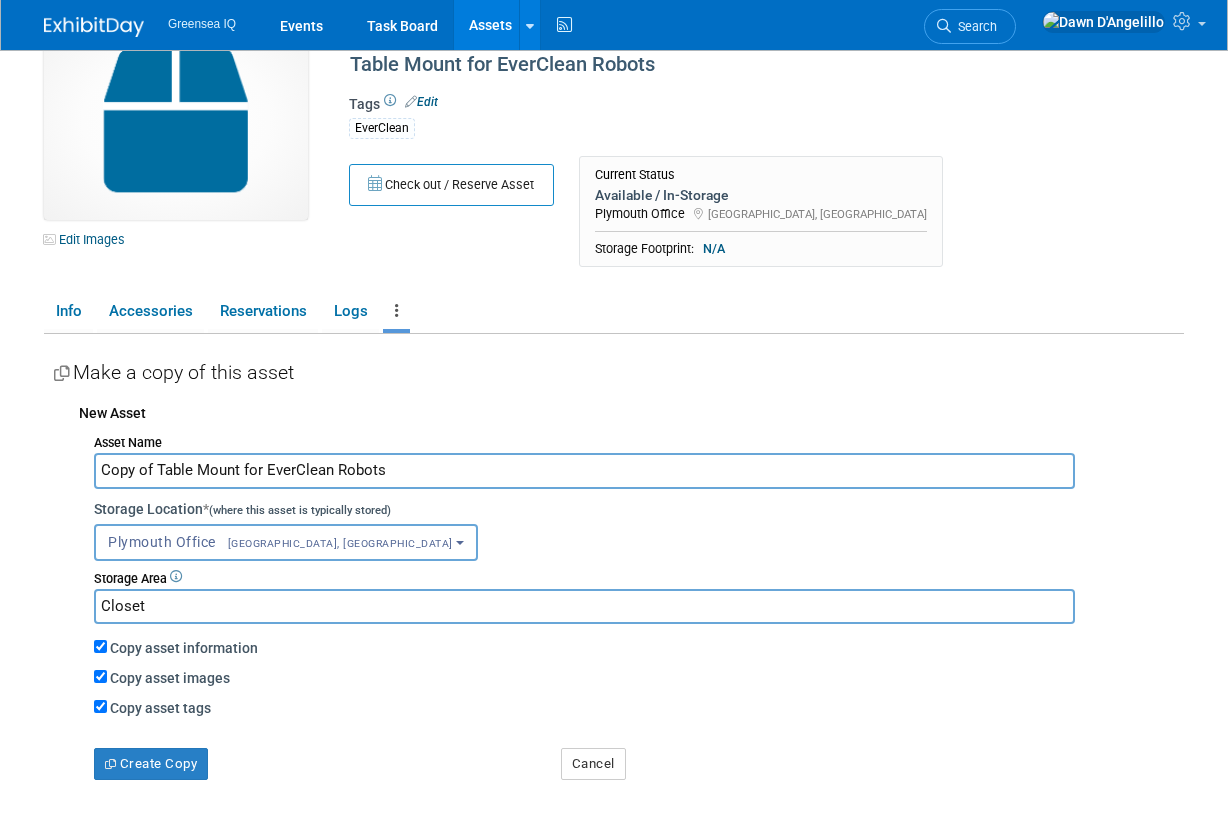 drag, startPoint x: 158, startPoint y: 469, endPoint x: 90, endPoint y: 470, distance: 68.007355 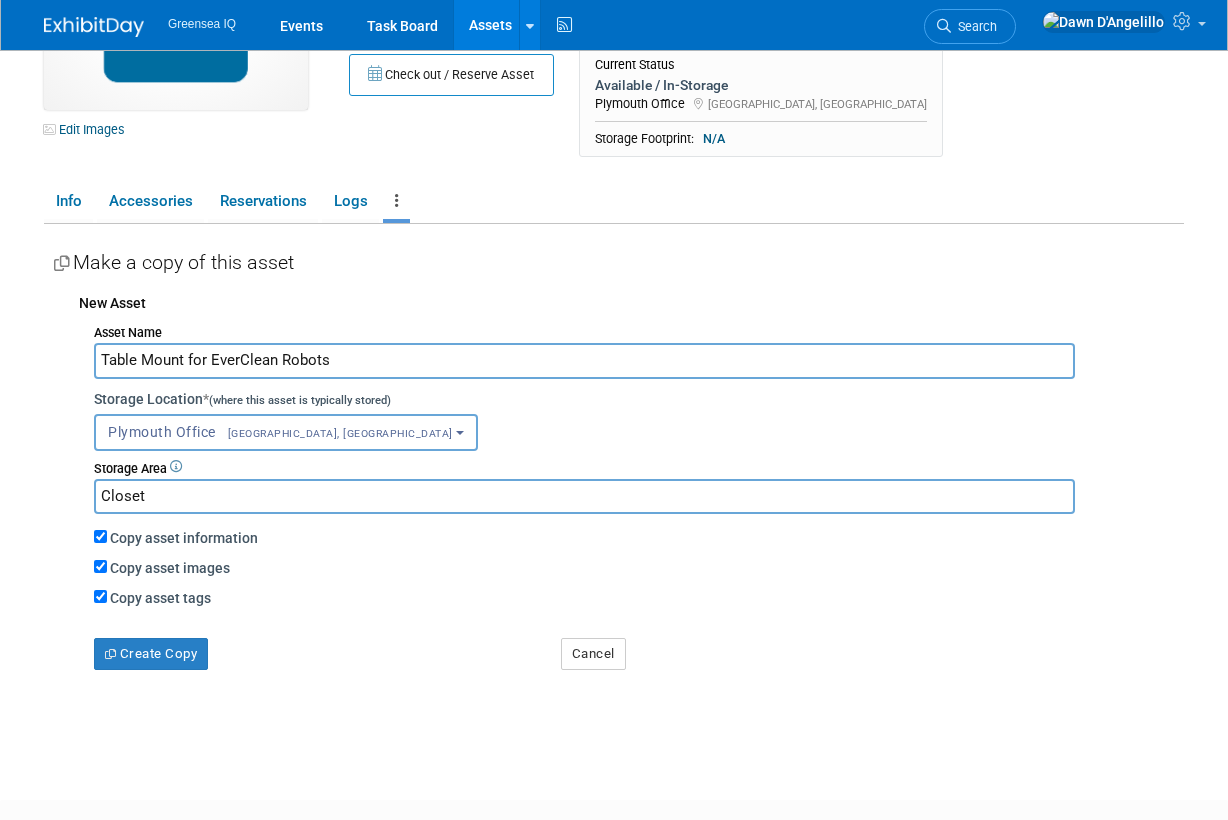 scroll, scrollTop: 0, scrollLeft: 0, axis: both 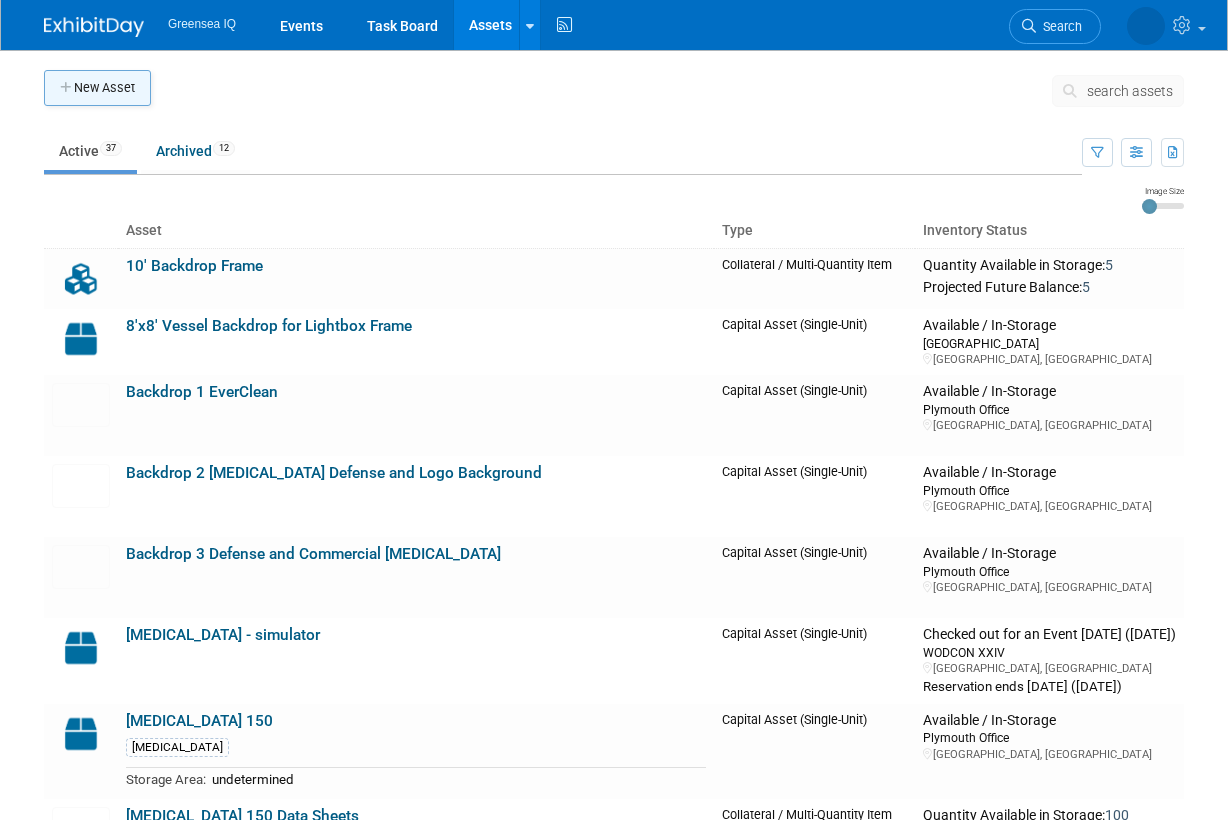 click on "New Asset" at bounding box center (97, 88) 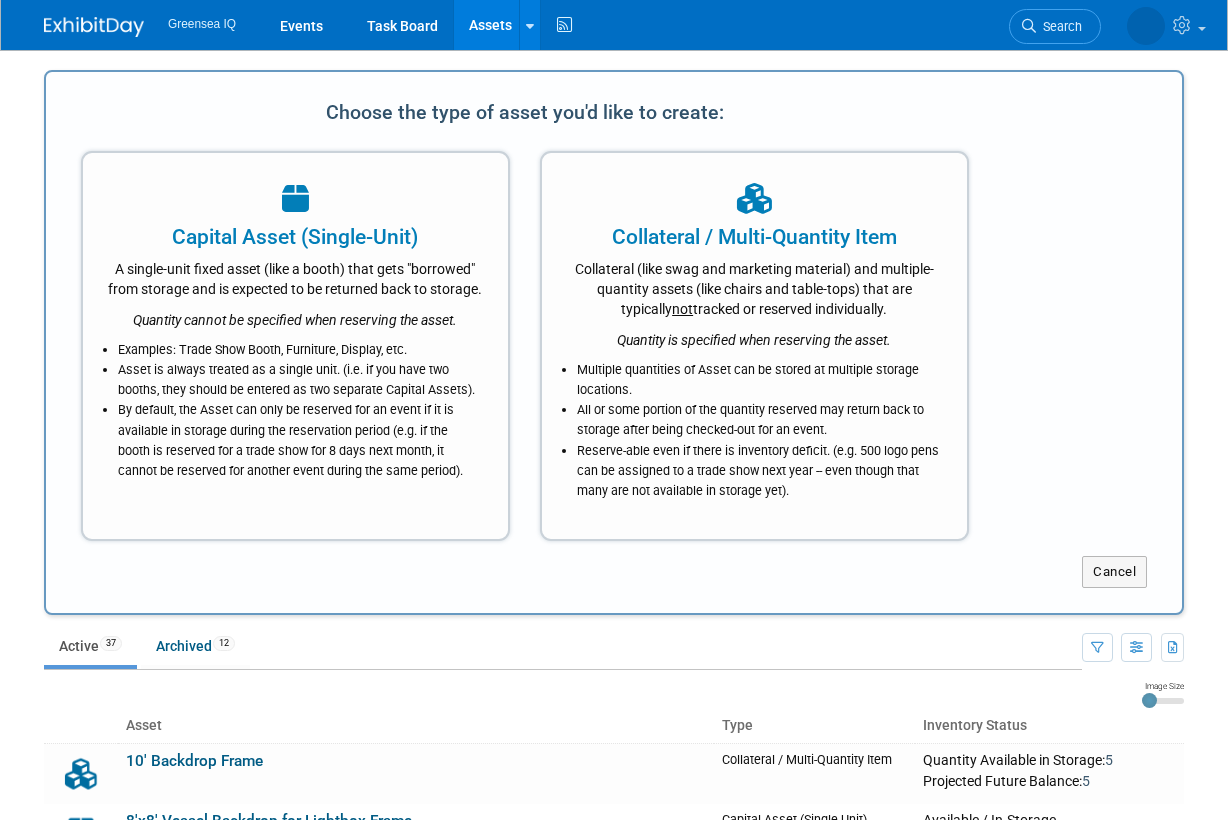 scroll, scrollTop: 0, scrollLeft: 0, axis: both 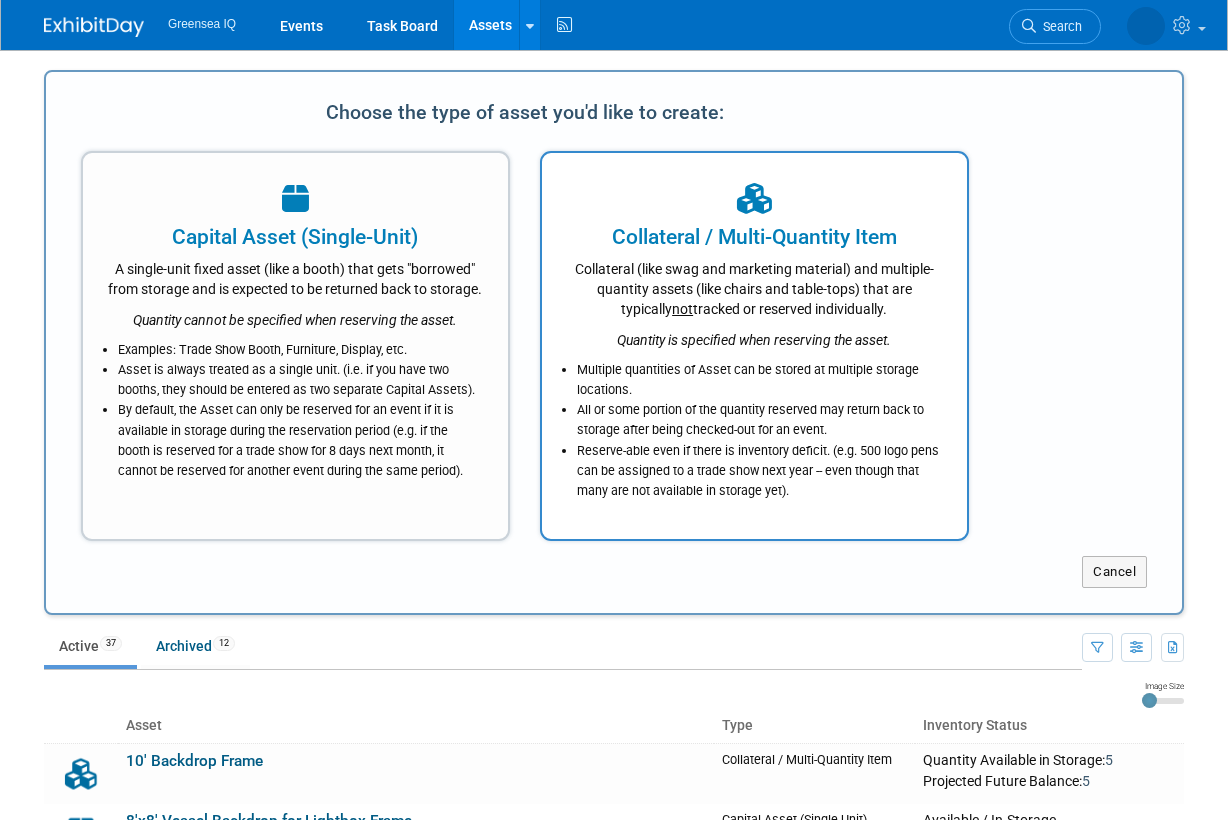 click on "Multiple quantities of Asset can be stored at multiple storage locations." at bounding box center (759, 380) 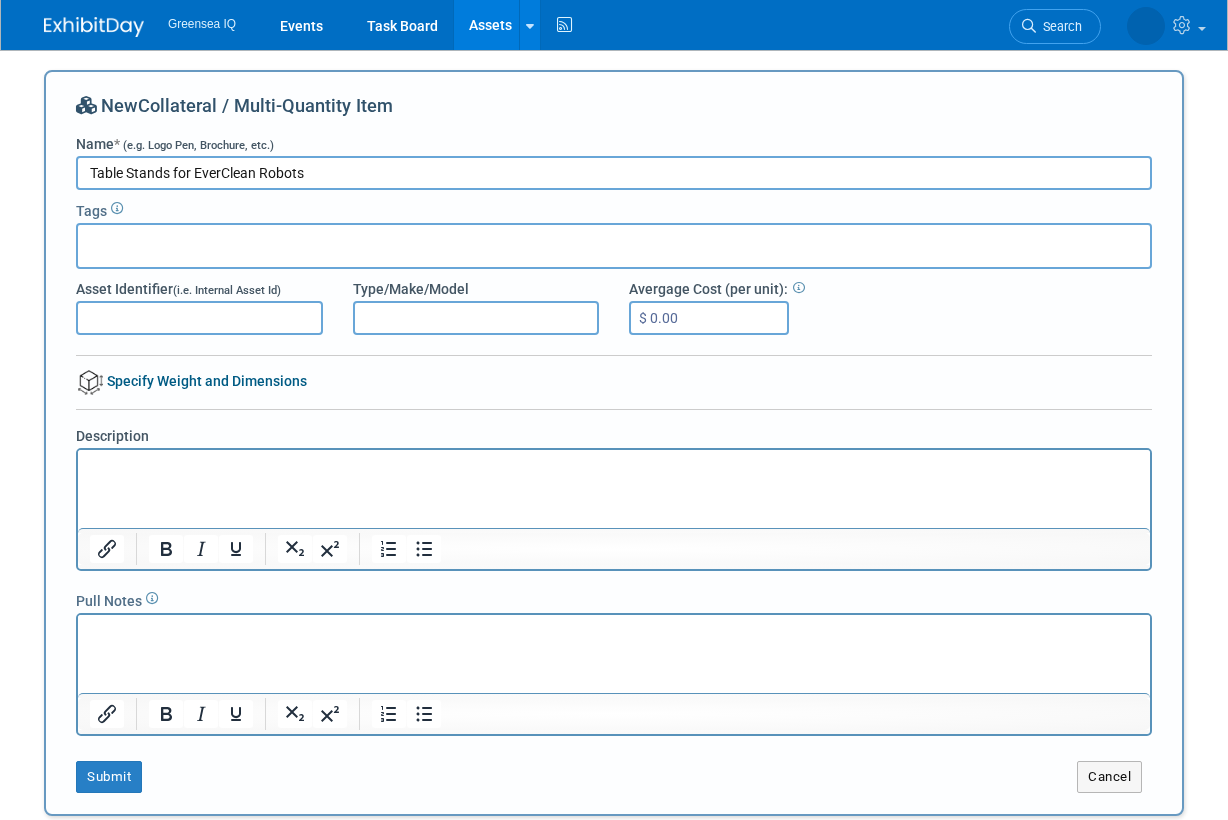 type on "Table Stands for EverClean Robots" 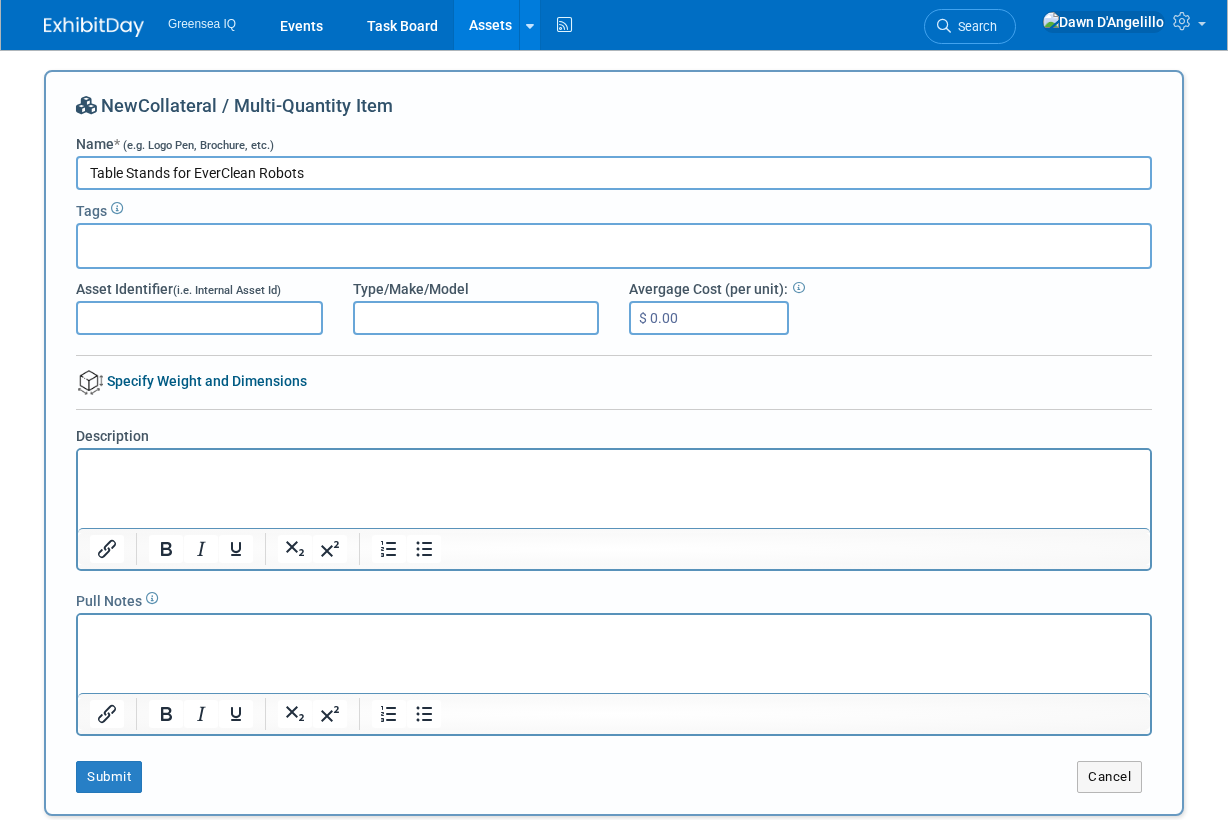 click at bounding box center (614, 464) 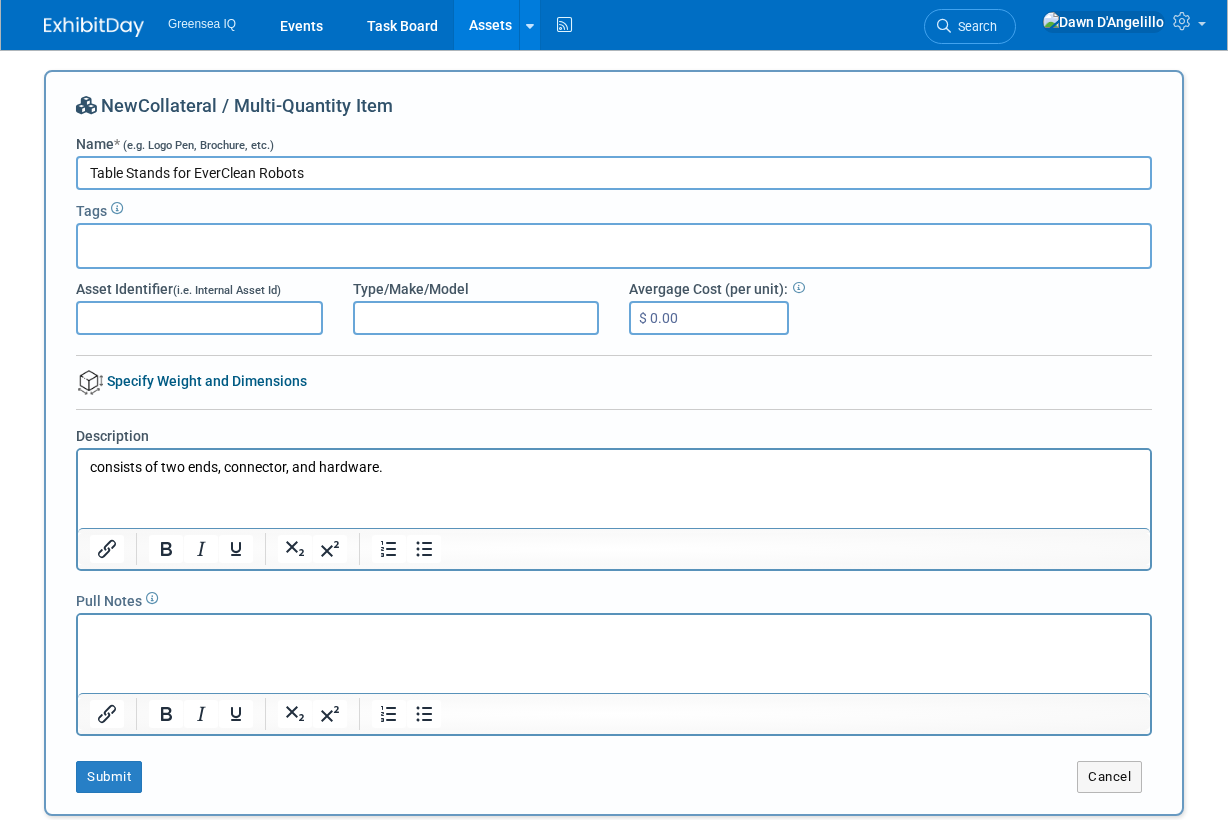 click on "consists of two ends, connector, and hardware." at bounding box center (614, 468) 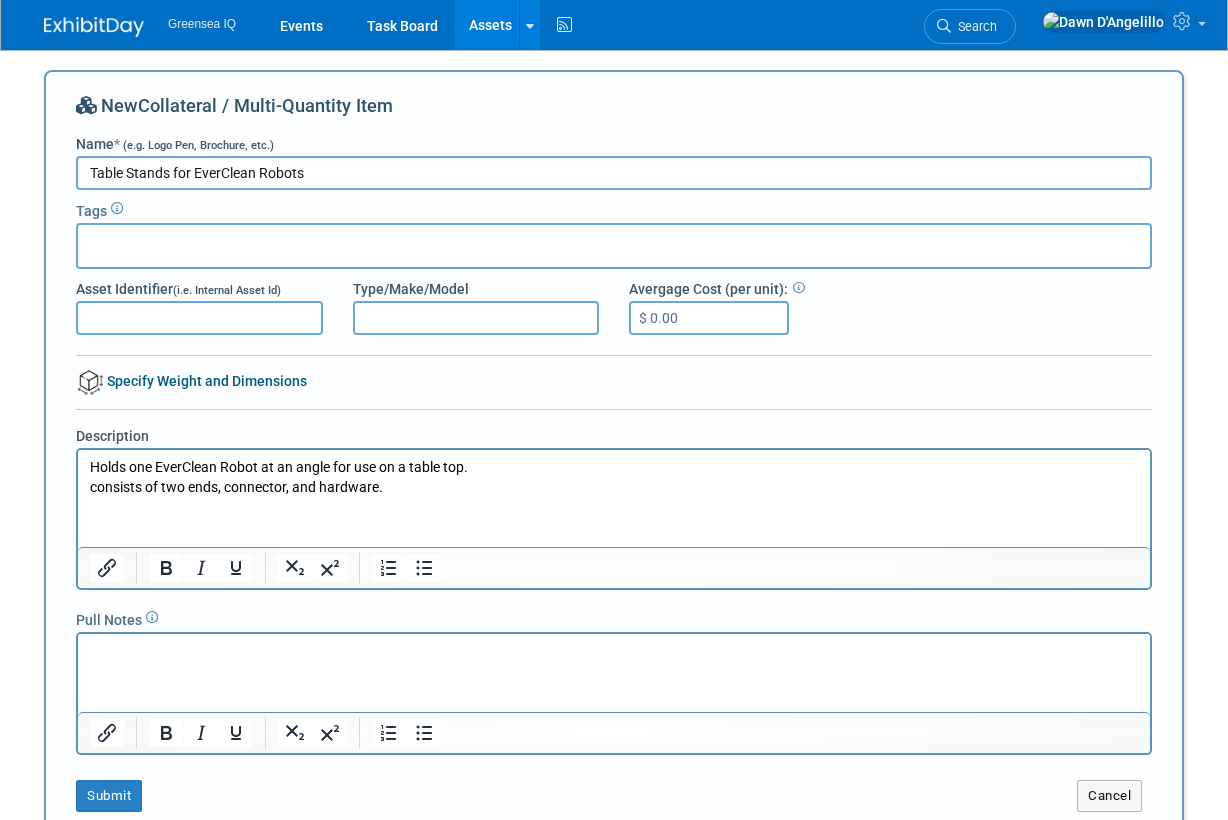 click at bounding box center [614, 652] 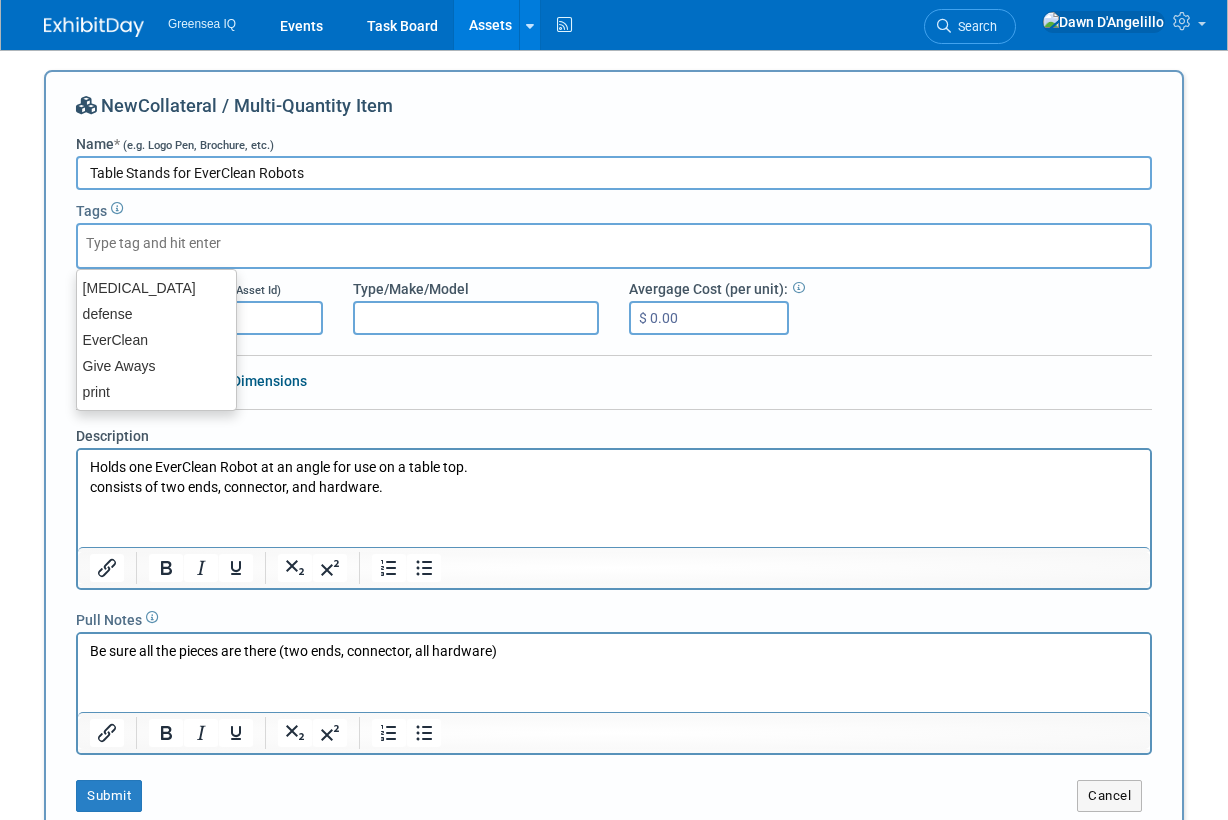 click at bounding box center (166, 243) 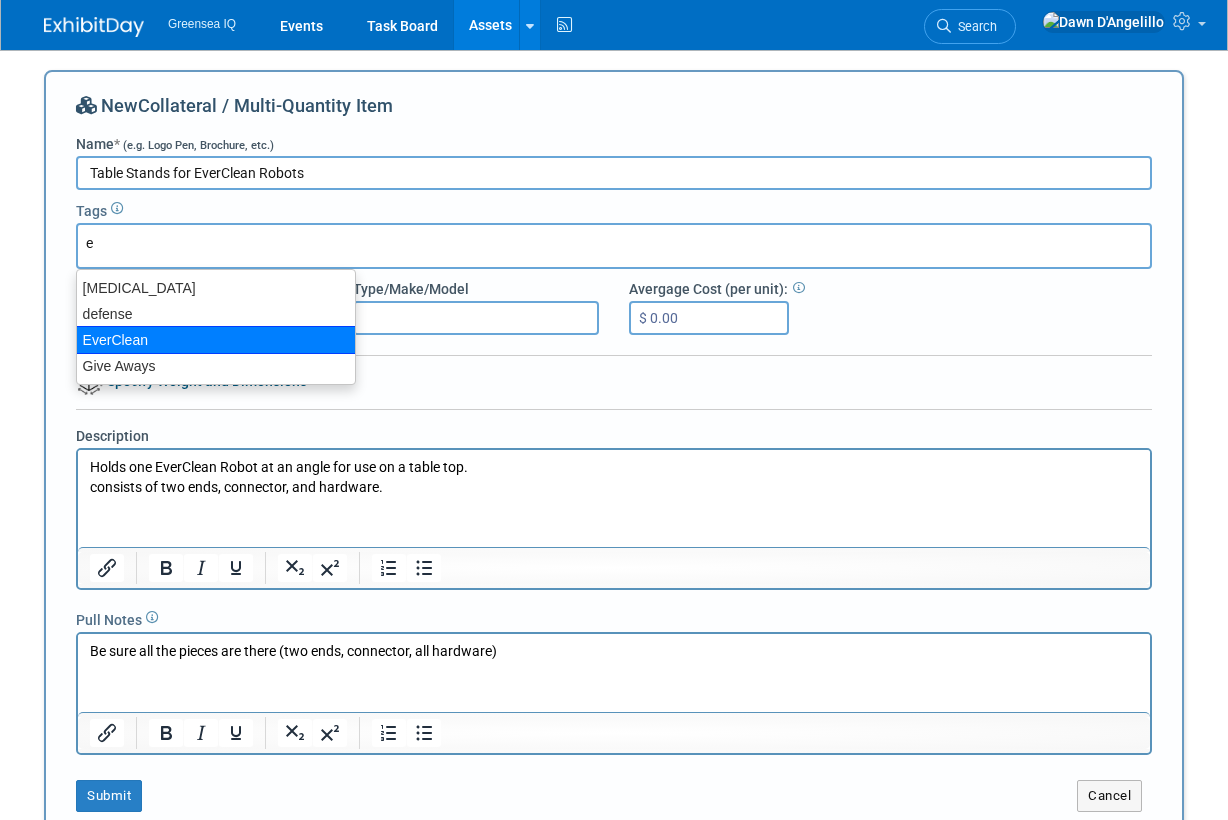 click on "EverClean" at bounding box center (216, 340) 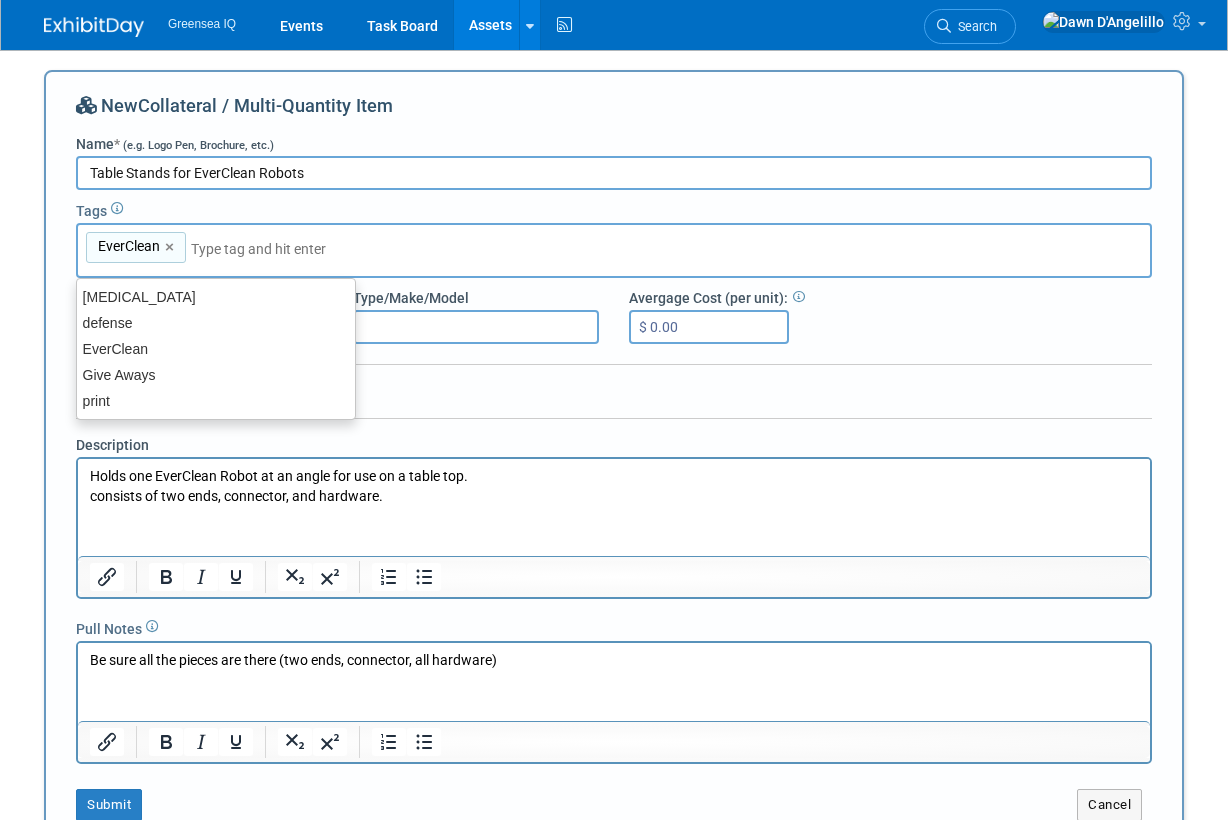 click on "EverClean EverClean ×" at bounding box center (614, 250) 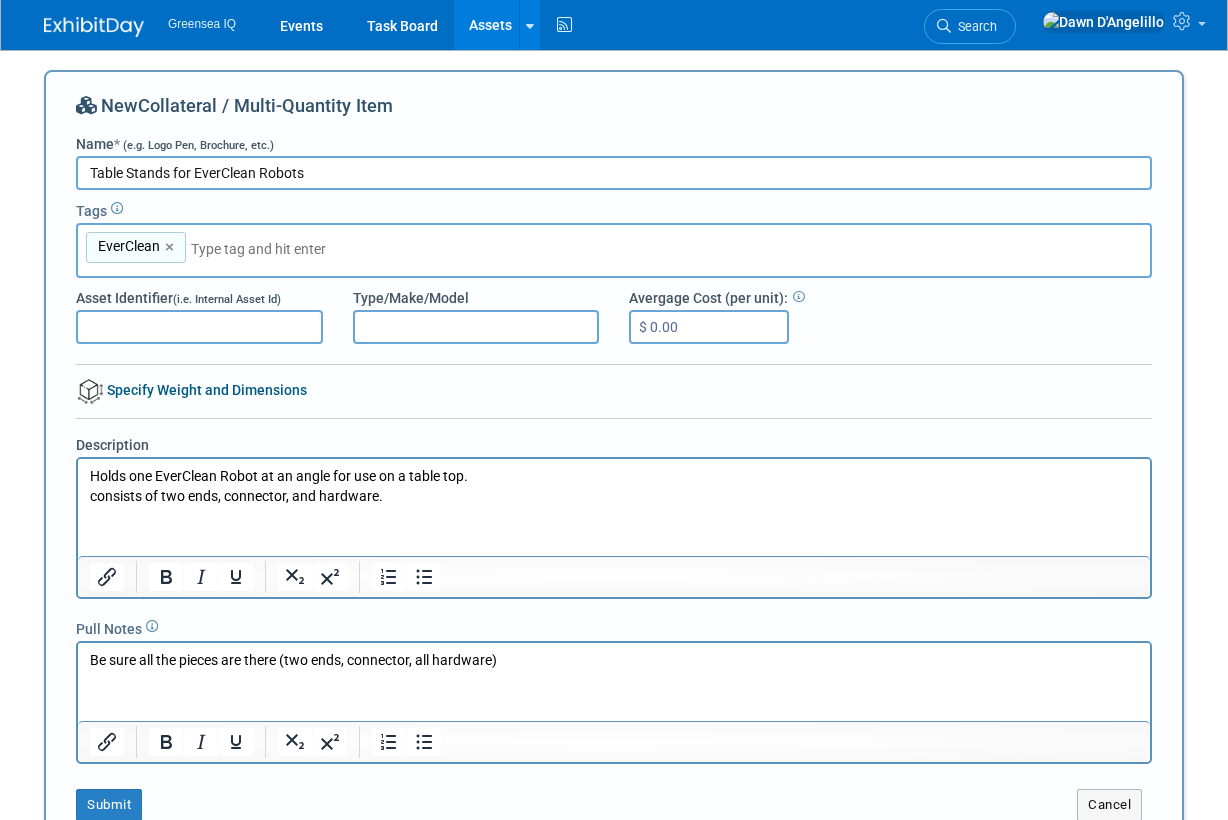 click on "$ 0.00" at bounding box center [709, 327] 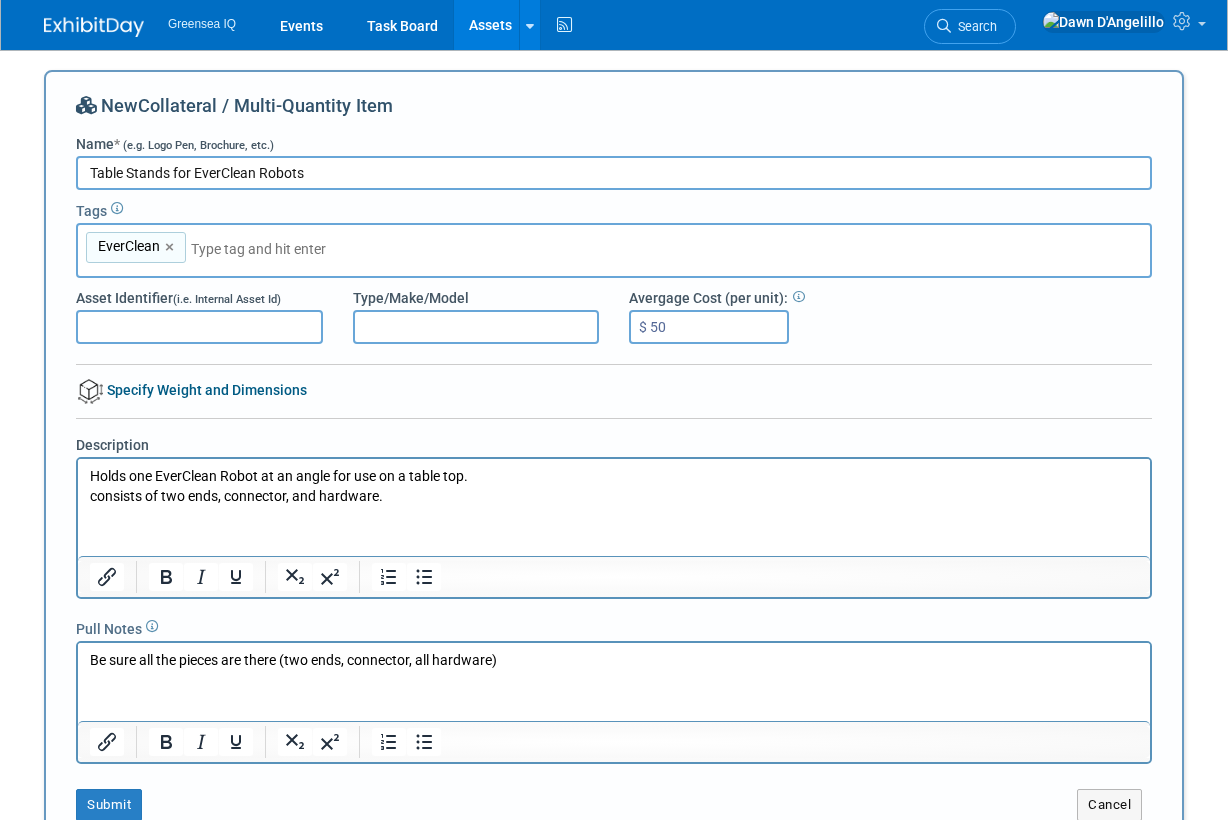 type on "$ 50.00" 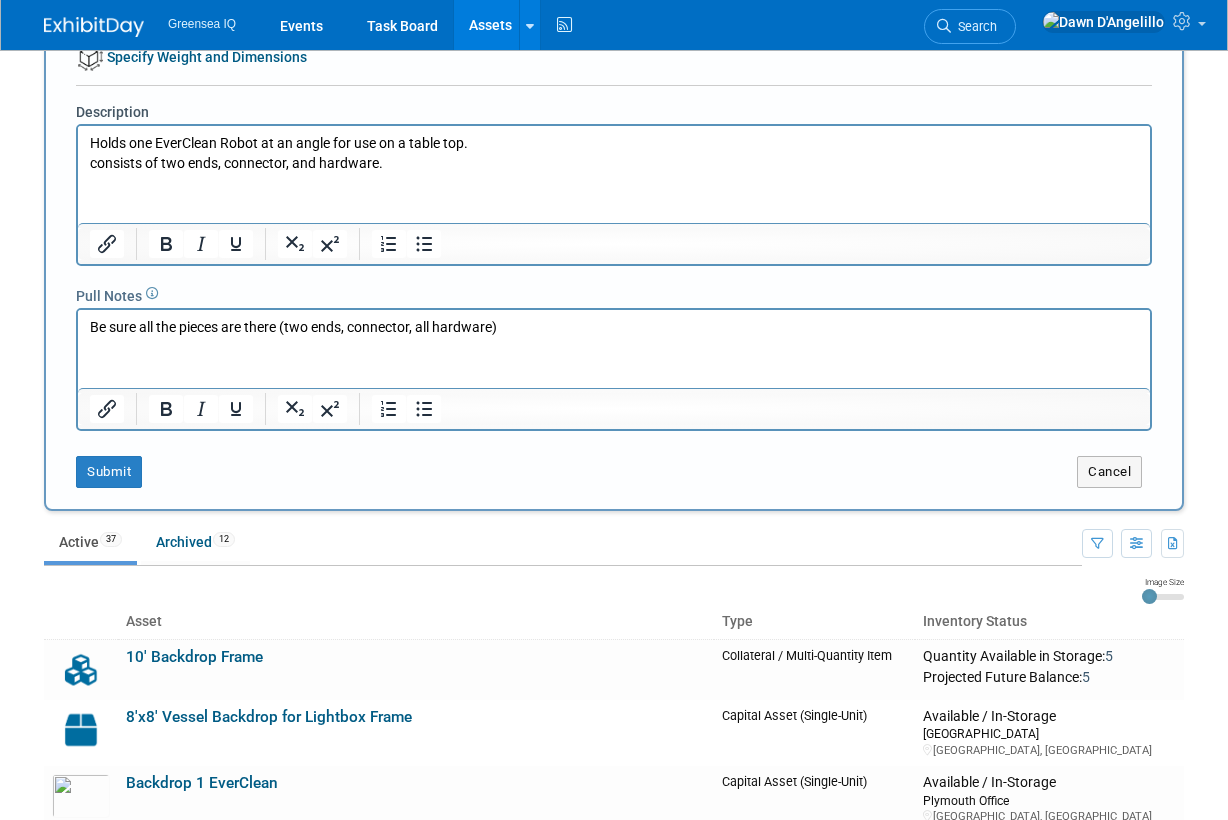 scroll, scrollTop: 384, scrollLeft: 0, axis: vertical 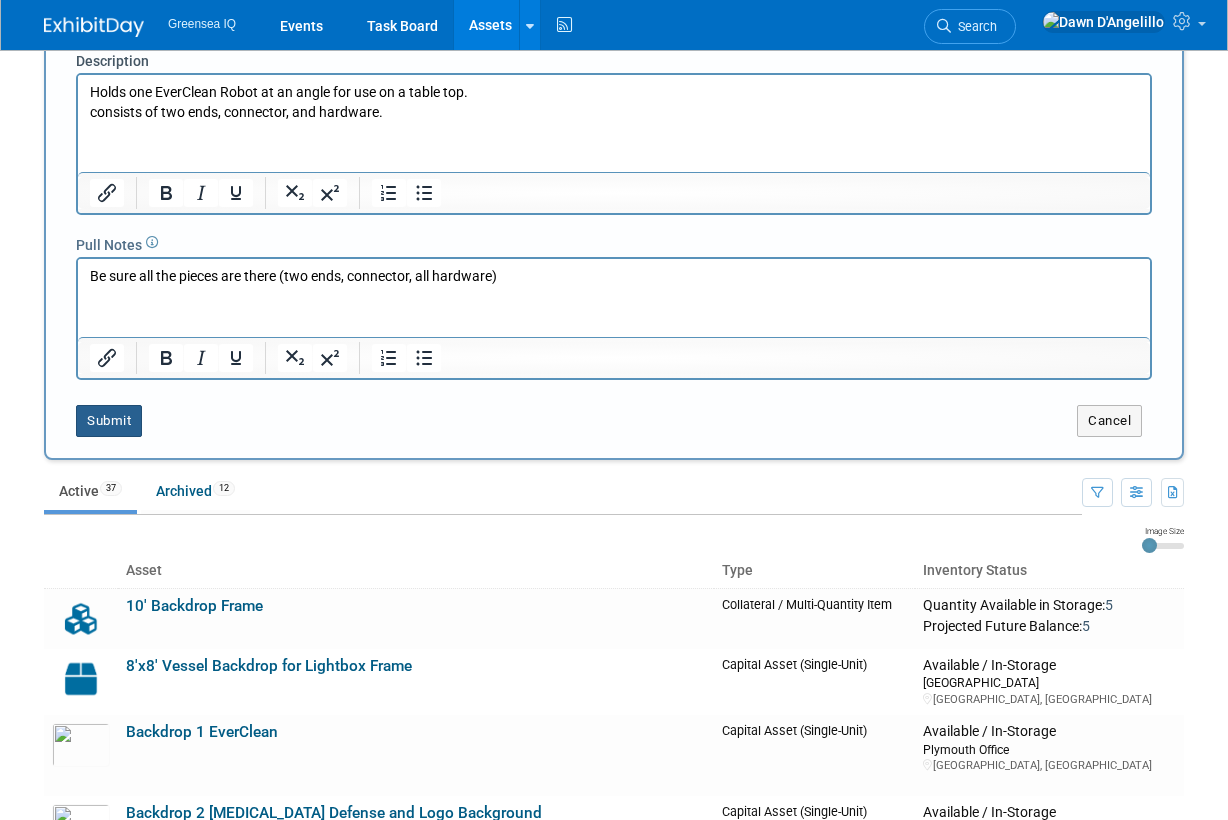 click on "Submit" at bounding box center [109, 421] 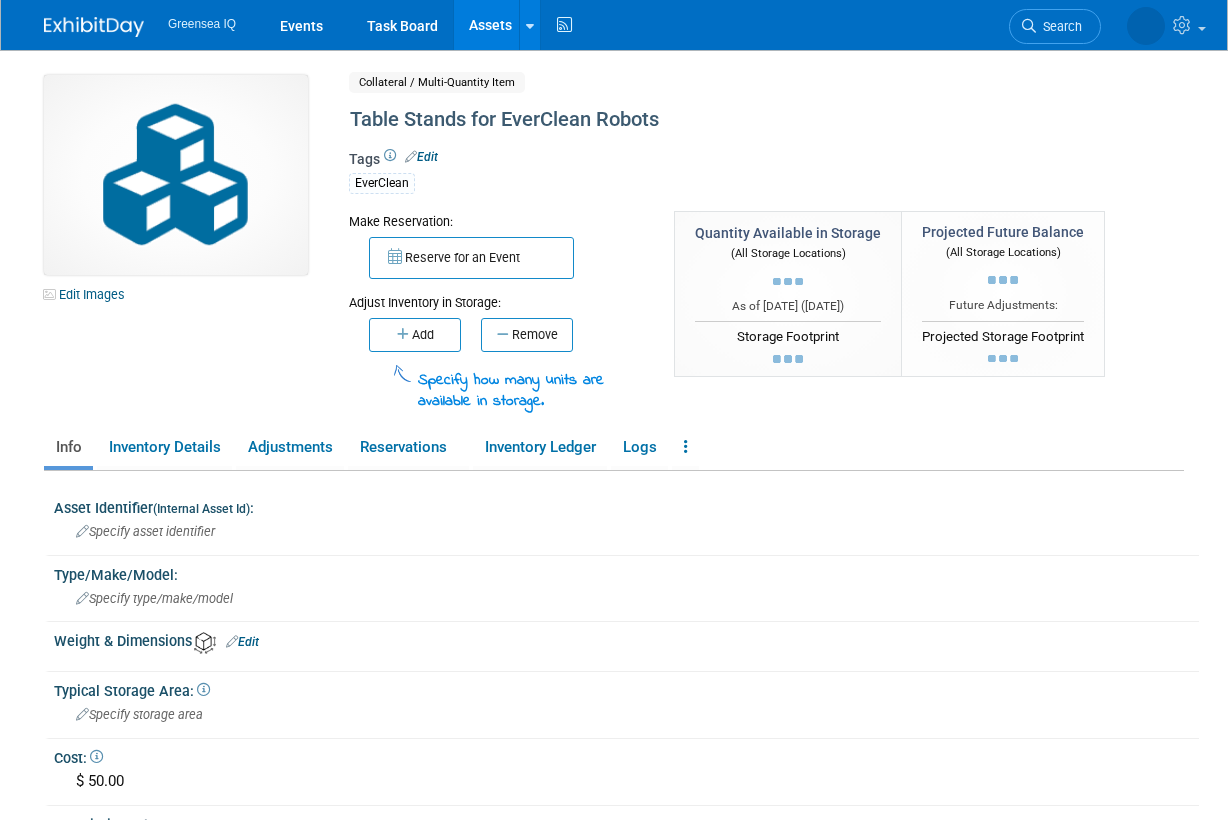 scroll, scrollTop: 0, scrollLeft: 0, axis: both 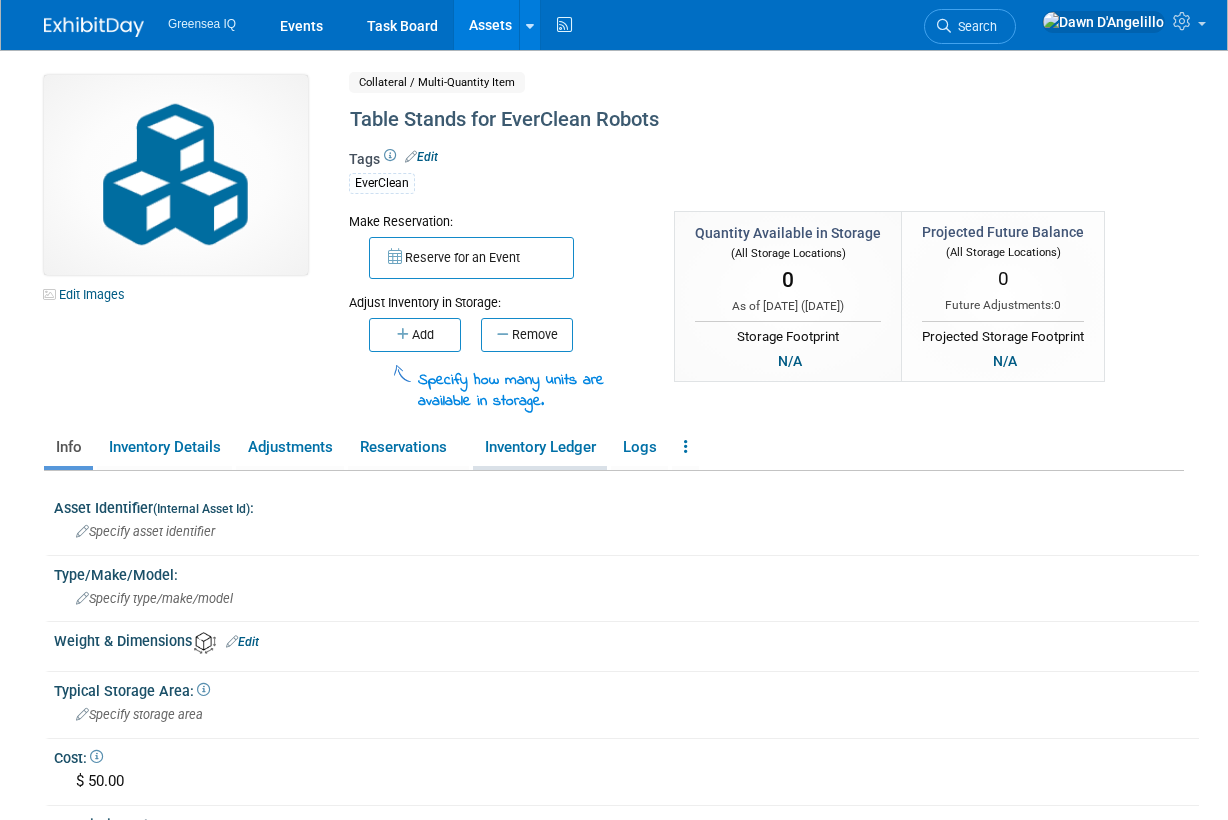 click on "Inventory Ledger" at bounding box center [540, 447] 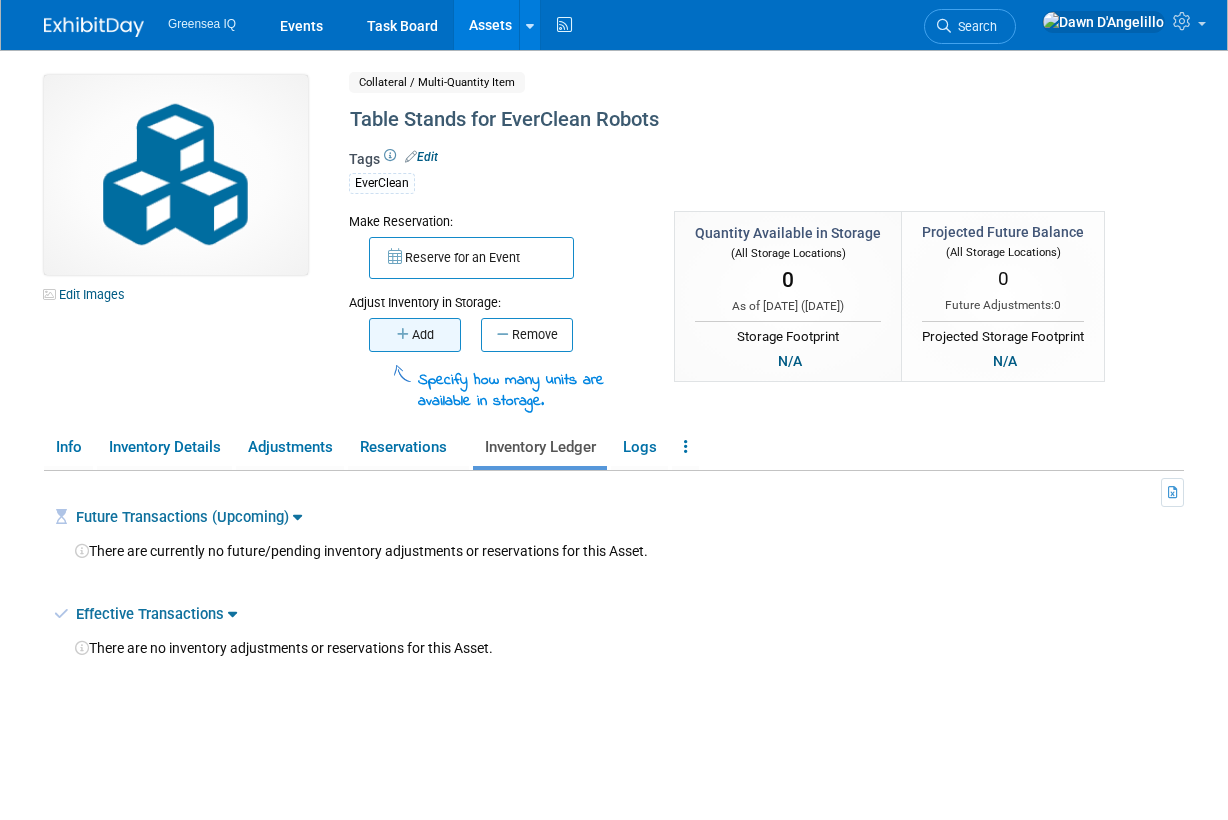 click on "Add" at bounding box center [415, 335] 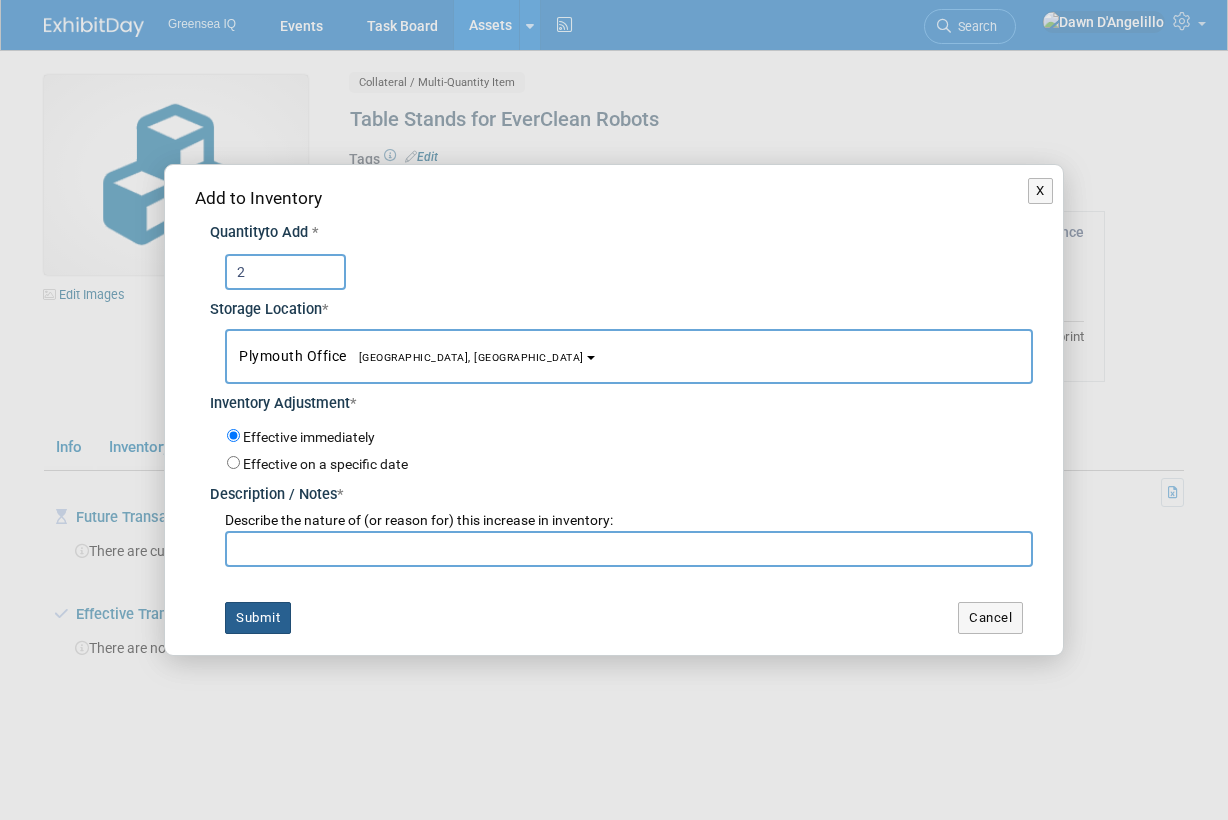 type on "2" 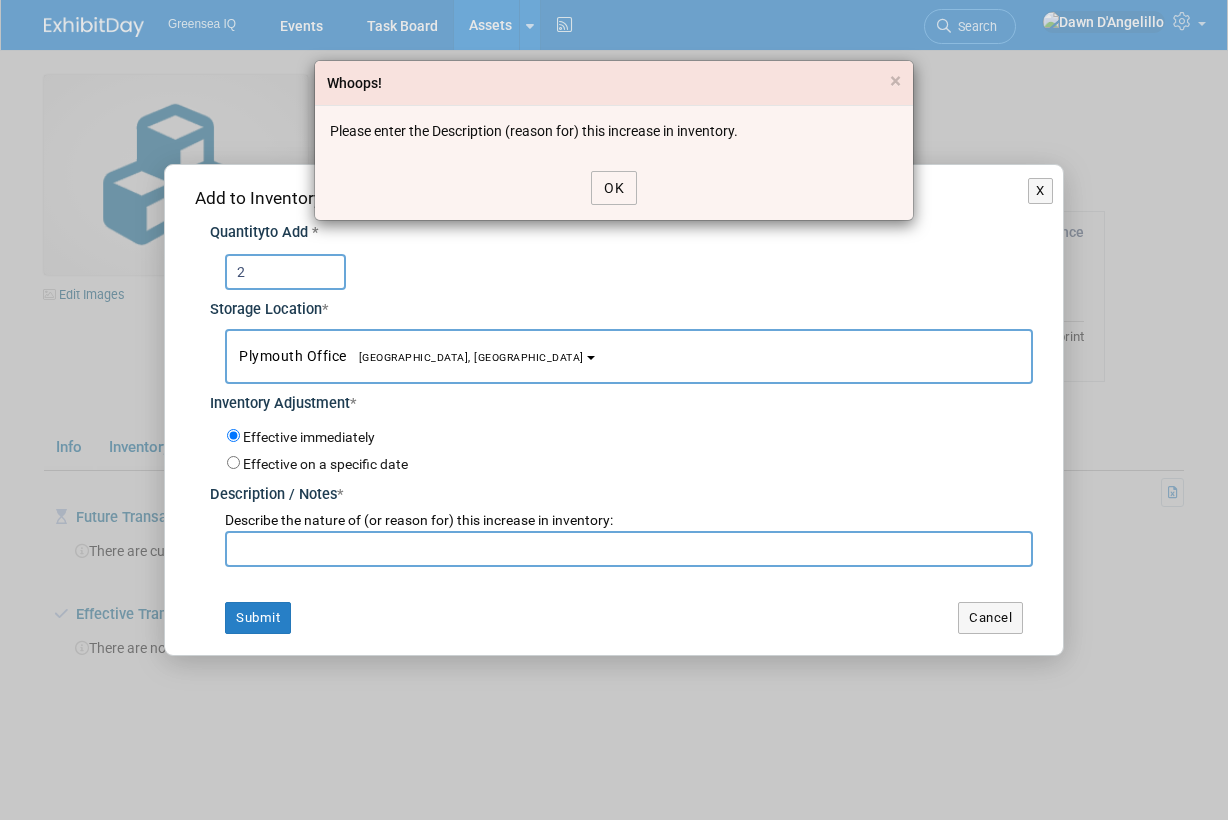 scroll, scrollTop: 37, scrollLeft: 0, axis: vertical 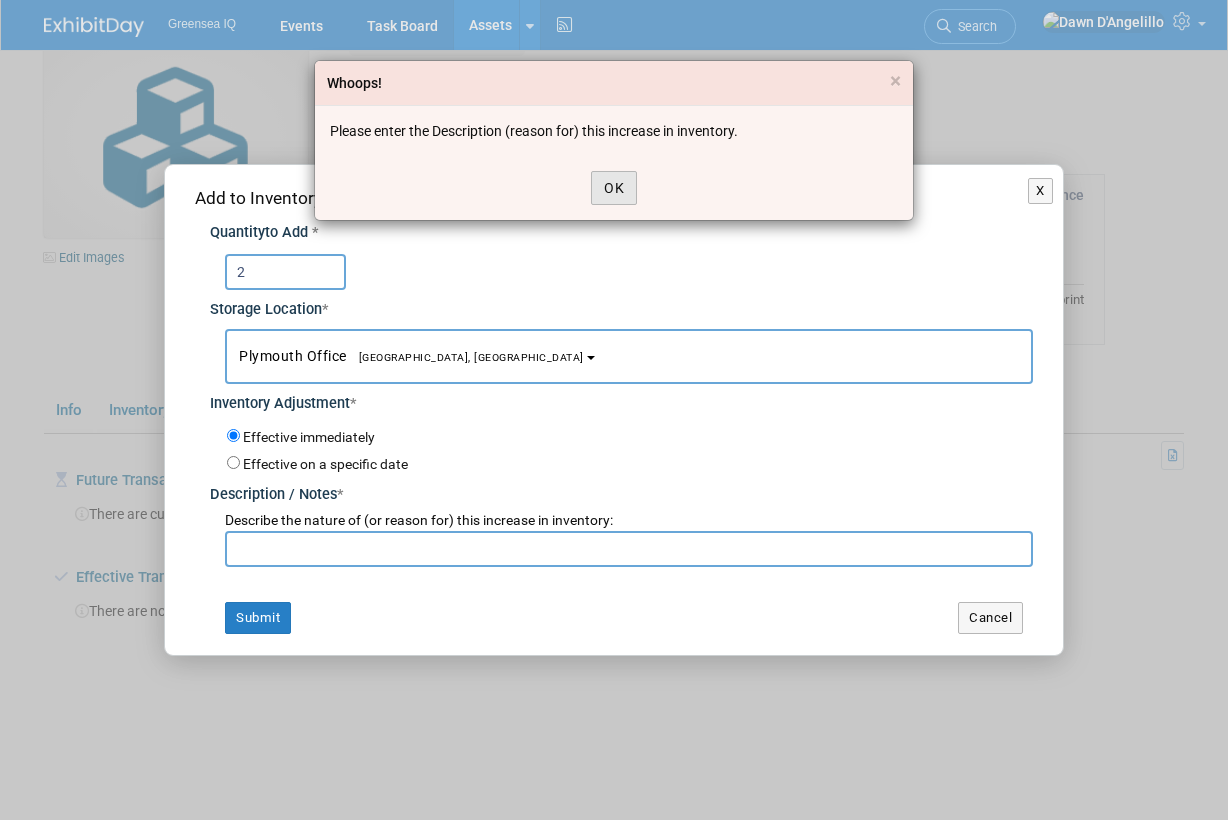 click on "OK" at bounding box center [614, 188] 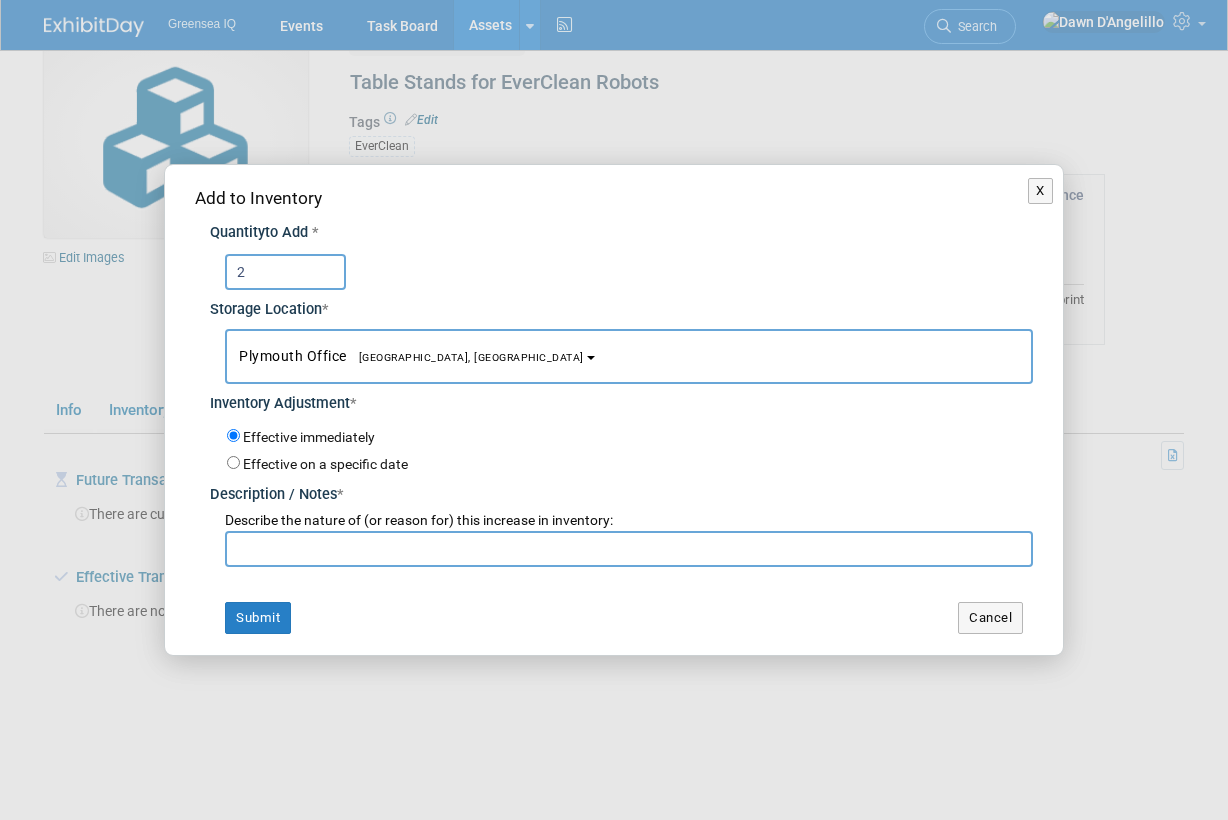 click at bounding box center [629, 549] 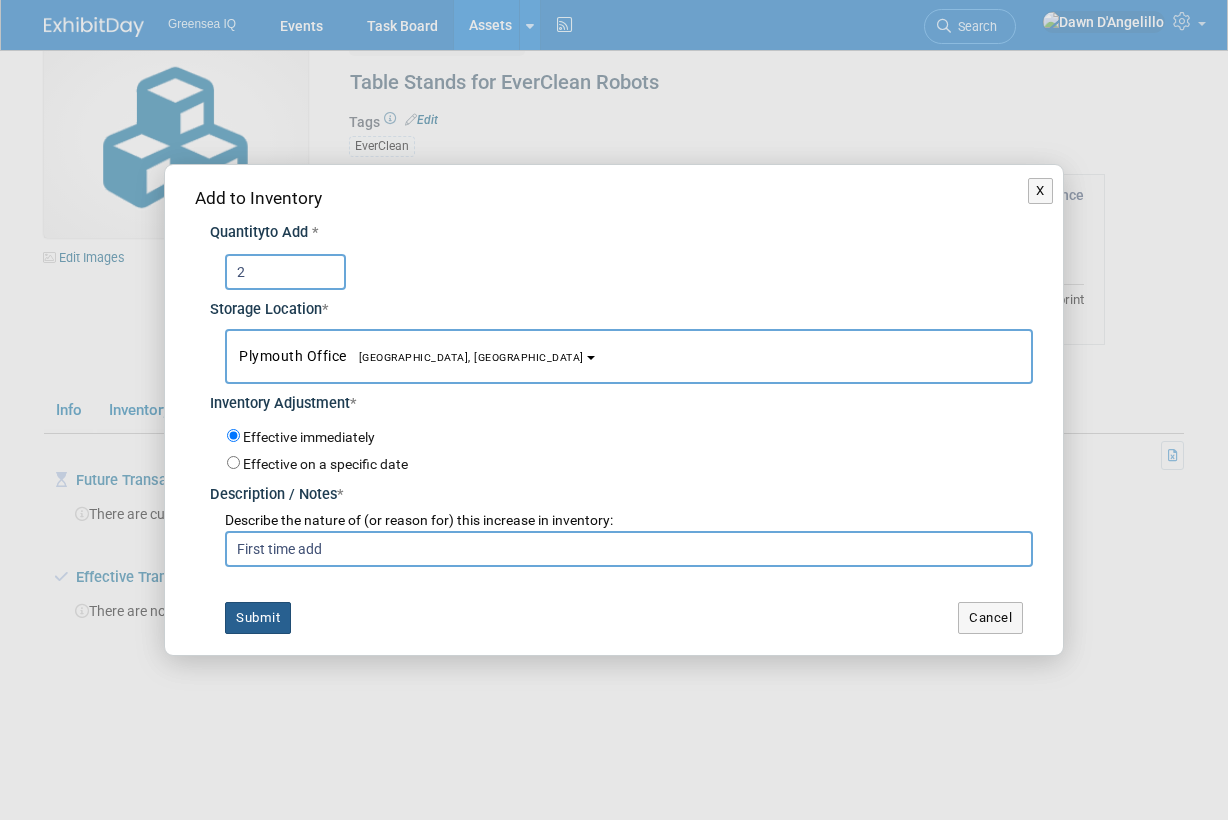 type on "First time add" 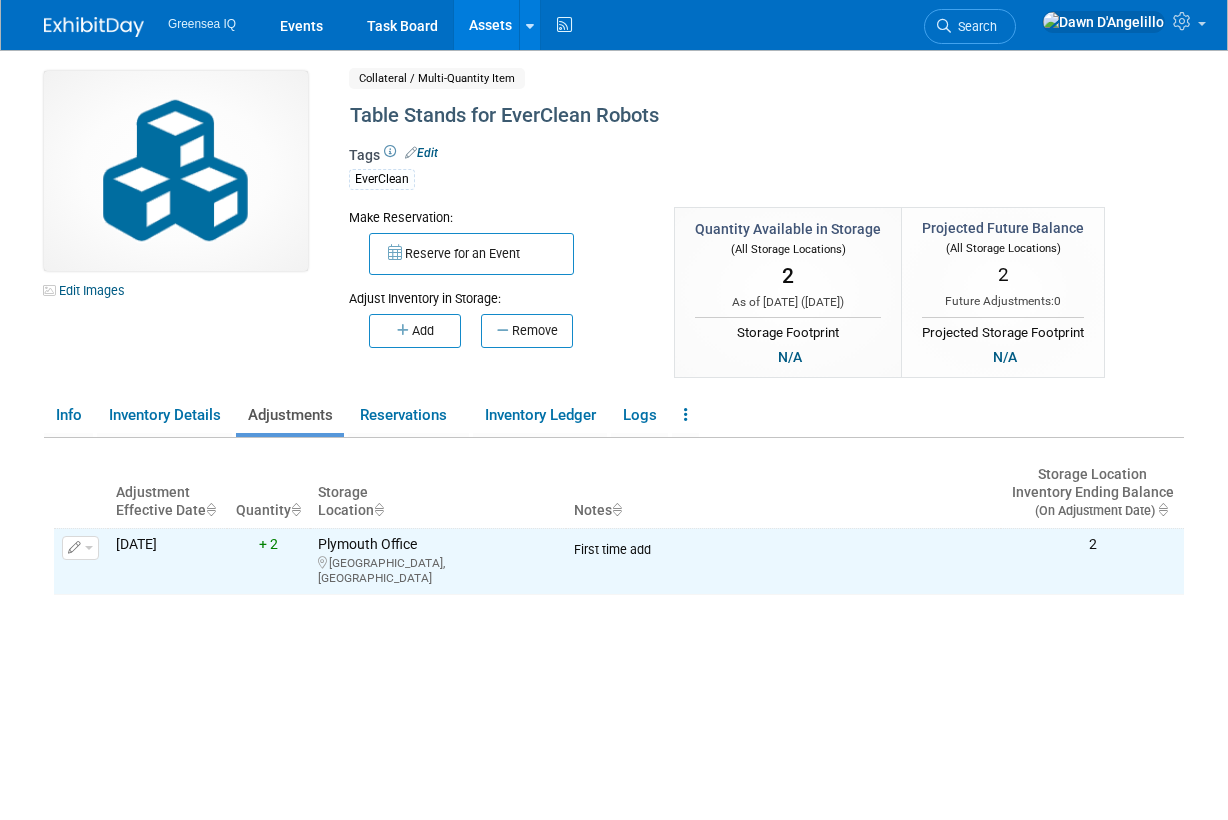 scroll, scrollTop: 0, scrollLeft: 0, axis: both 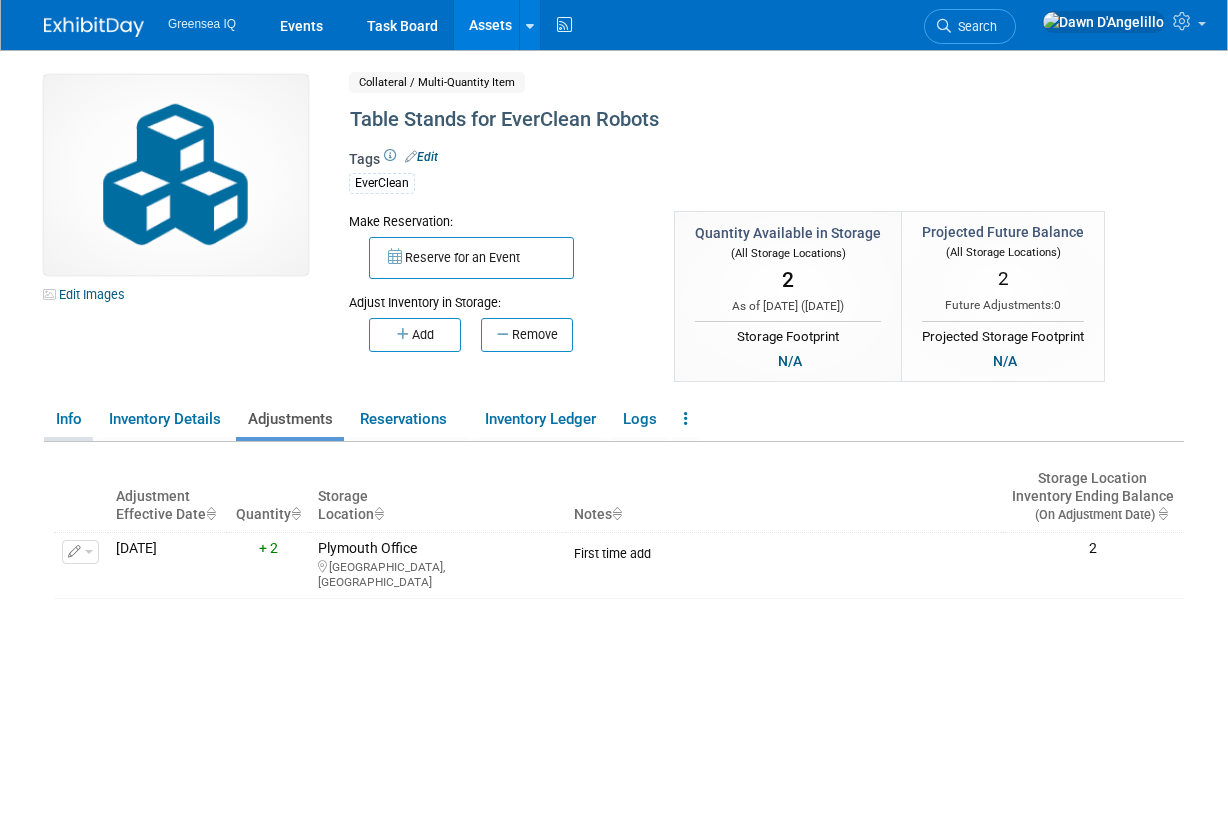 click on "Info" at bounding box center [68, 419] 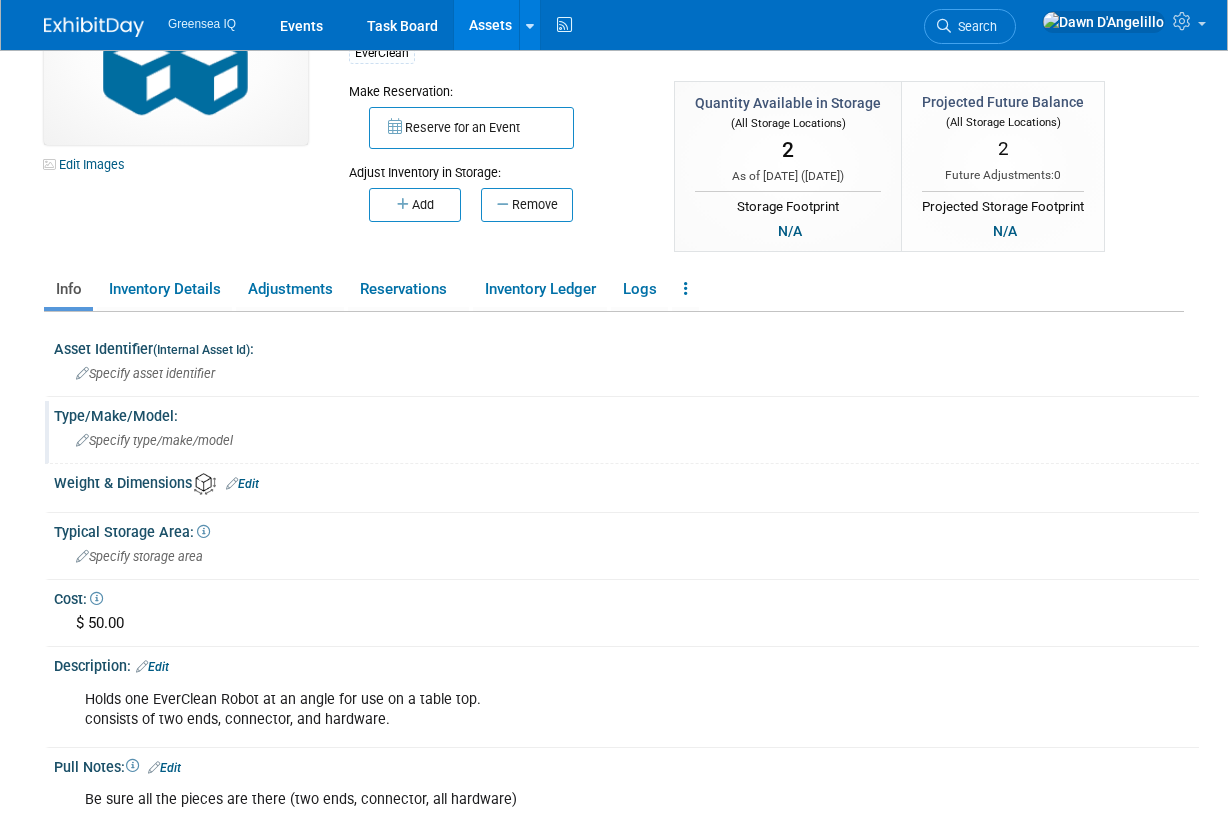 scroll, scrollTop: 136, scrollLeft: 0, axis: vertical 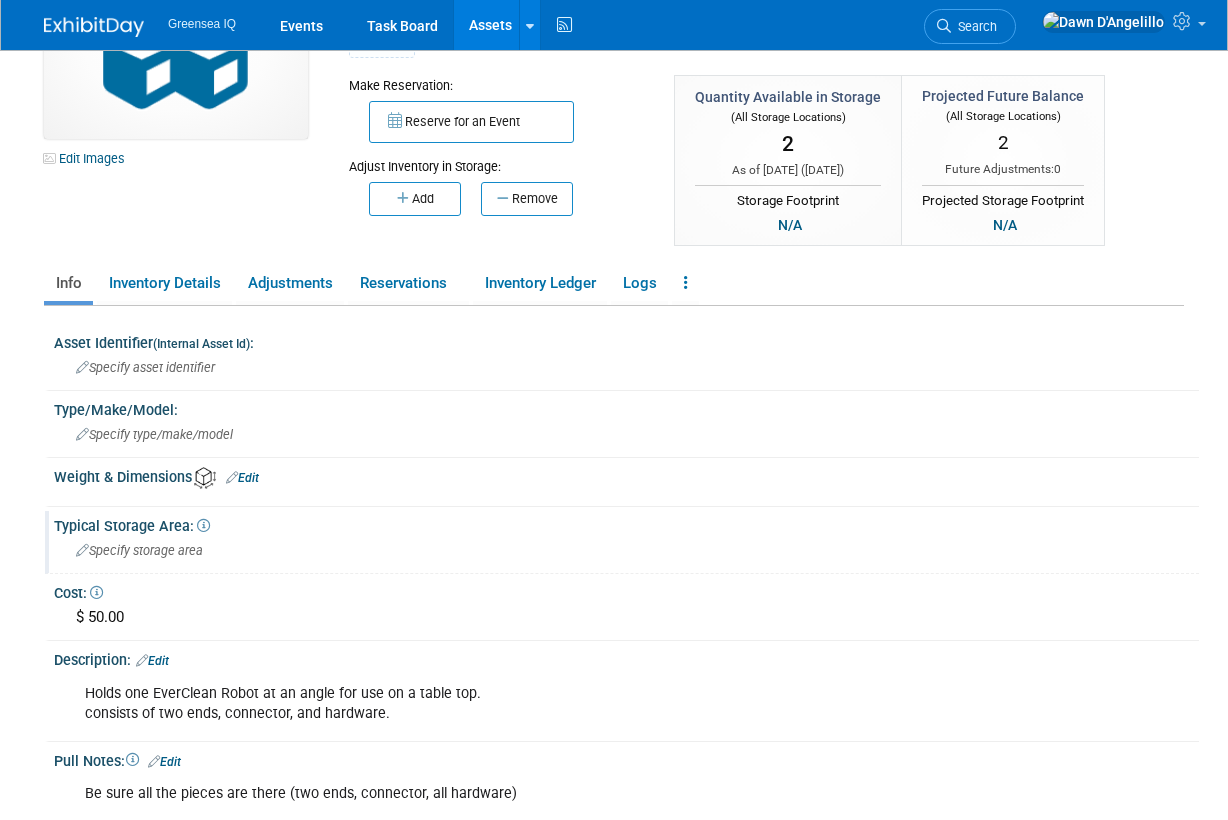 click on "Specify storage area" at bounding box center [139, 550] 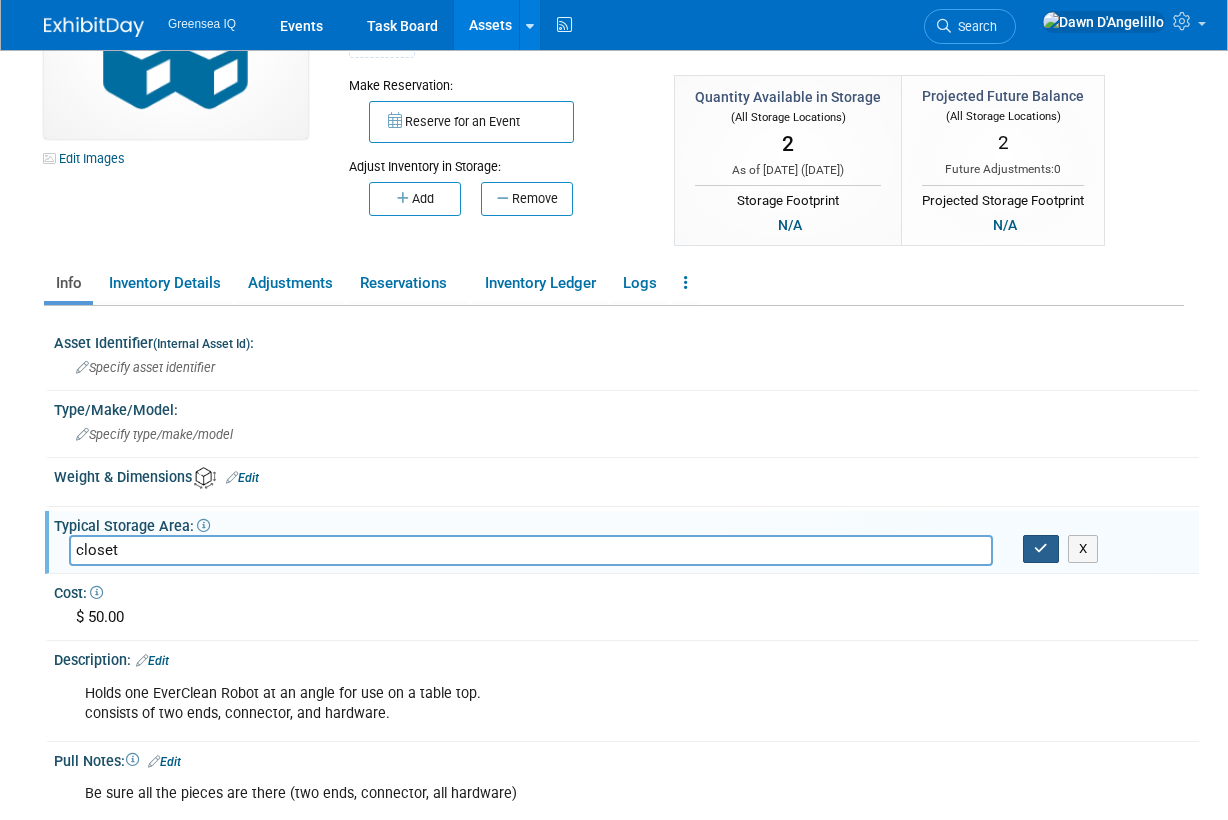 type on "closet" 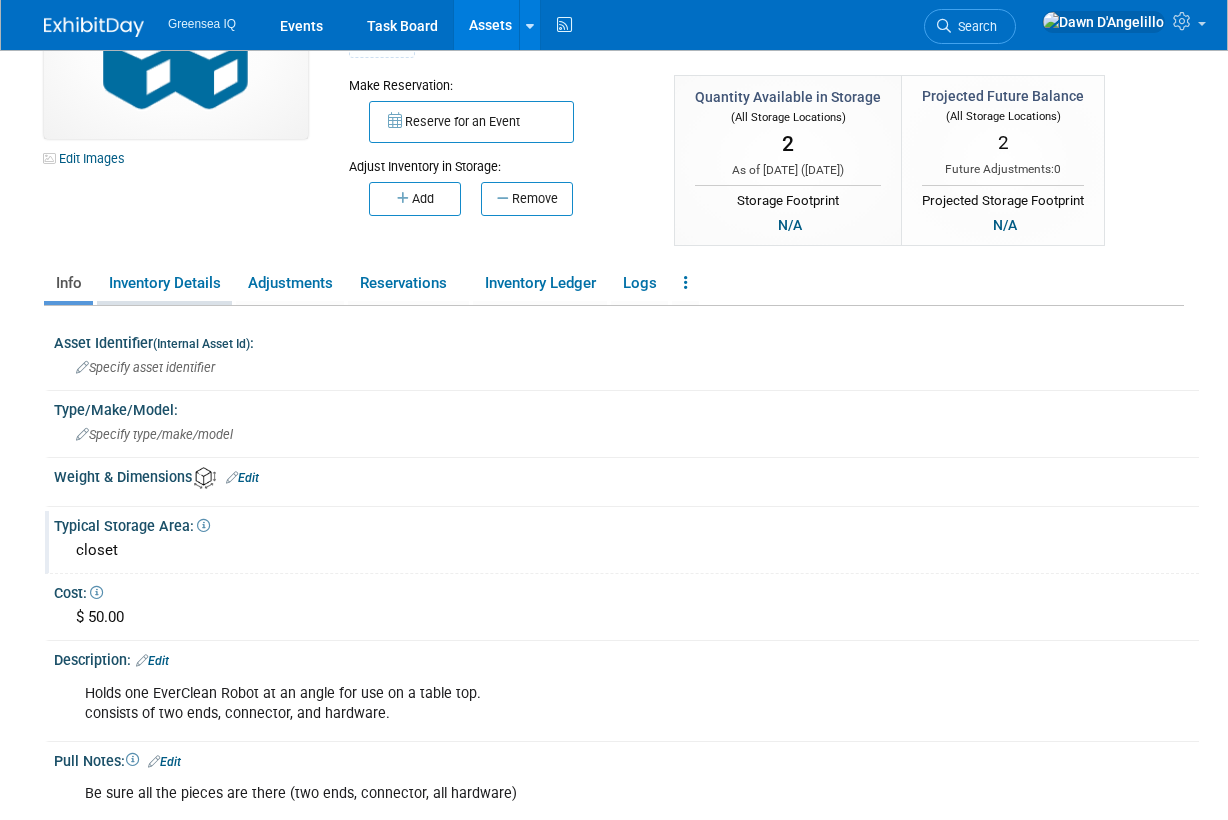 click on "Inventory Details" at bounding box center (164, 283) 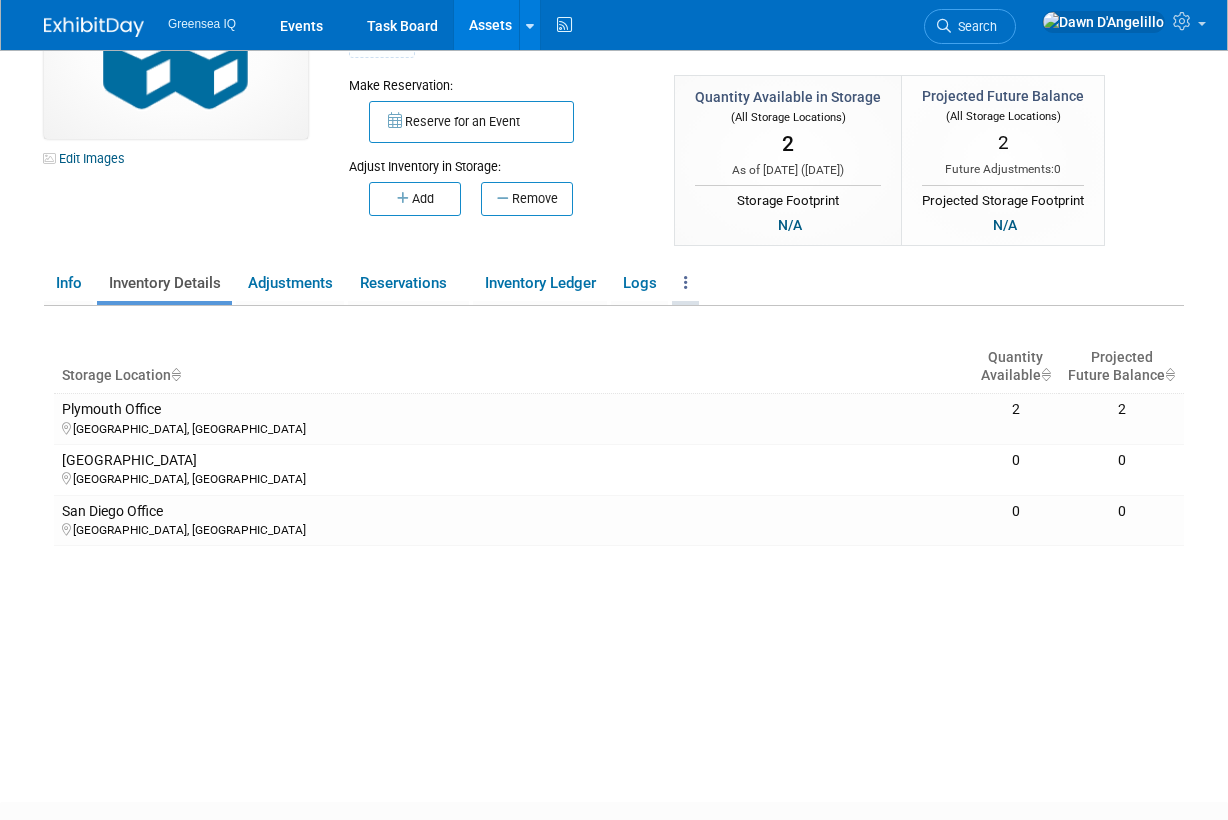 click at bounding box center (685, 283) 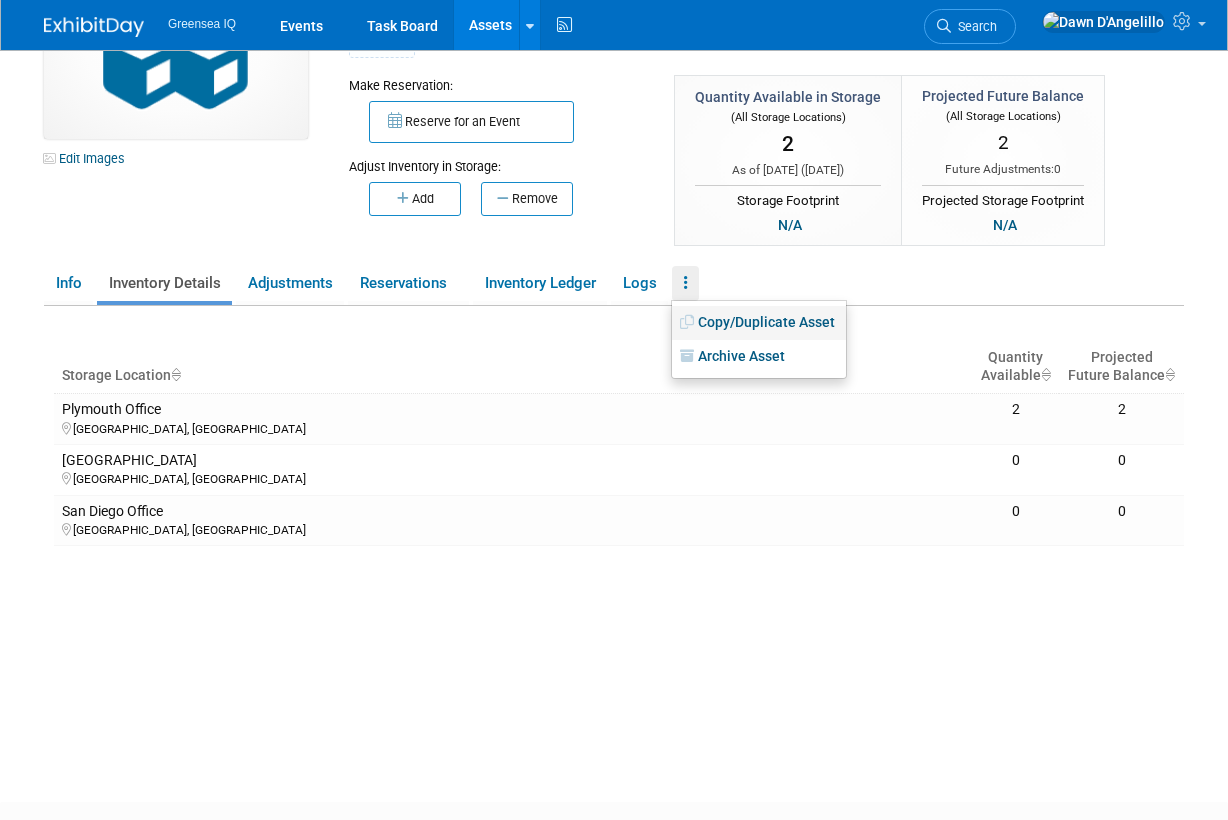 click on "Copy/Duplicate Asset" at bounding box center (759, 323) 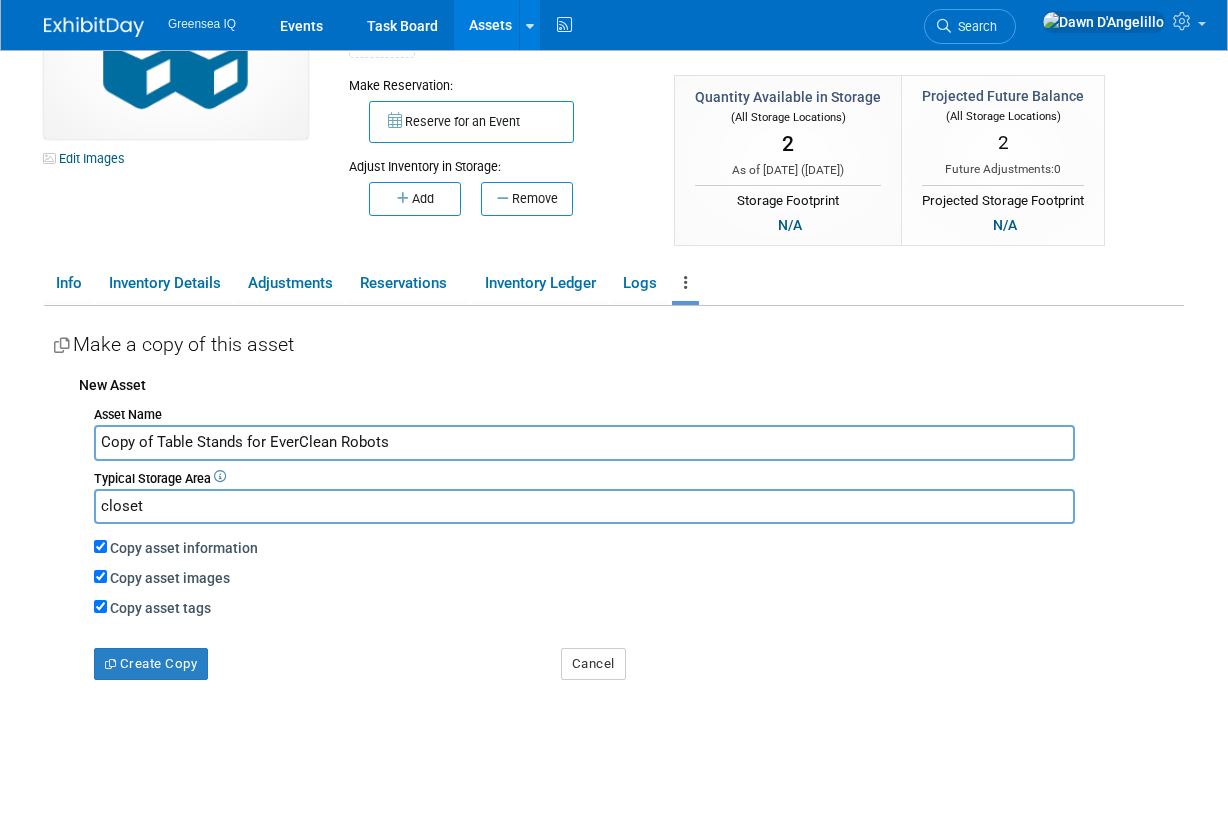 scroll, scrollTop: 110, scrollLeft: 0, axis: vertical 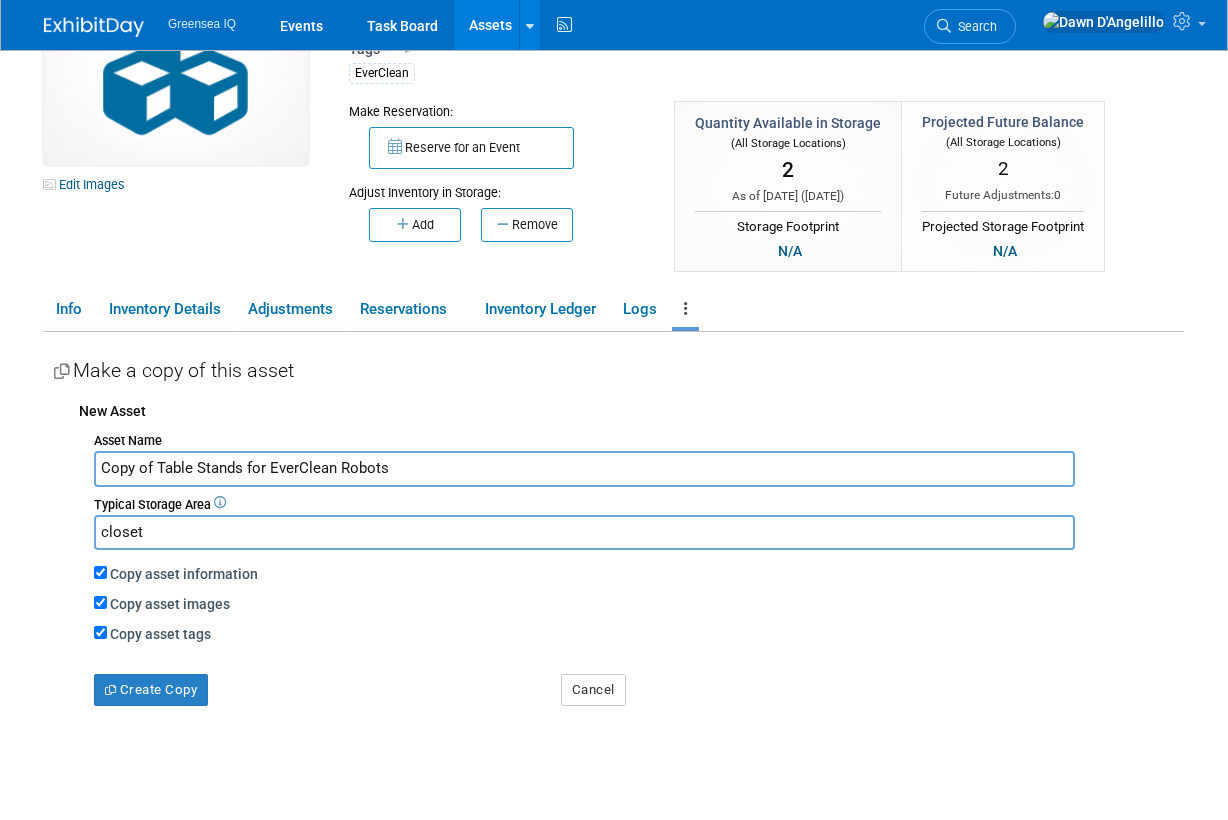 drag, startPoint x: 190, startPoint y: 470, endPoint x: 66, endPoint y: 449, distance: 125.765656 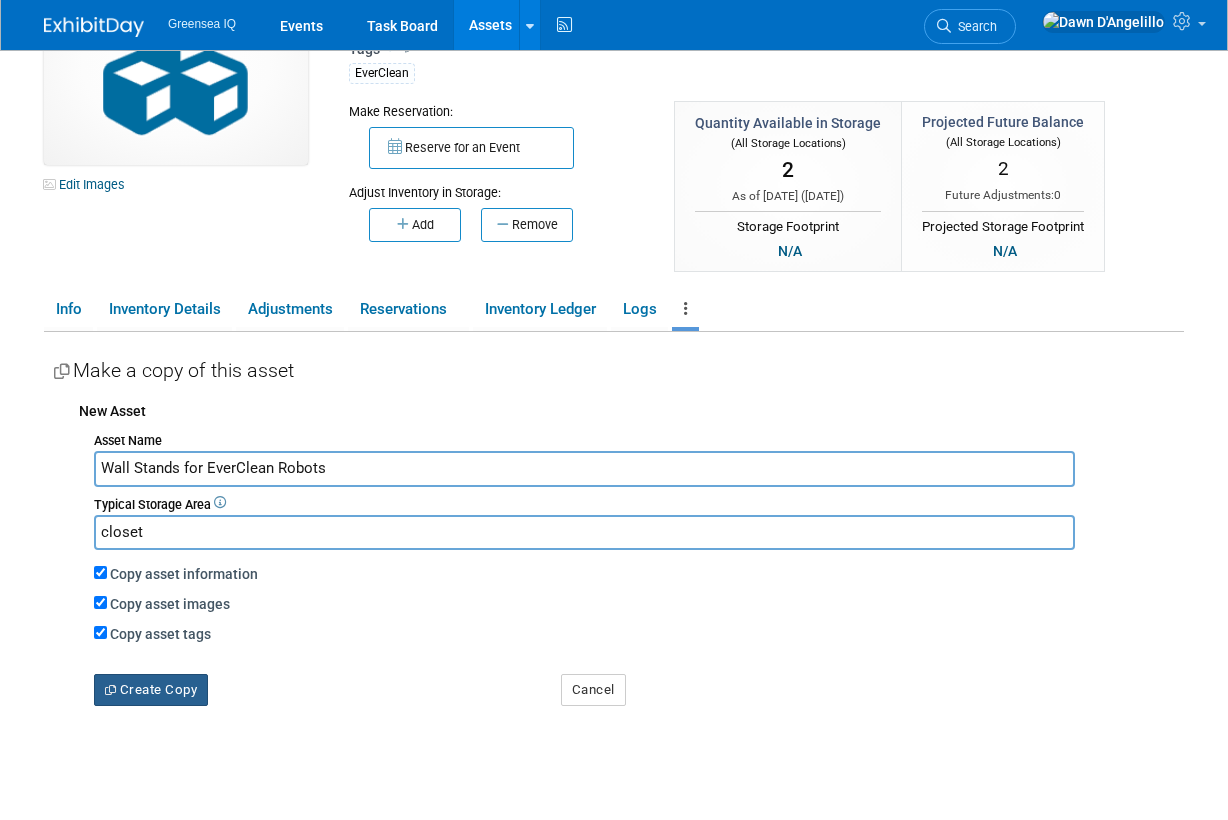 type on "Wall Stands for EverClean Robots" 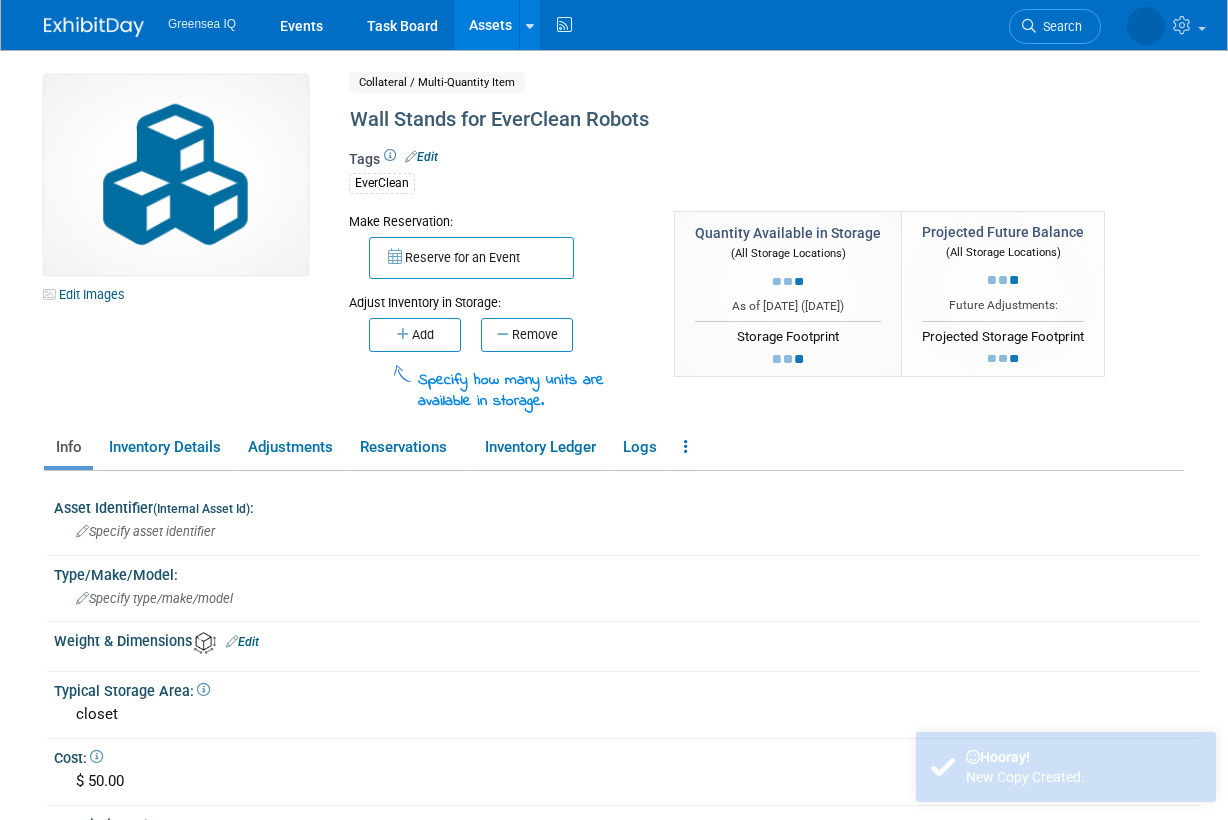 scroll, scrollTop: 0, scrollLeft: 0, axis: both 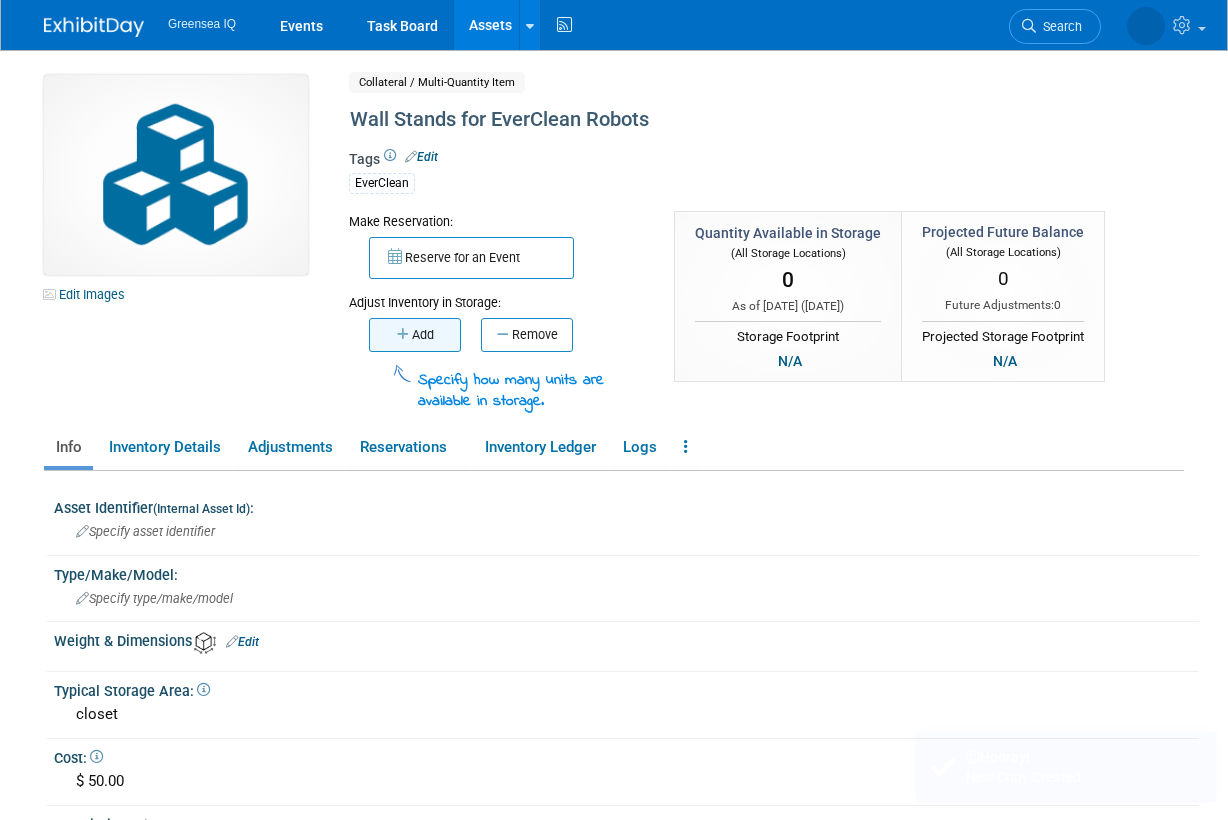 click on "Add" at bounding box center (415, 335) 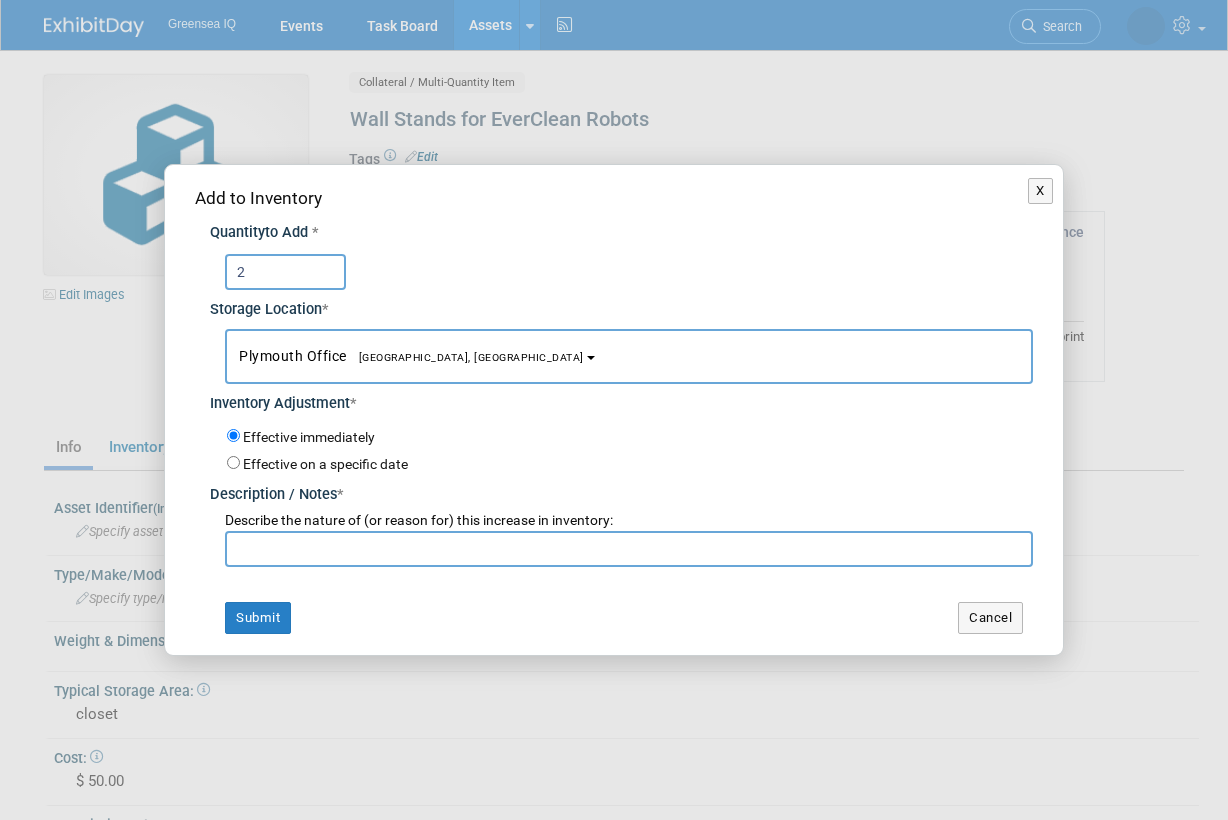 type on "2" 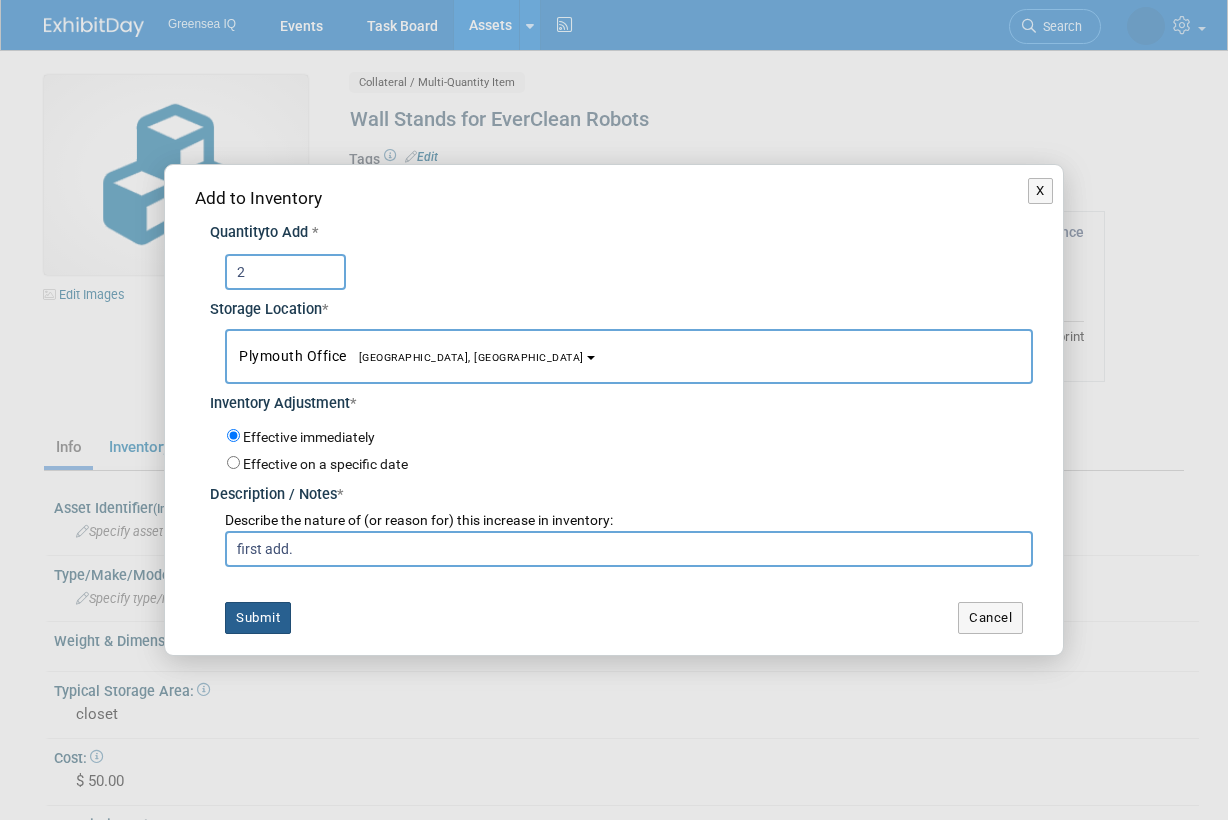 type on "first add." 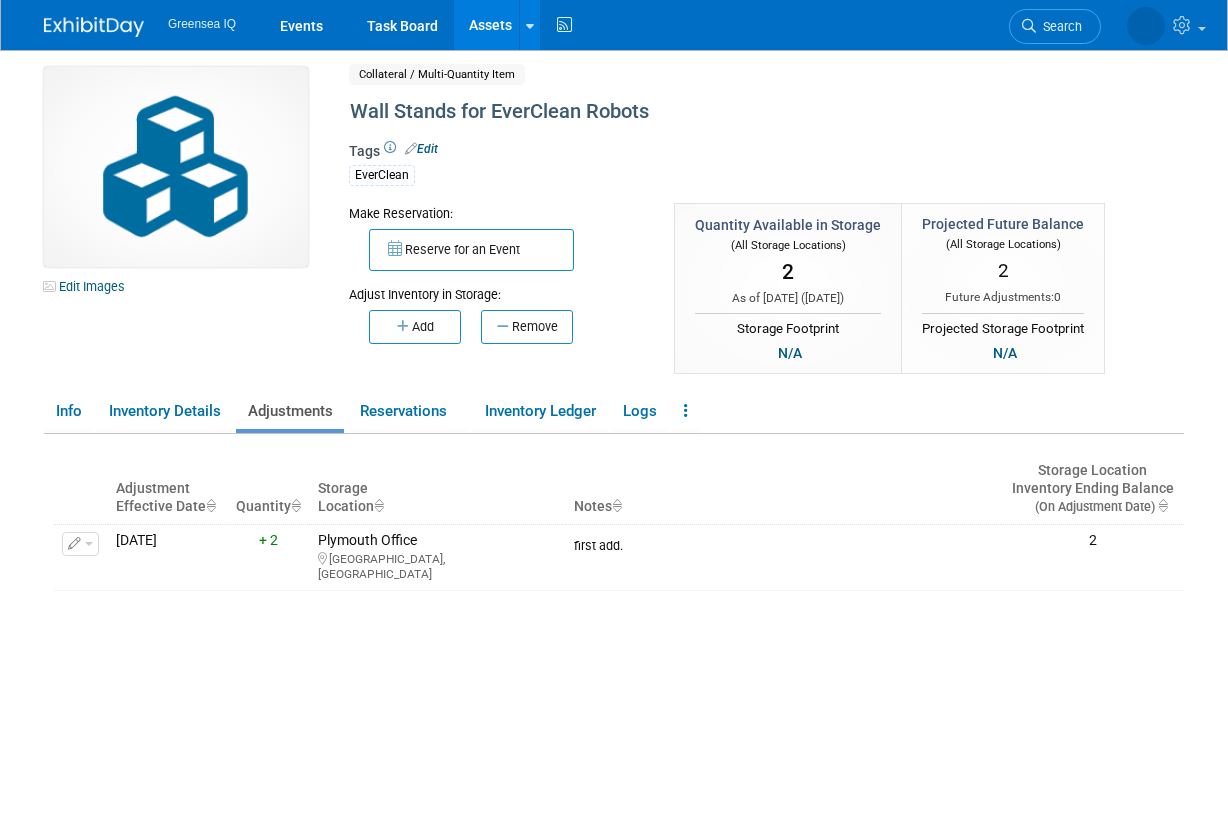 scroll, scrollTop: 0, scrollLeft: 0, axis: both 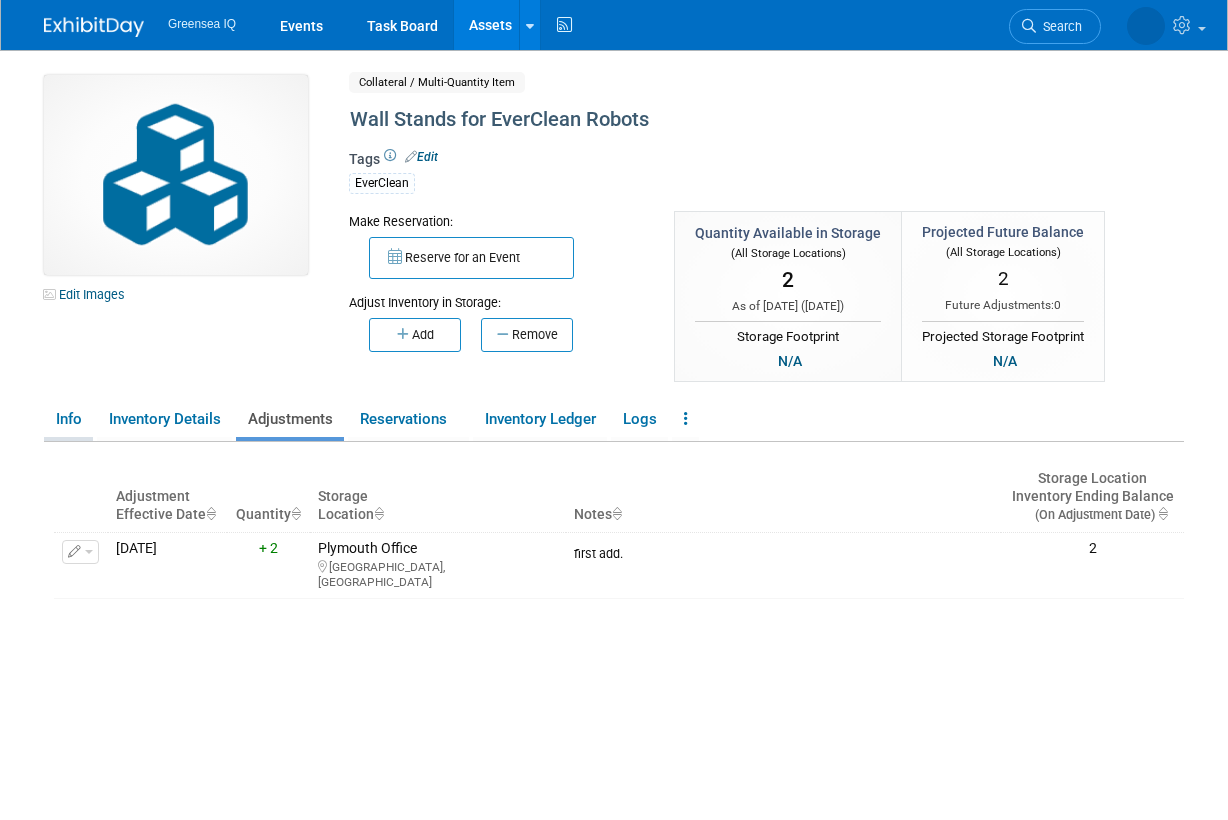 click on "Info" at bounding box center (68, 419) 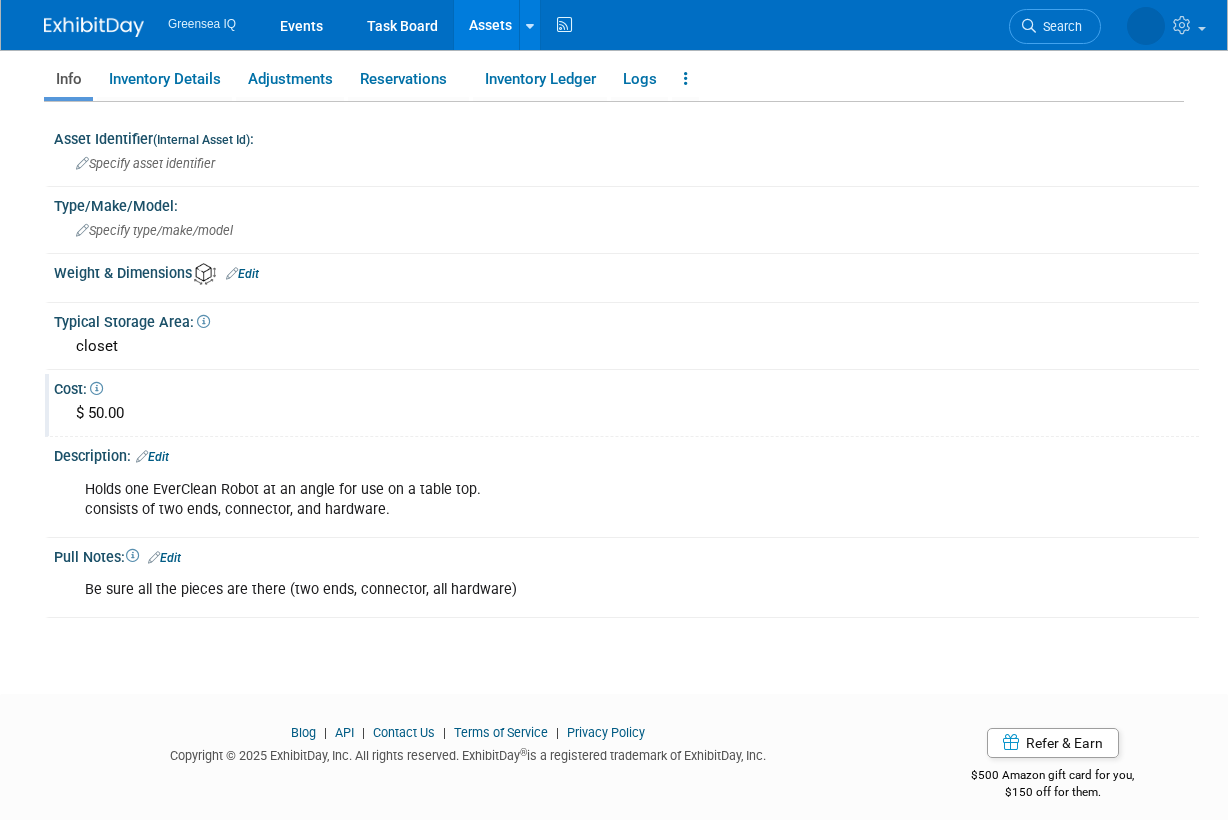 scroll, scrollTop: 342, scrollLeft: 0, axis: vertical 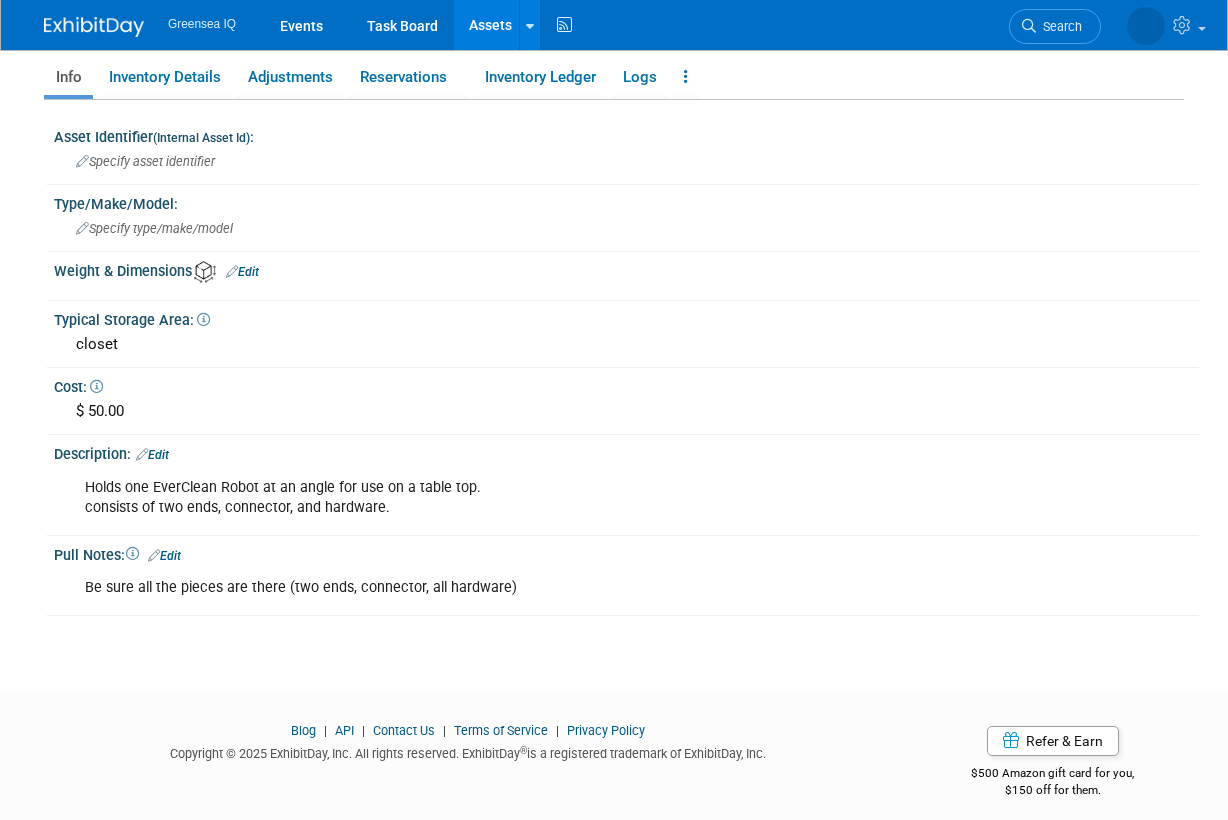 click on "Edit" at bounding box center (152, 455) 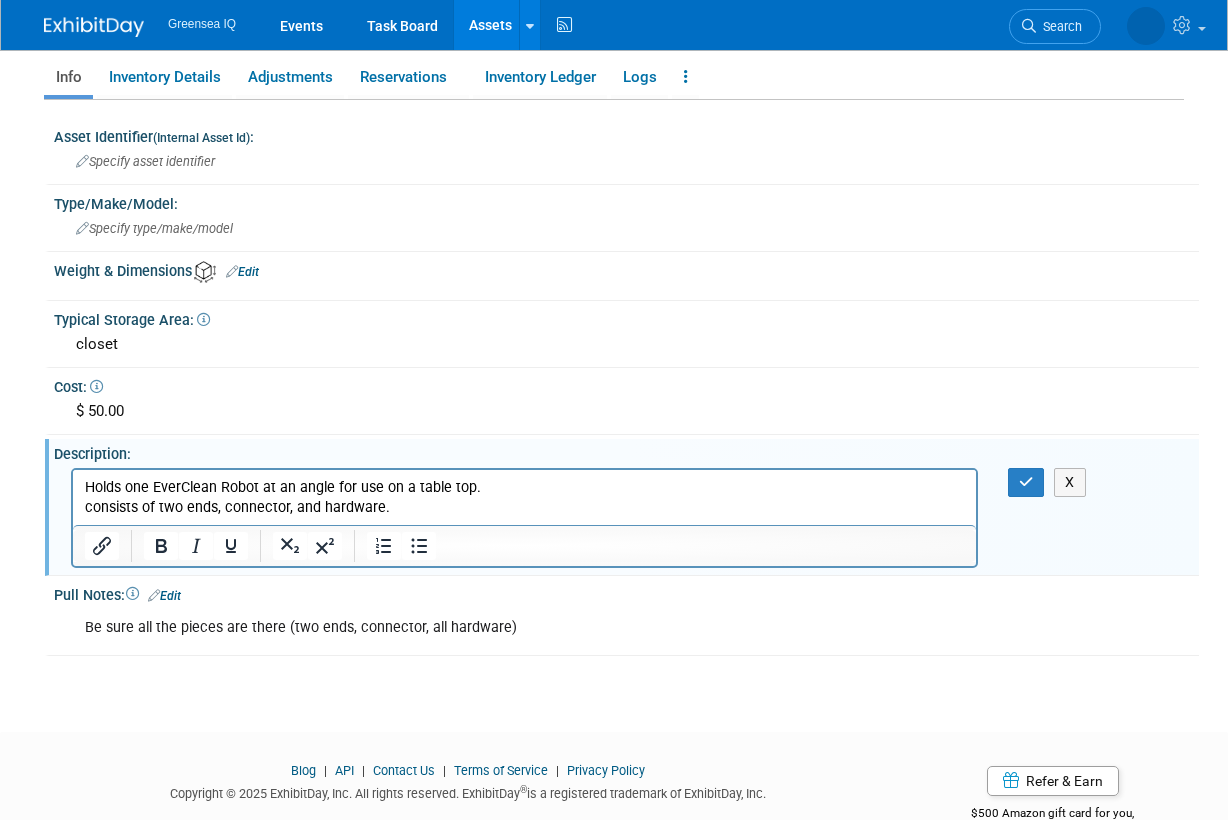 scroll, scrollTop: 0, scrollLeft: 0, axis: both 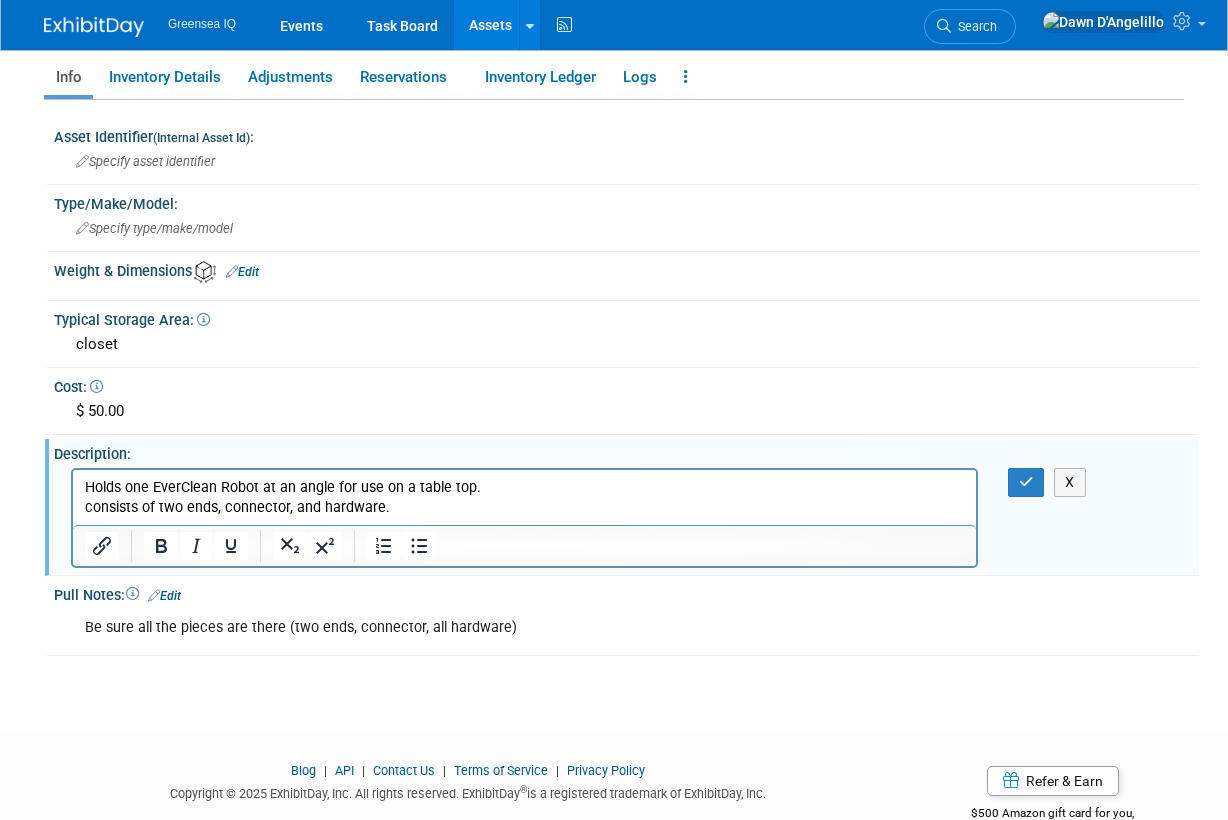 click on "Holds one EverClean Robot at an angle for use on a table top. consists of two ends, connector, and hardware." at bounding box center [525, 497] 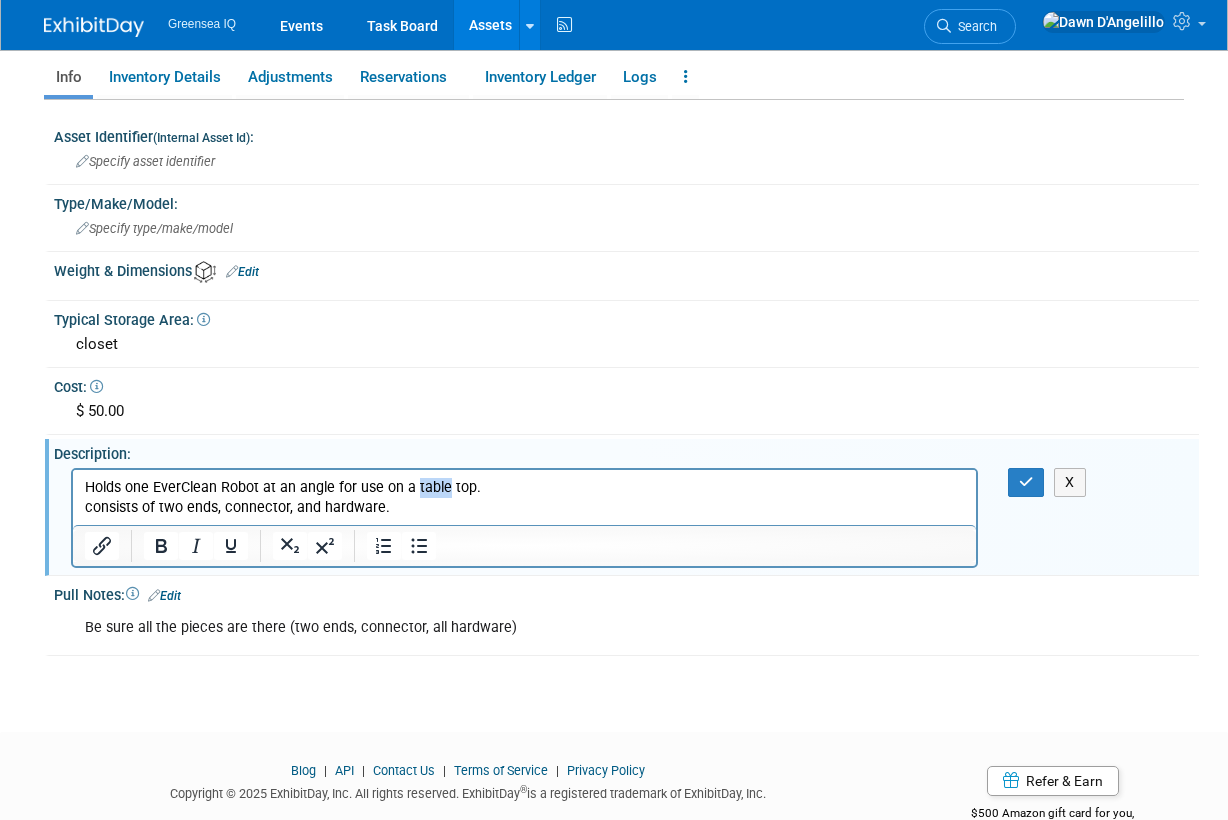 click on "Holds one EverClean Robot at an angle for use on a table top. consists of two ends, connector, and hardware." at bounding box center [525, 497] 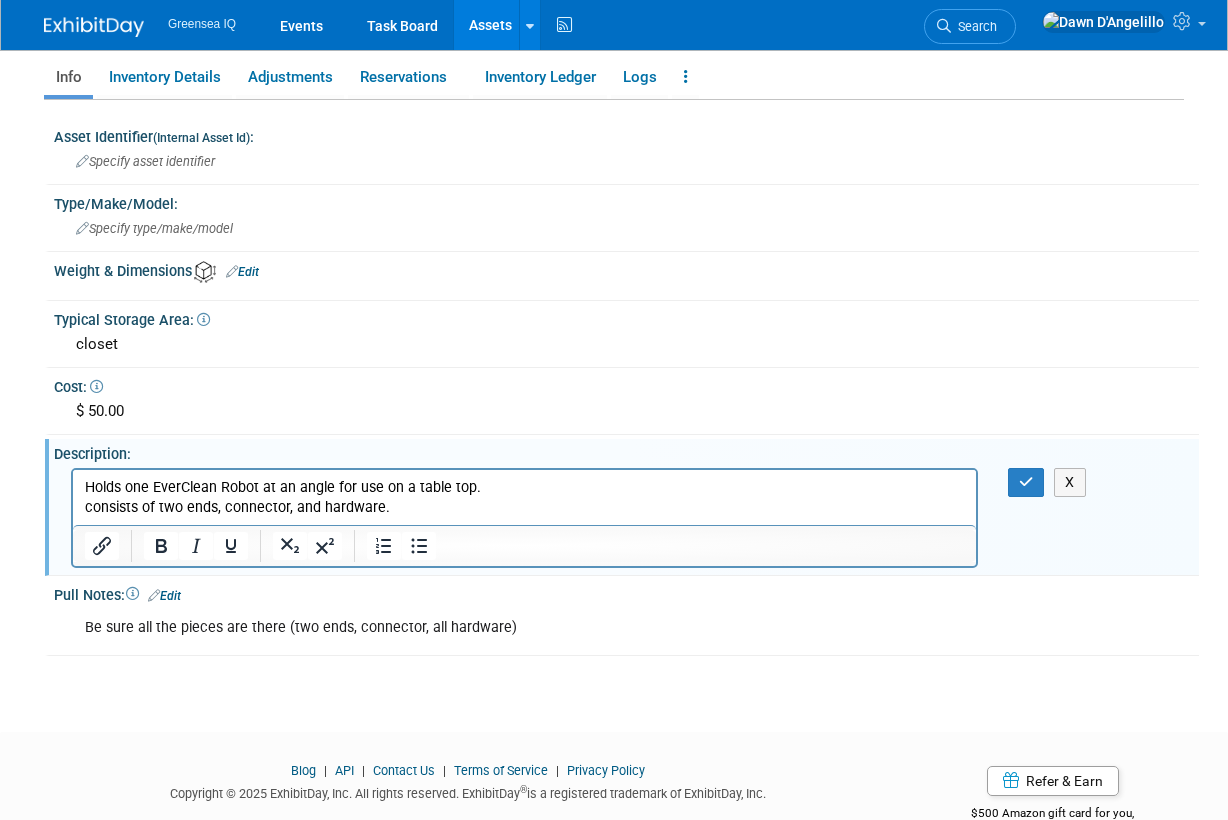 click on "Holds one EverClean Robot at an angle for use on a table top. consists of two ends, connector, and hardware." at bounding box center (525, 497) 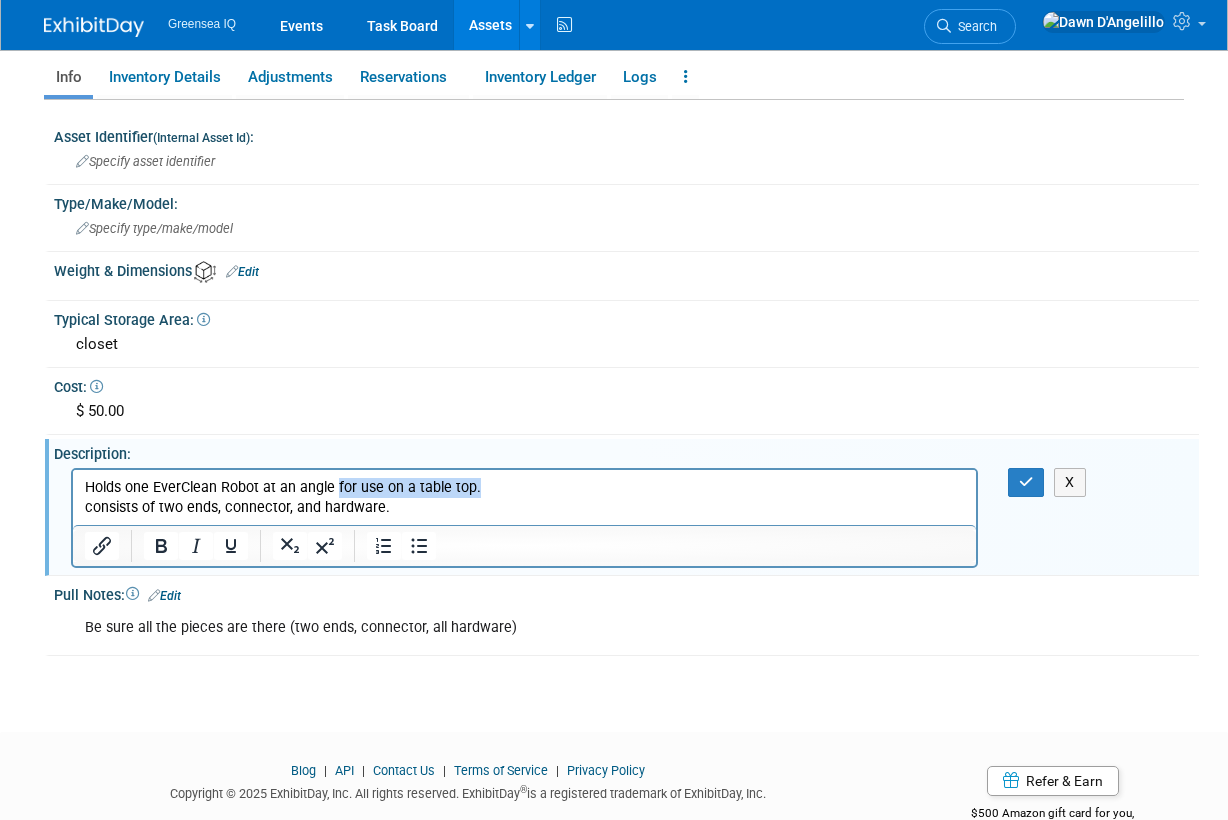 drag, startPoint x: 335, startPoint y: 486, endPoint x: 529, endPoint y: 481, distance: 194.06442 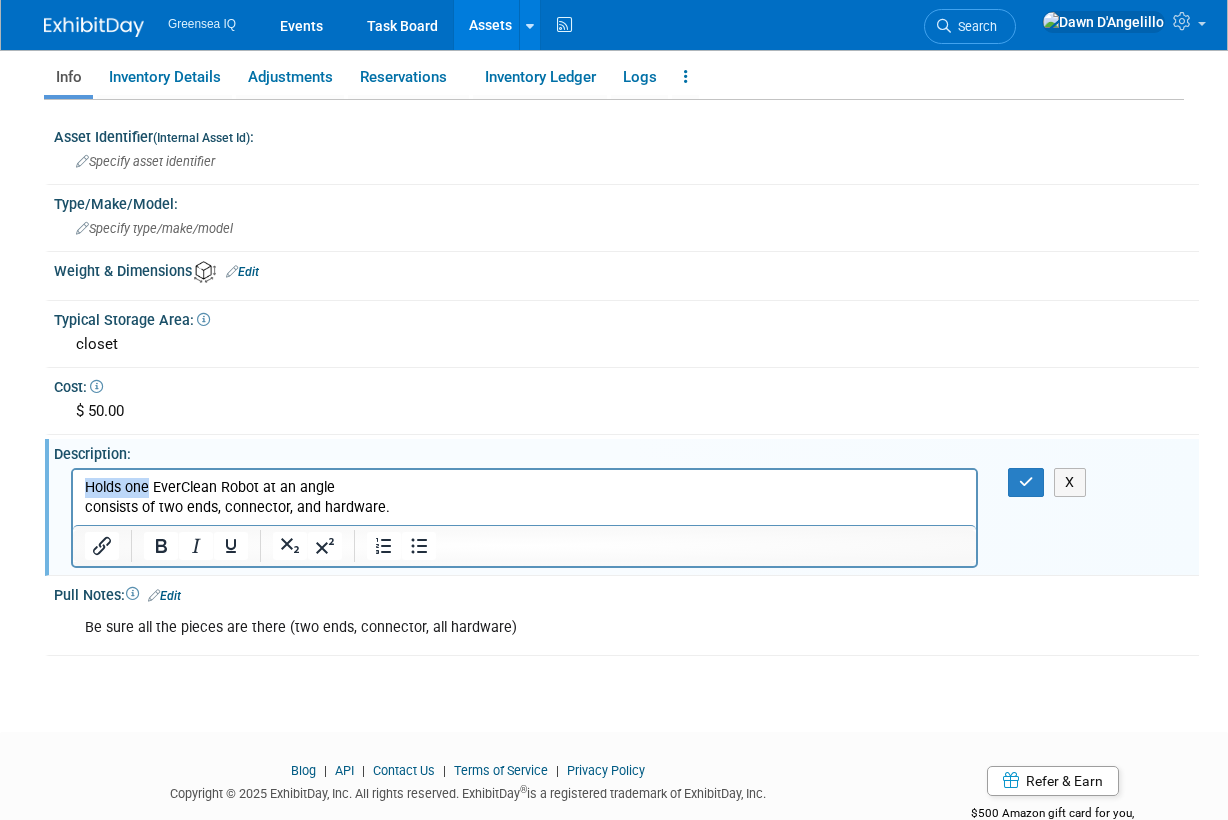 drag, startPoint x: 148, startPoint y: 491, endPoint x: 85, endPoint y: 490, distance: 63.007935 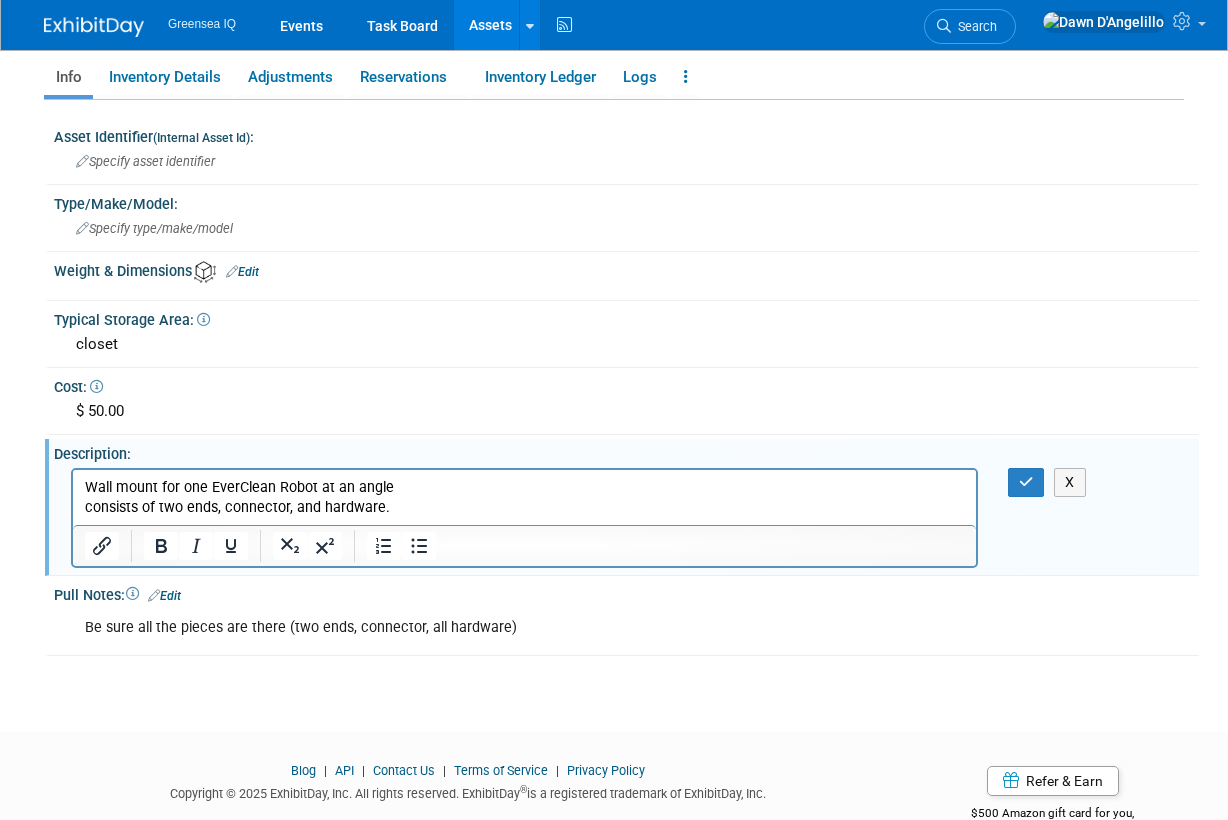 click on "Wall mount for one EverClean Robot at an angle consists of two ends, connector, and hardware." at bounding box center (525, 497) 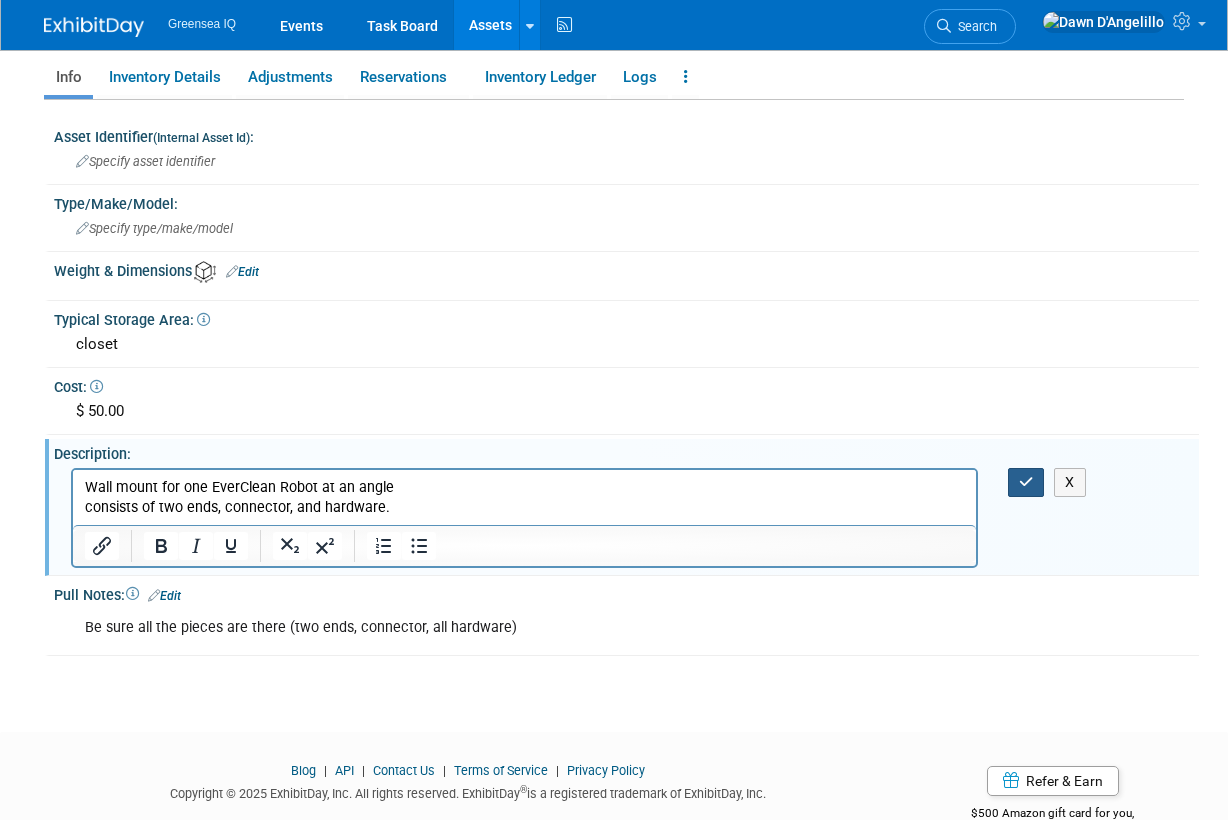 click at bounding box center [1026, 482] 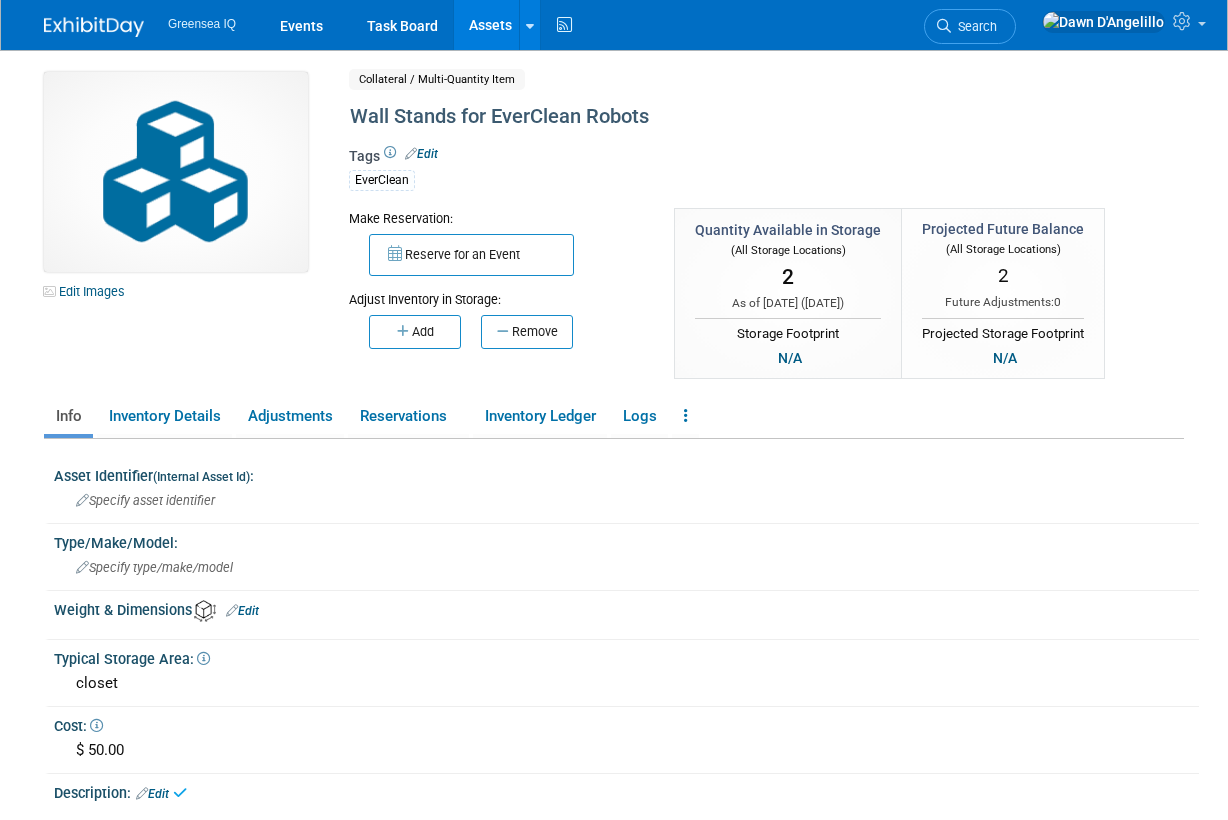 scroll, scrollTop: 0, scrollLeft: 0, axis: both 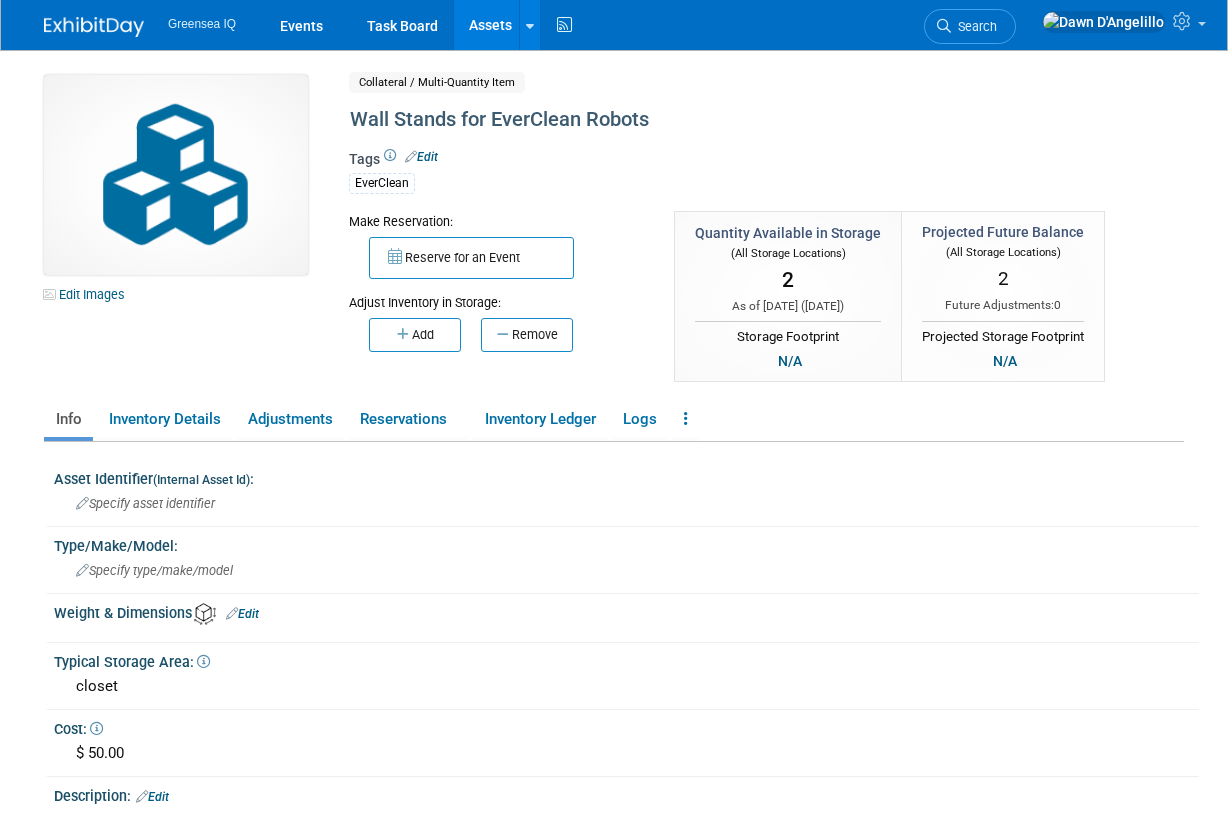 click on "Assets" at bounding box center [490, 25] 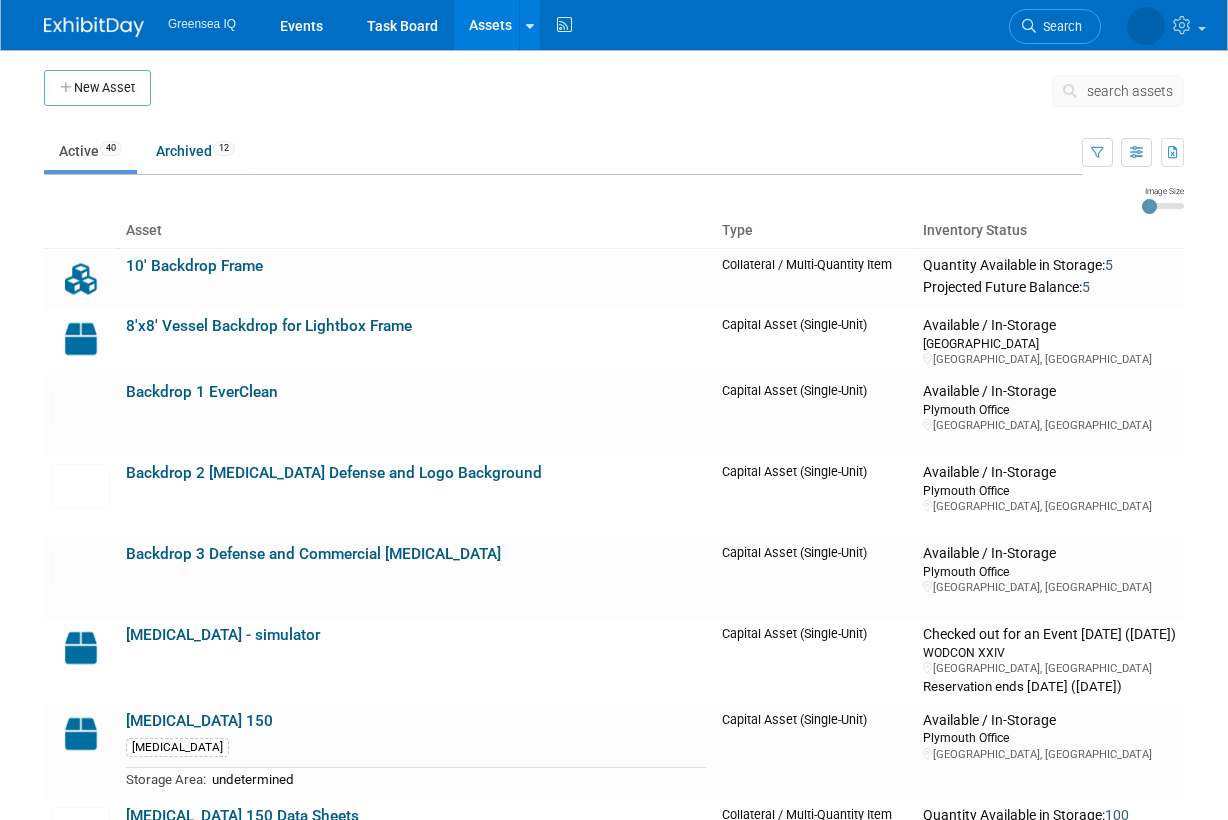 scroll, scrollTop: 0, scrollLeft: 0, axis: both 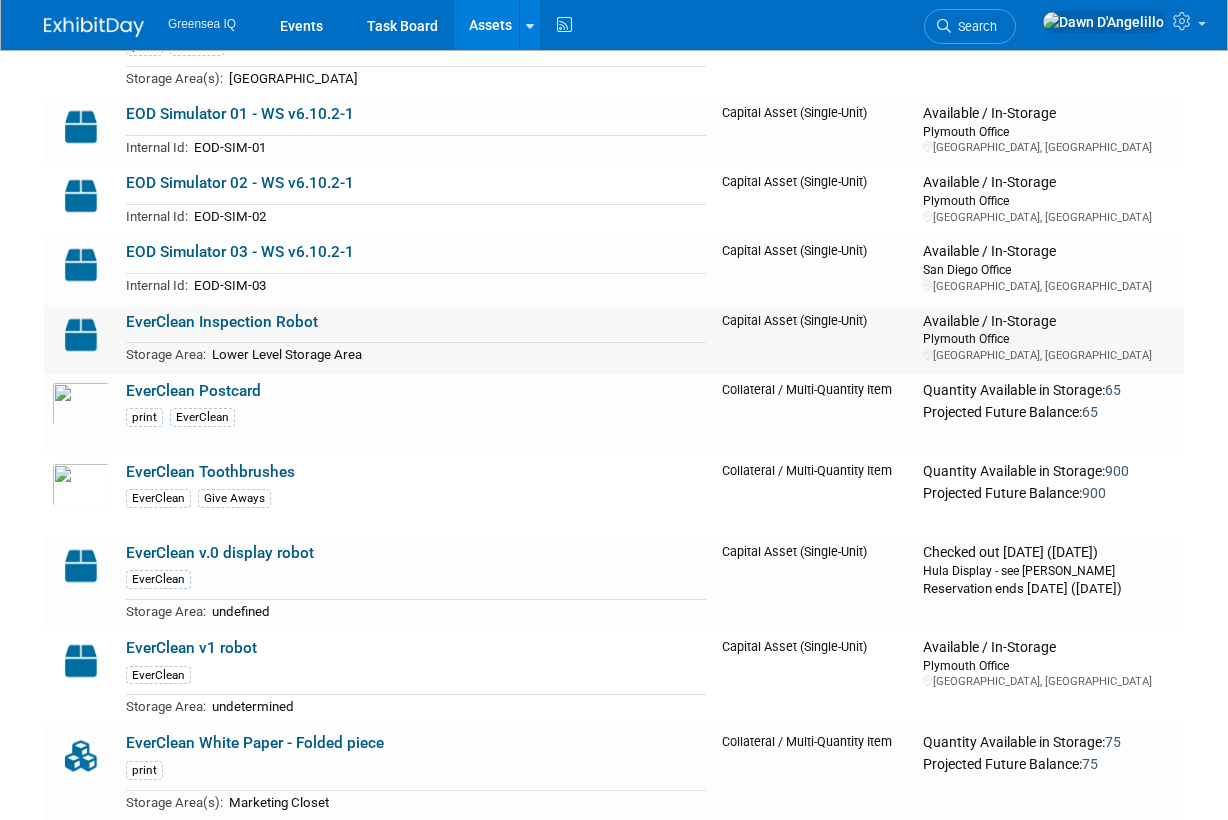 click on "EverClean Inspection Robot" at bounding box center (222, 322) 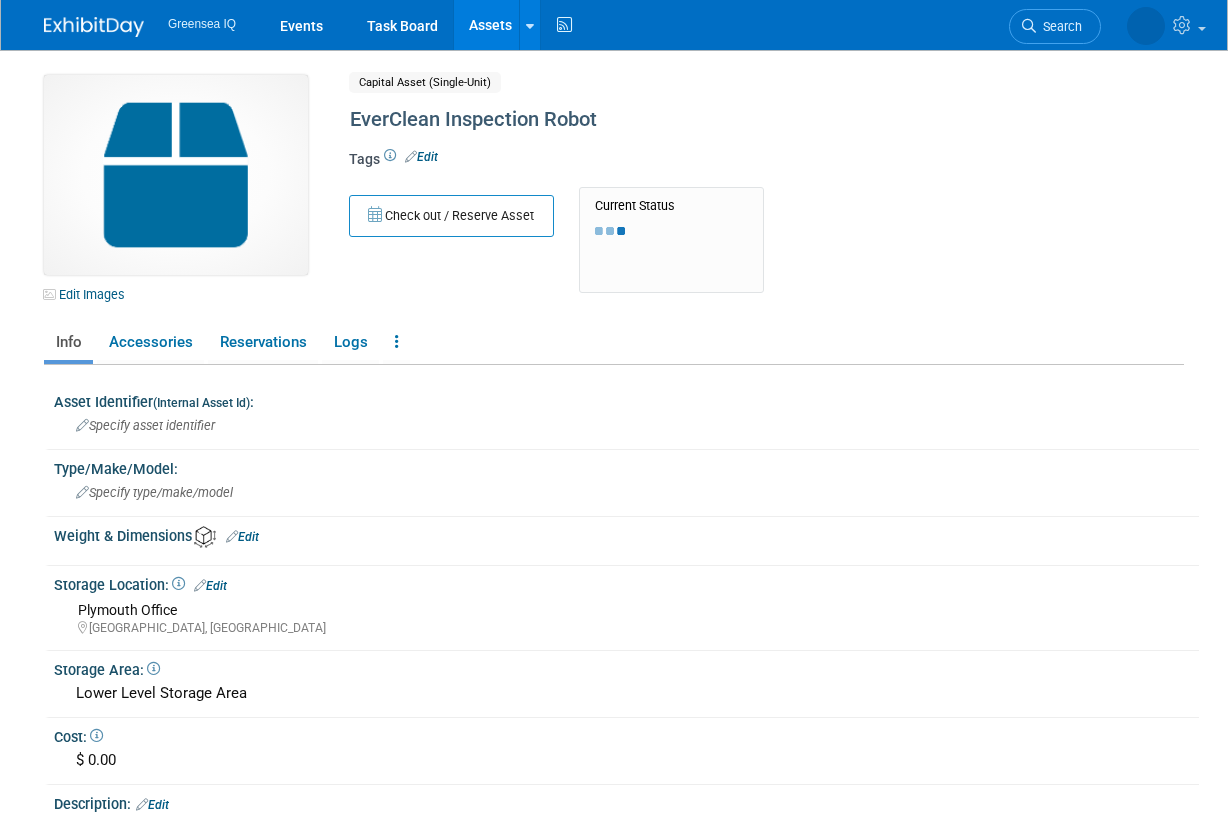scroll, scrollTop: 0, scrollLeft: 0, axis: both 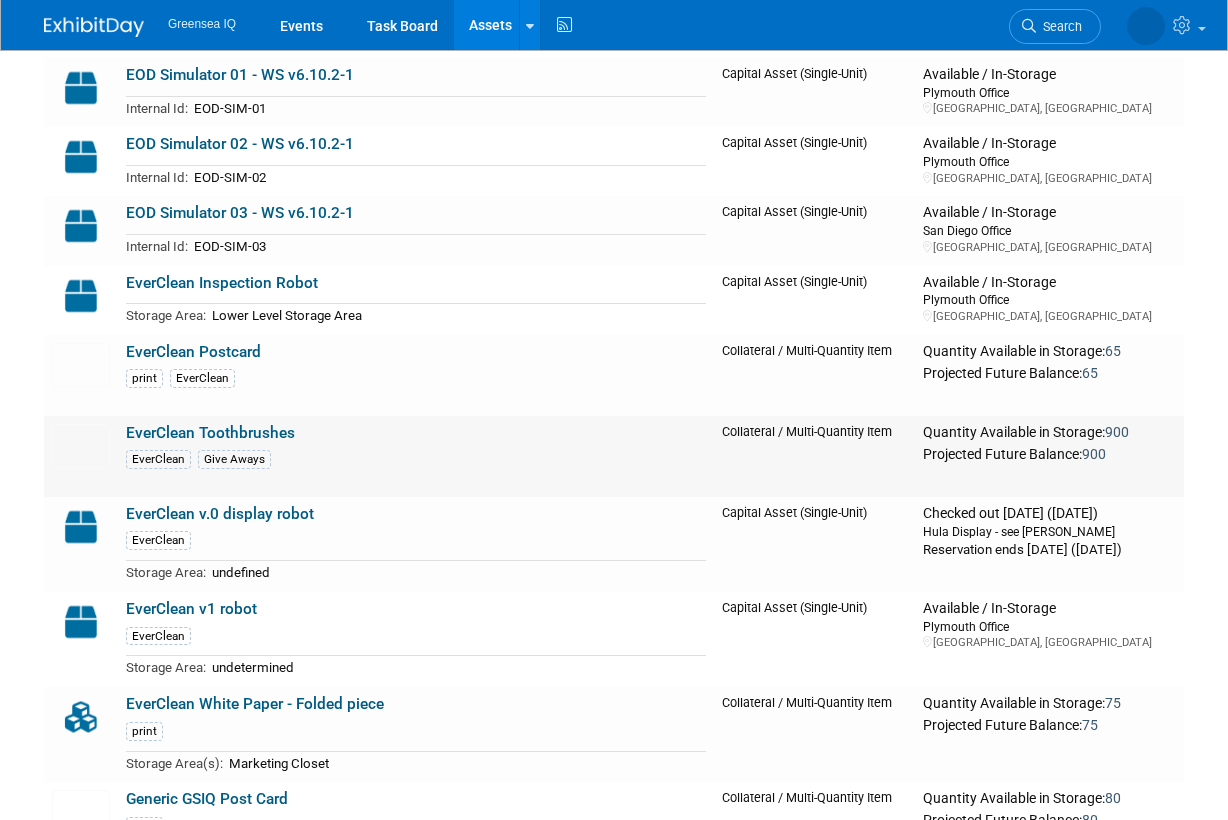 click on "EverClean Toothbrushes" at bounding box center (210, 433) 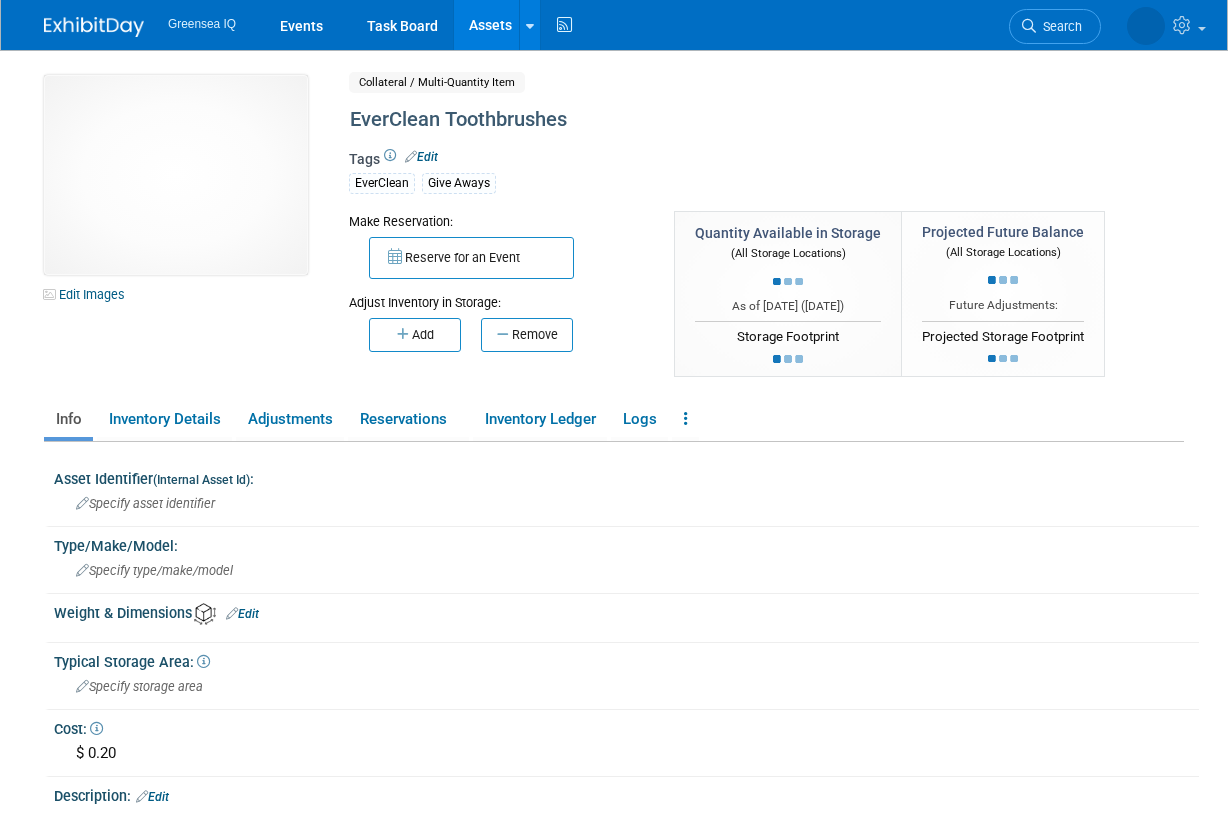 scroll, scrollTop: 0, scrollLeft: 0, axis: both 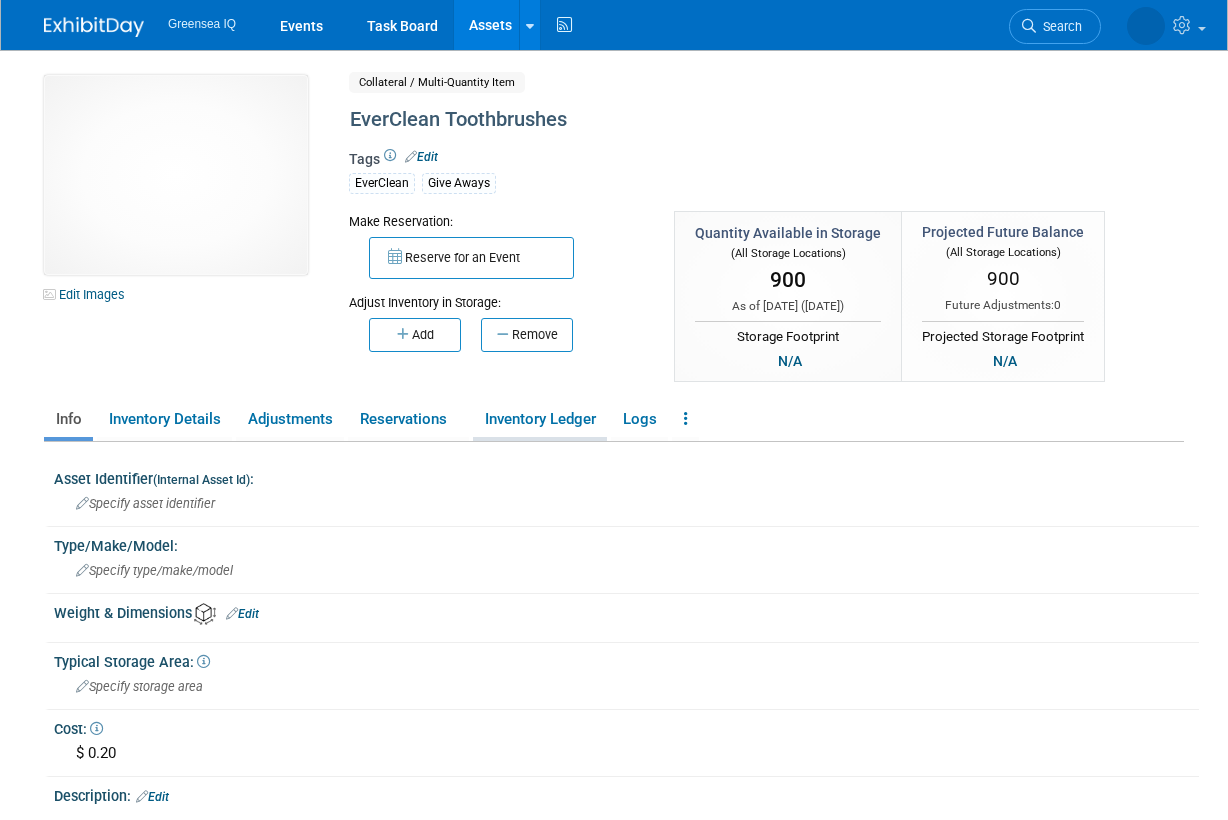 click on "Inventory Ledger" at bounding box center [540, 419] 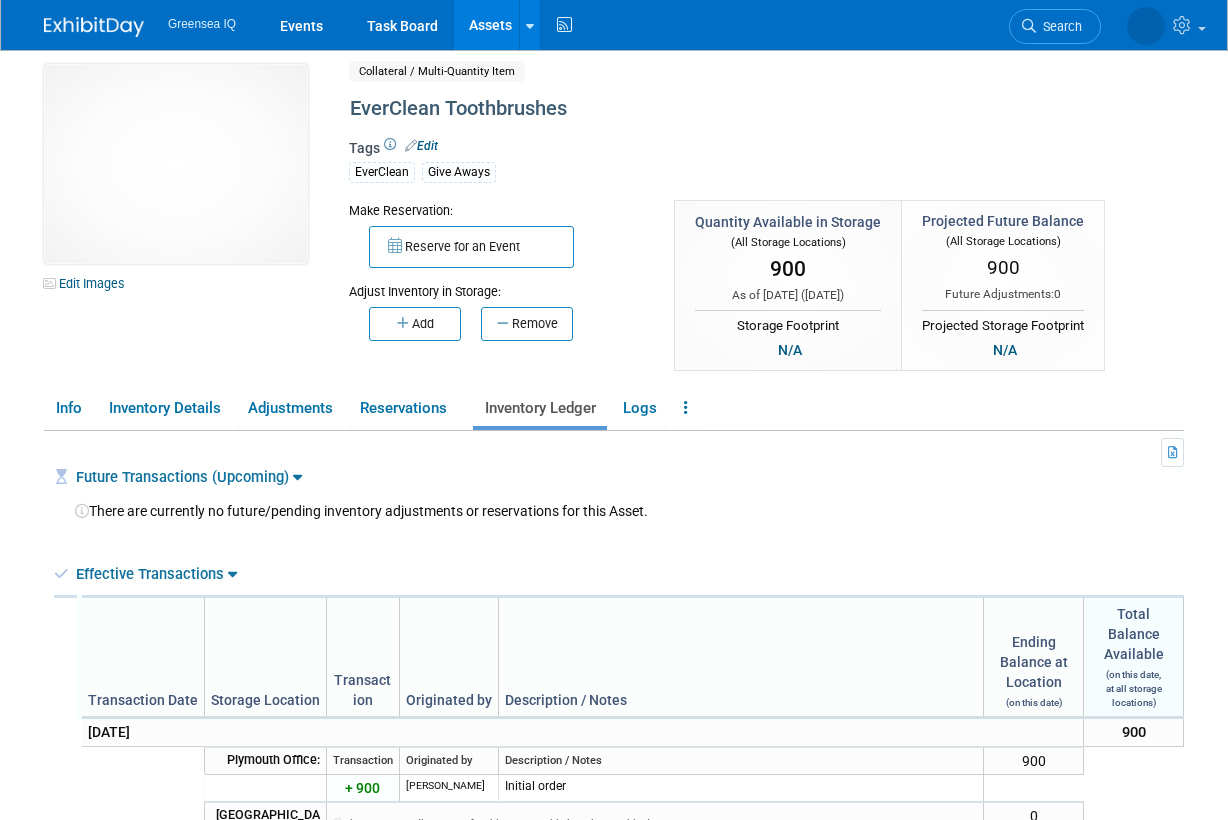 scroll, scrollTop: 0, scrollLeft: 0, axis: both 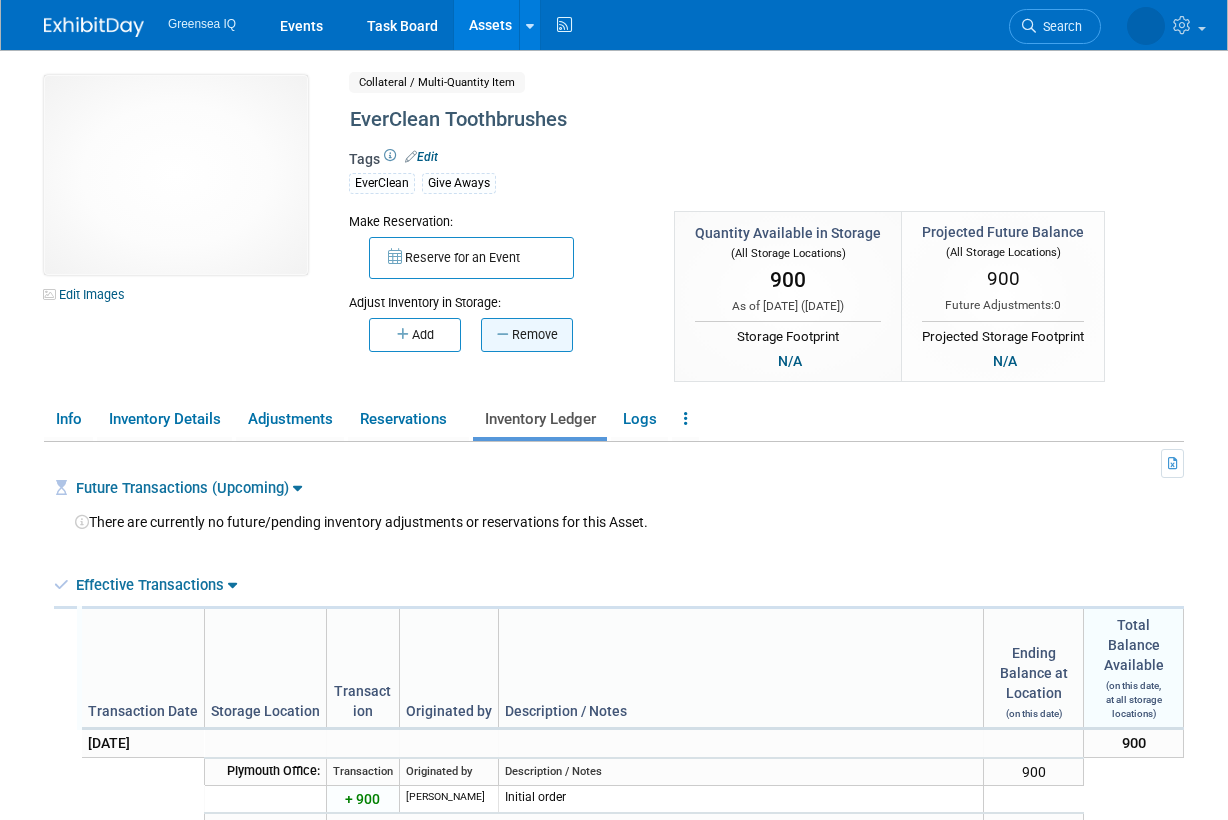 click on "Remove" at bounding box center [527, 335] 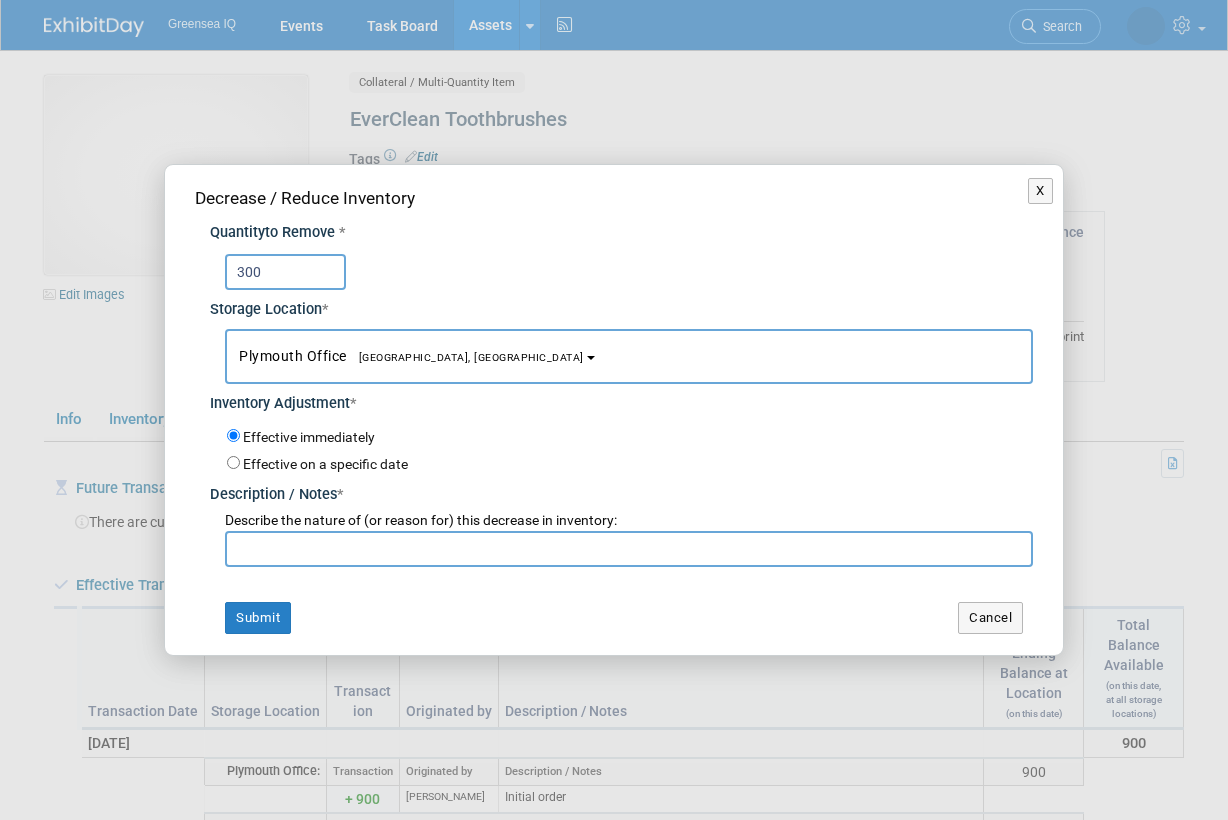 type on "300" 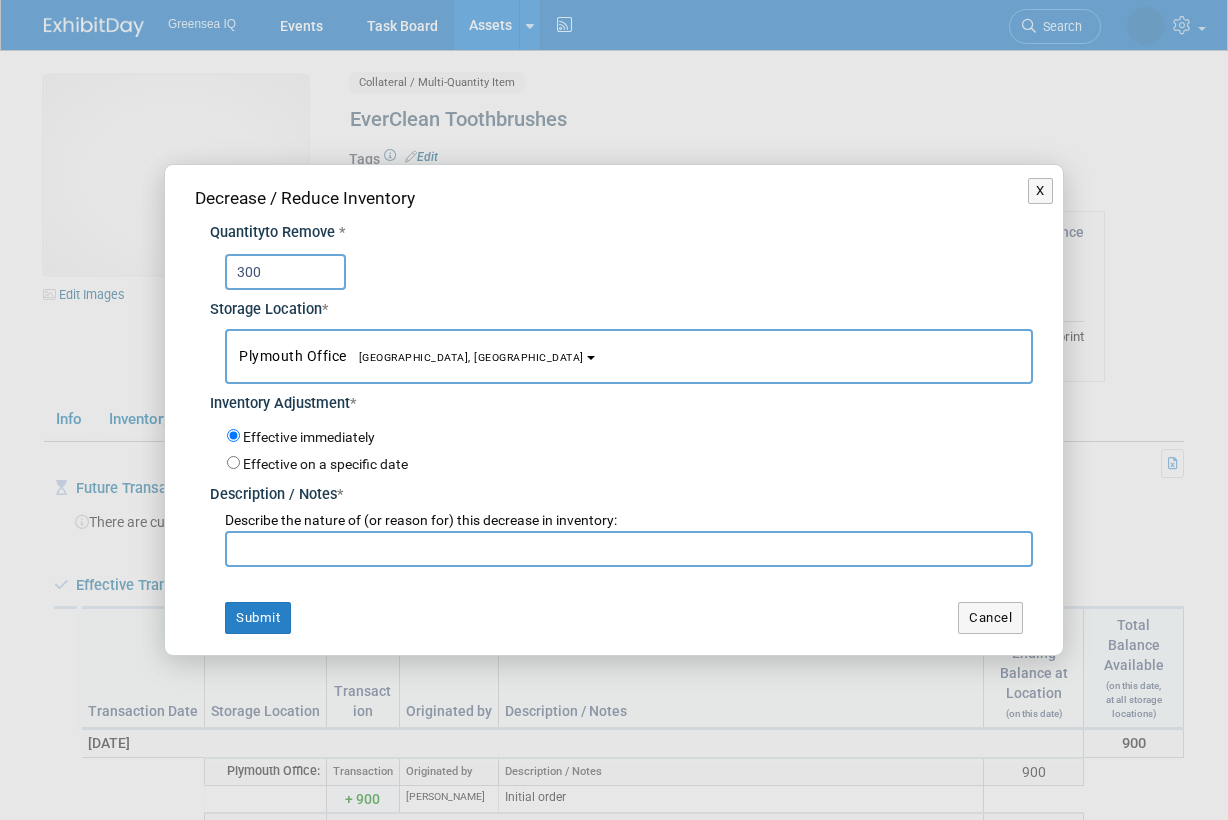 click at bounding box center [629, 549] 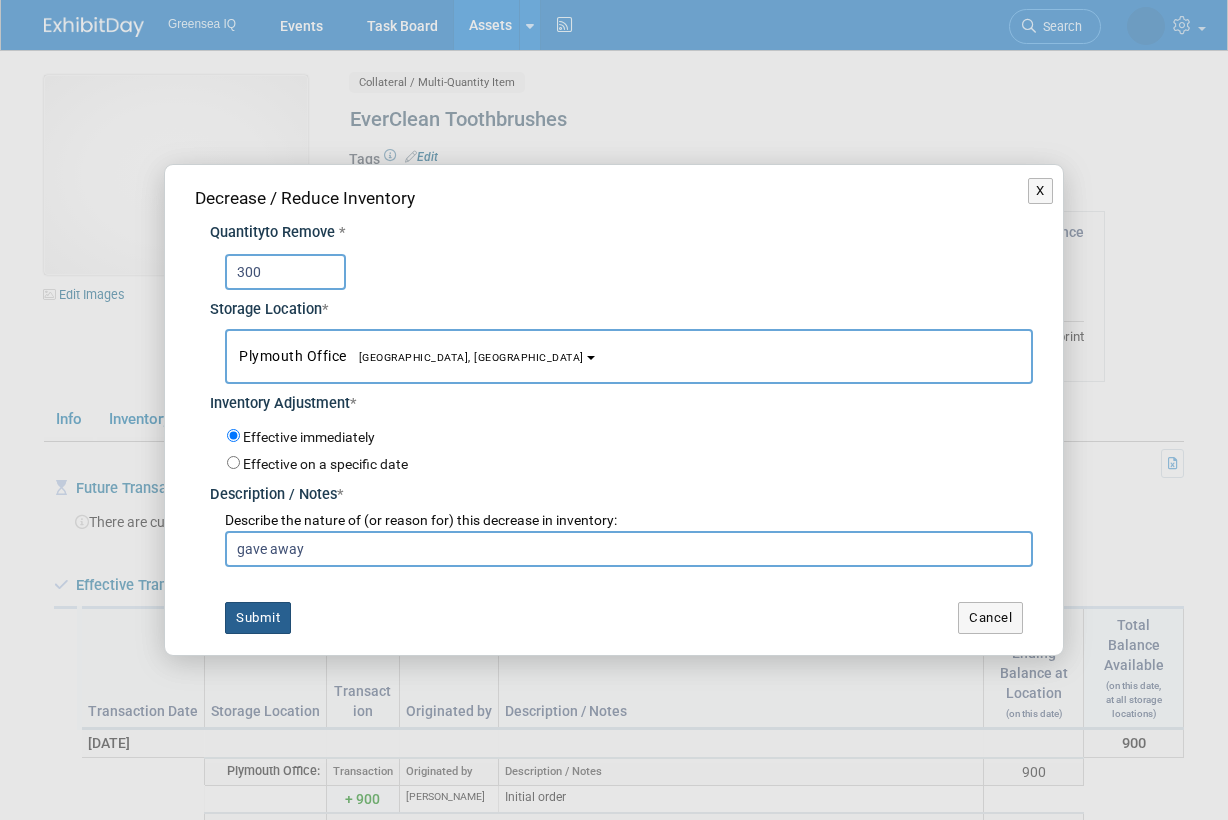 type on "gave away" 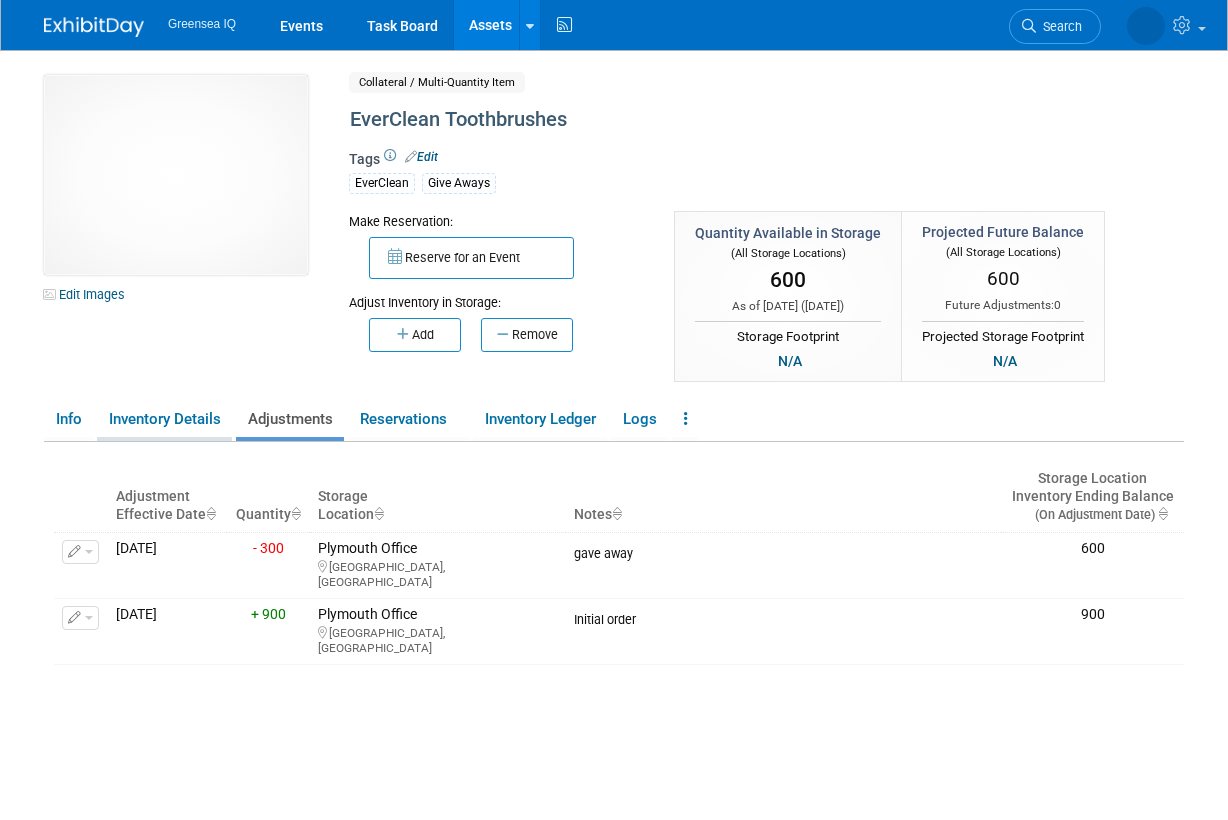 click on "Inventory Details" at bounding box center [164, 419] 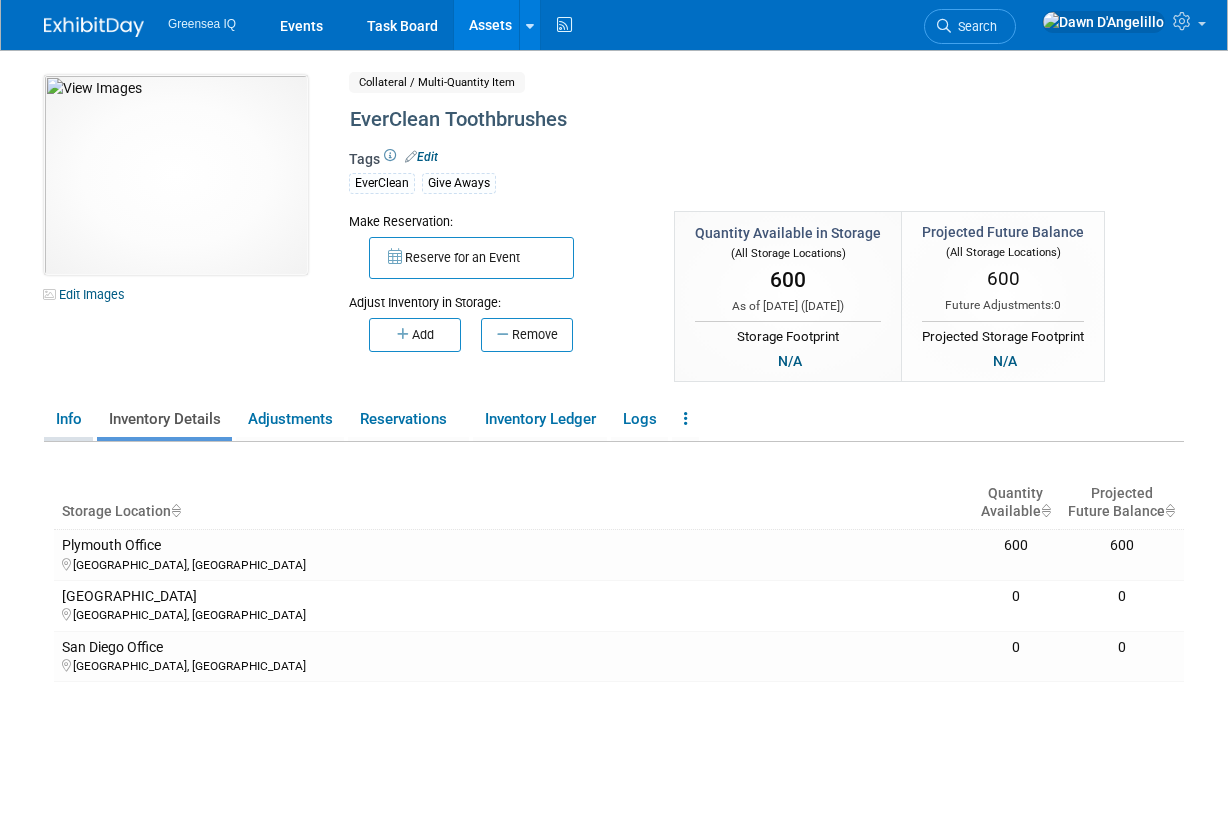 click on "Info" at bounding box center [68, 419] 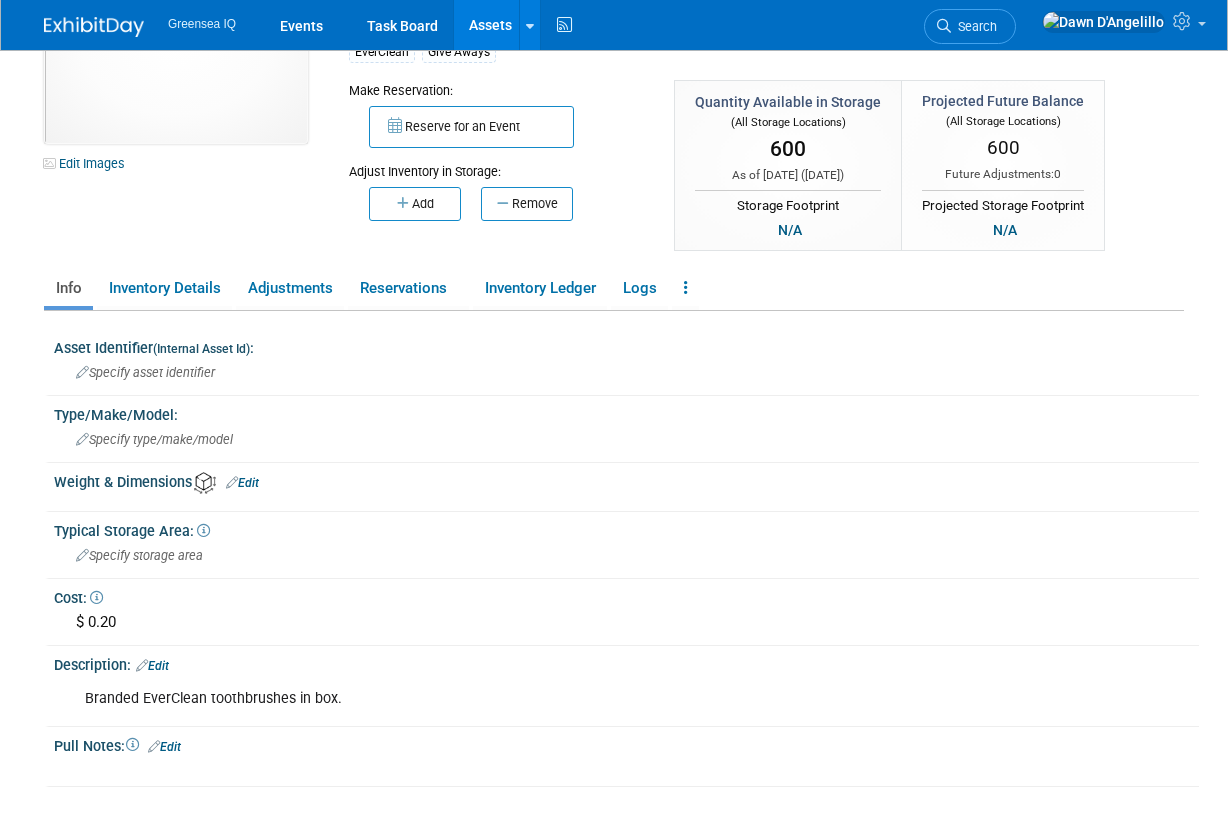 scroll, scrollTop: 0, scrollLeft: 0, axis: both 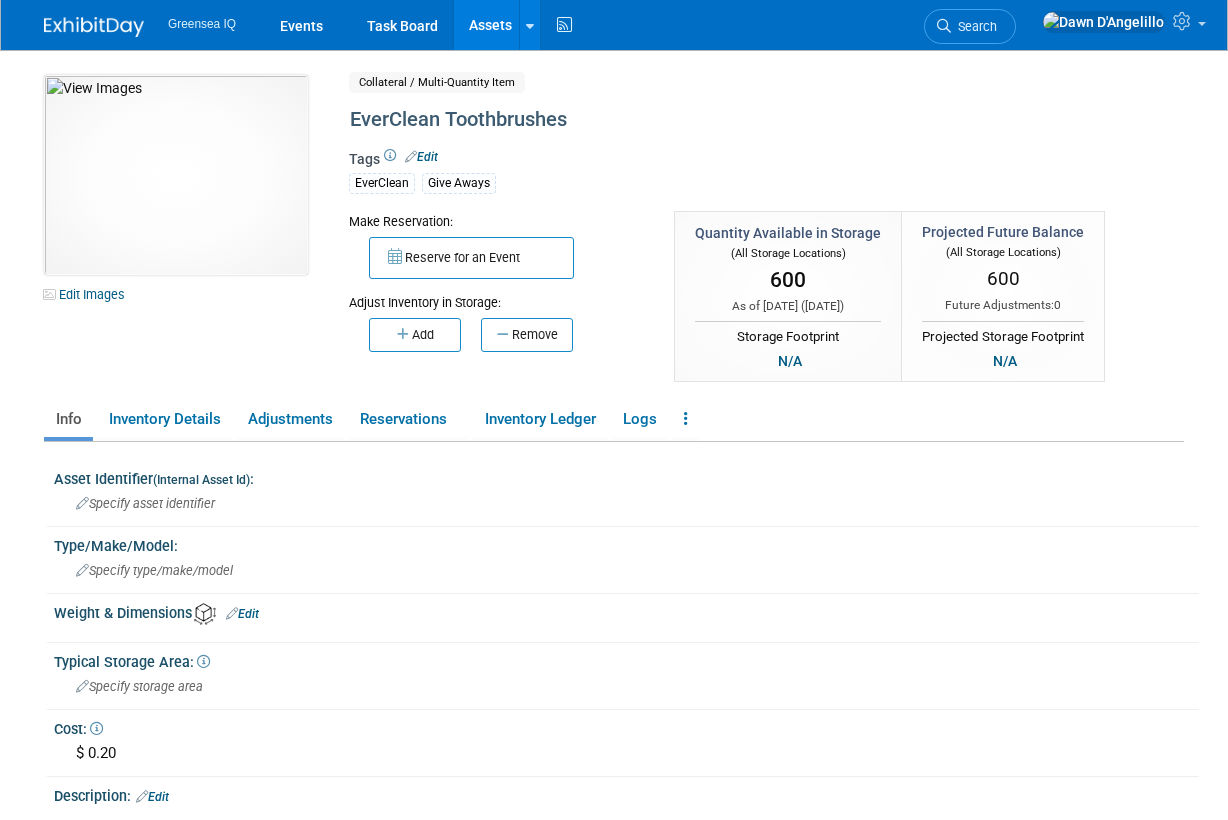 click on "Assets" at bounding box center (490, 25) 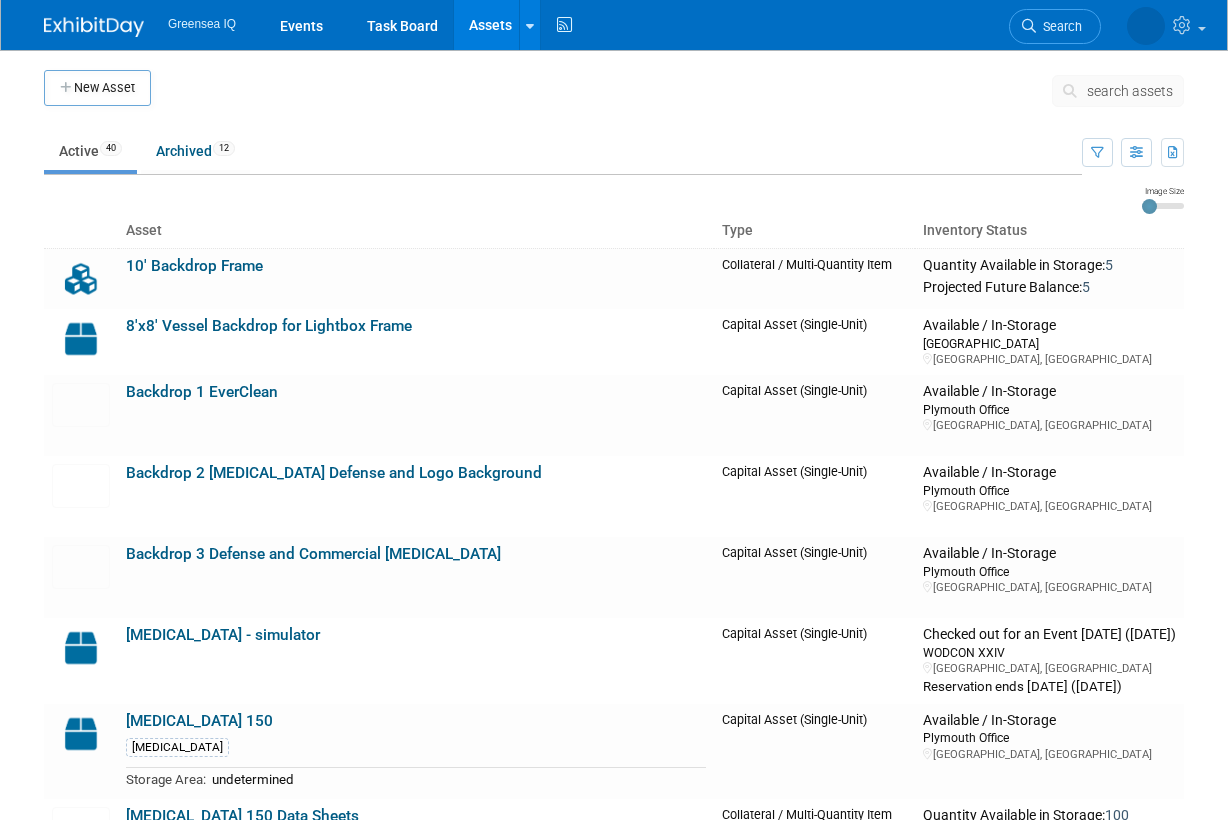 scroll, scrollTop: 0, scrollLeft: 0, axis: both 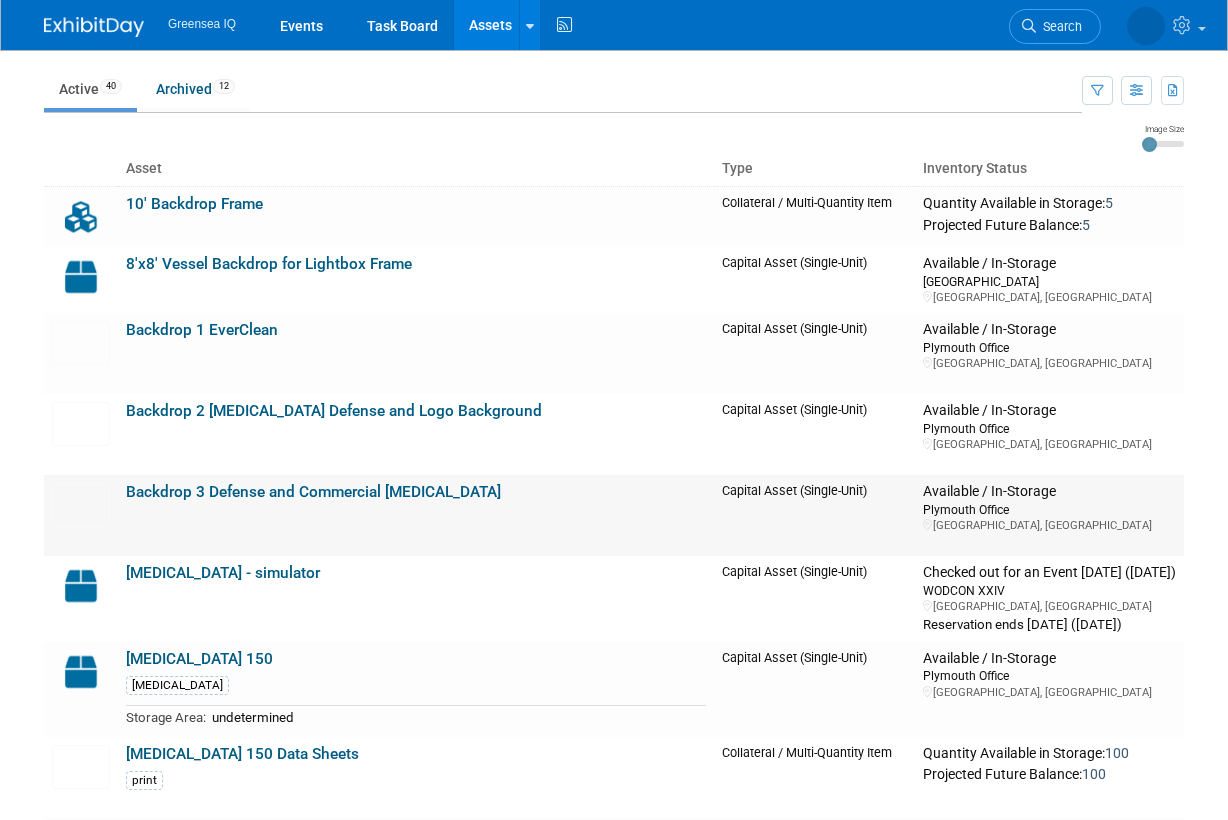 click on "Backdrop 3 Defense and Commercial [MEDICAL_DATA]" at bounding box center (313, 492) 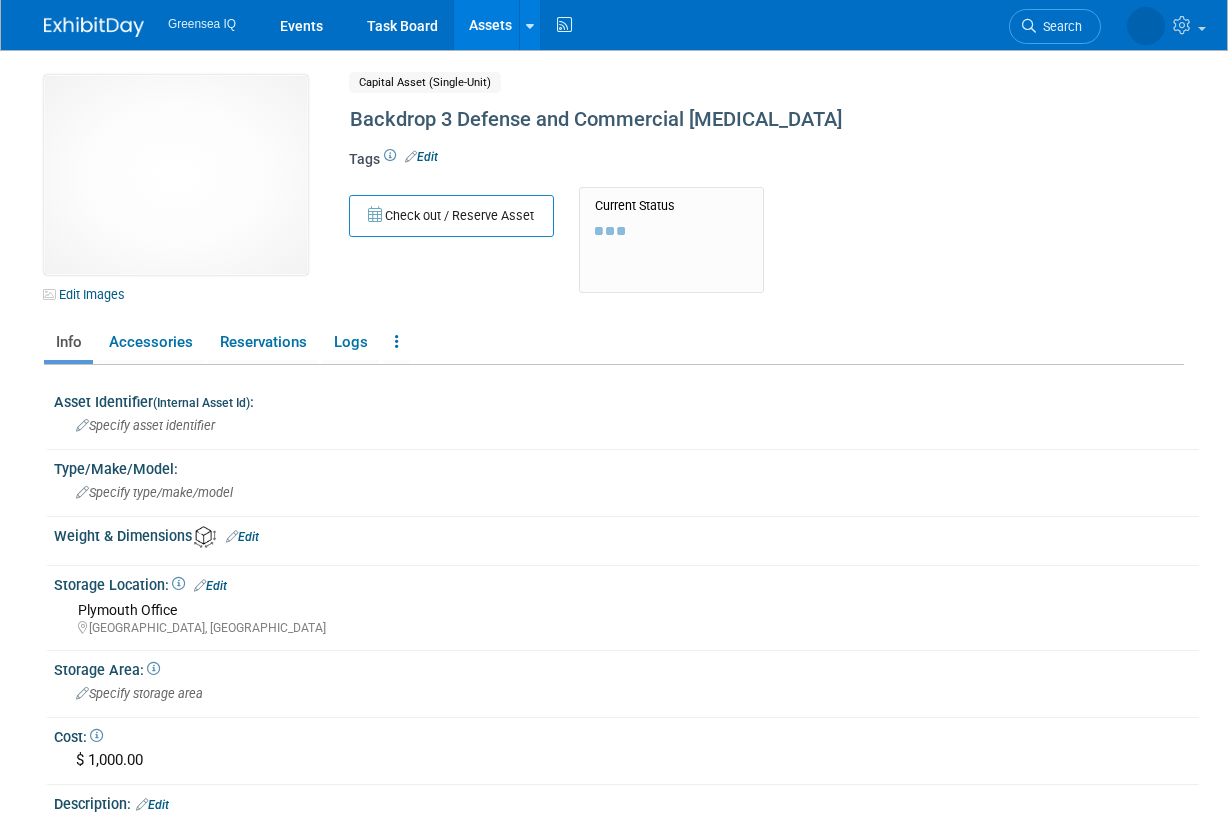 scroll, scrollTop: 0, scrollLeft: 0, axis: both 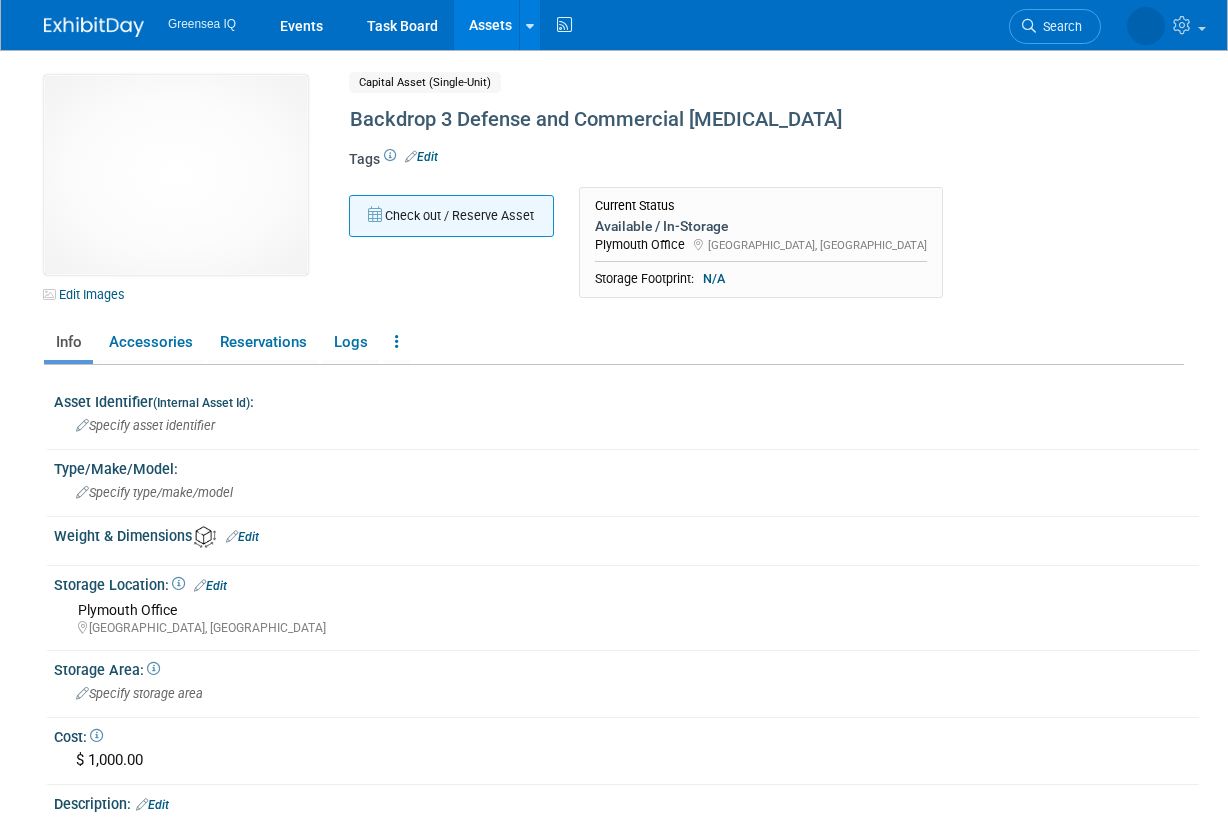 click on "Check out / Reserve Asset" at bounding box center (451, 216) 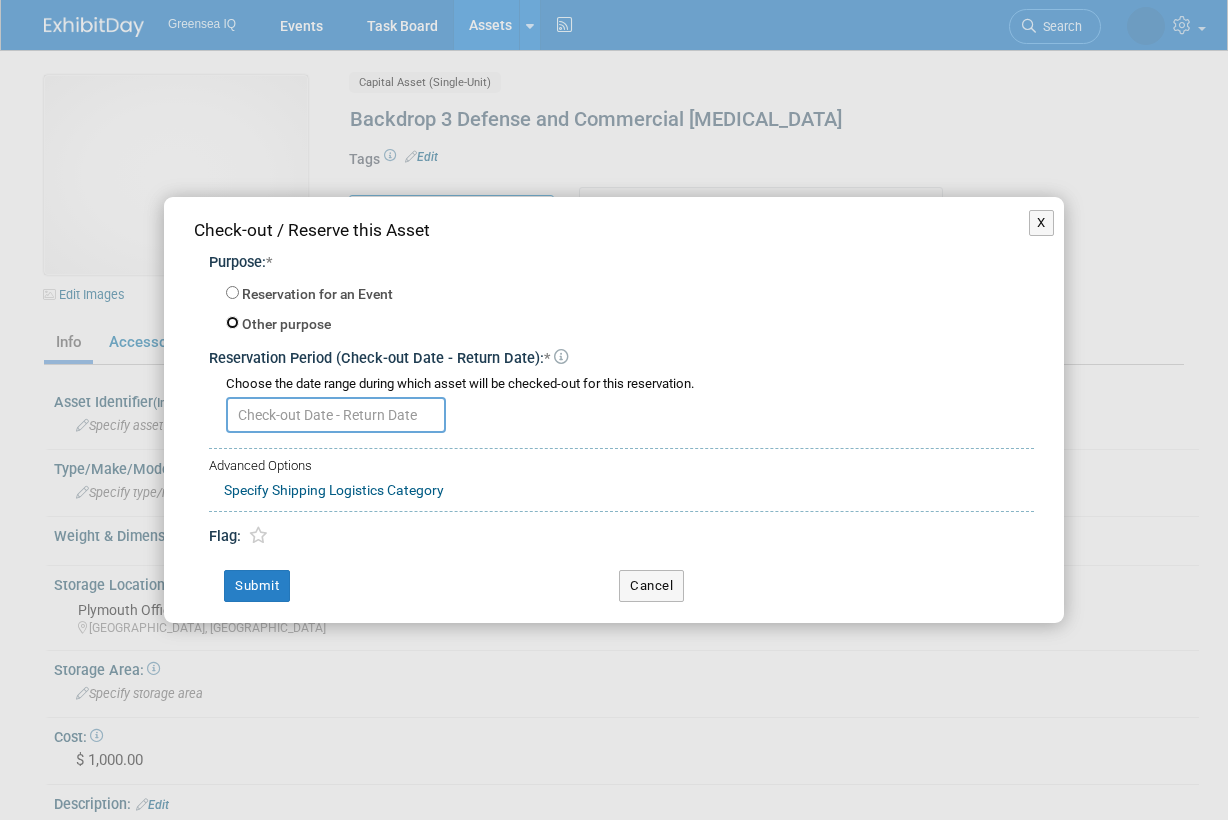 click on "Other purpose" at bounding box center (232, 322) 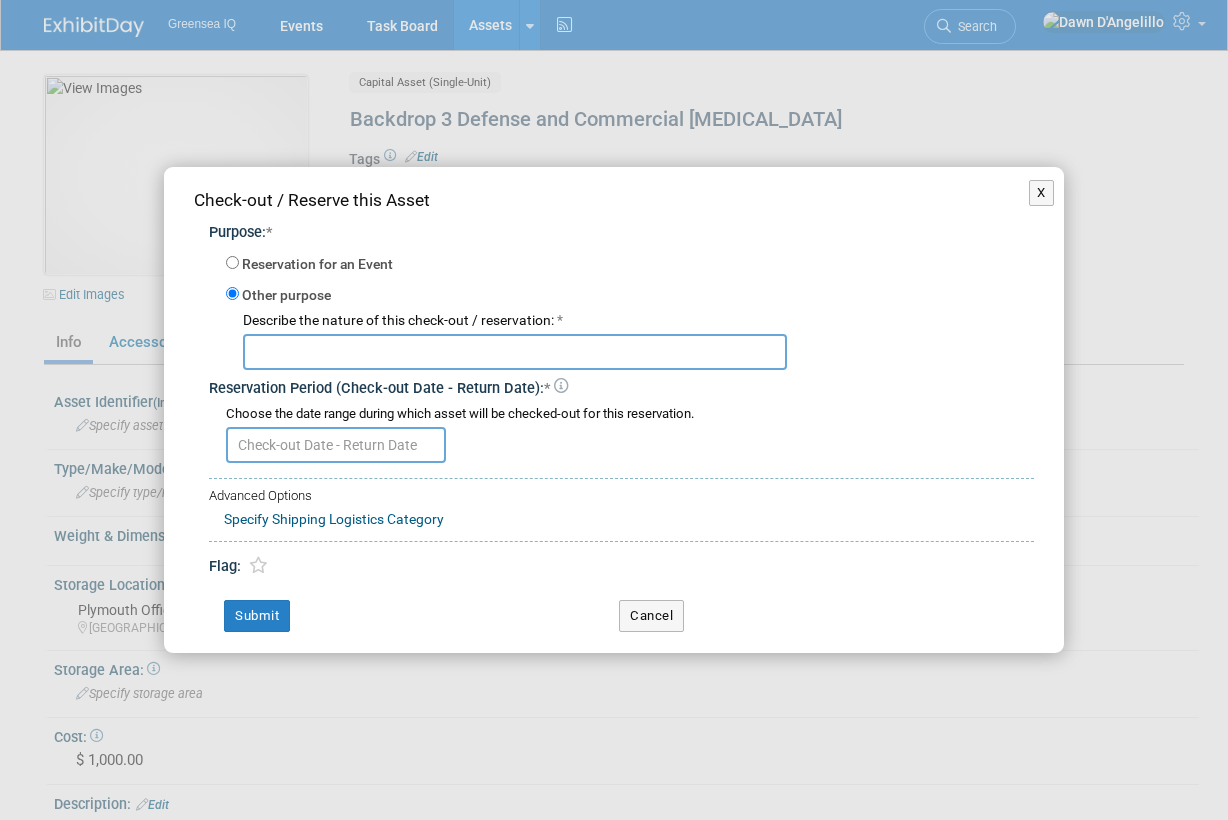 click at bounding box center (515, 352) 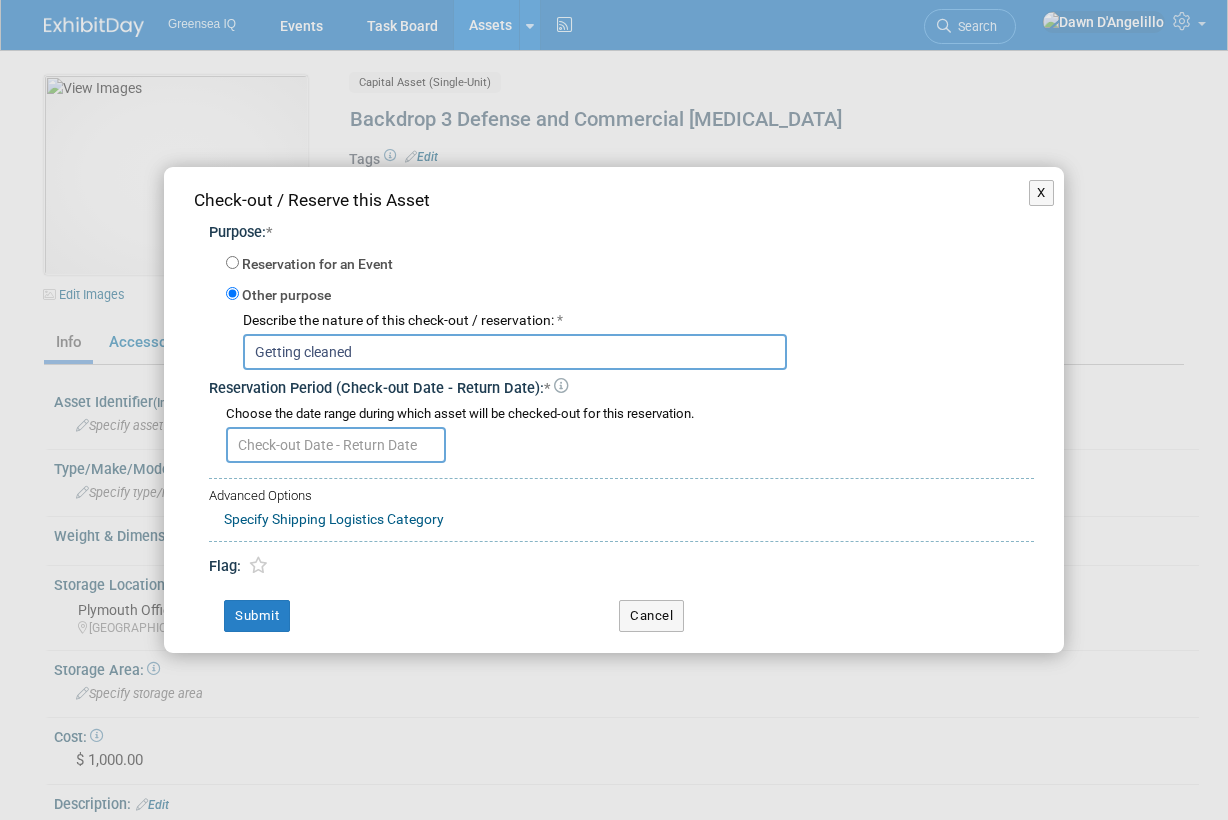 type on "Getting cleaned" 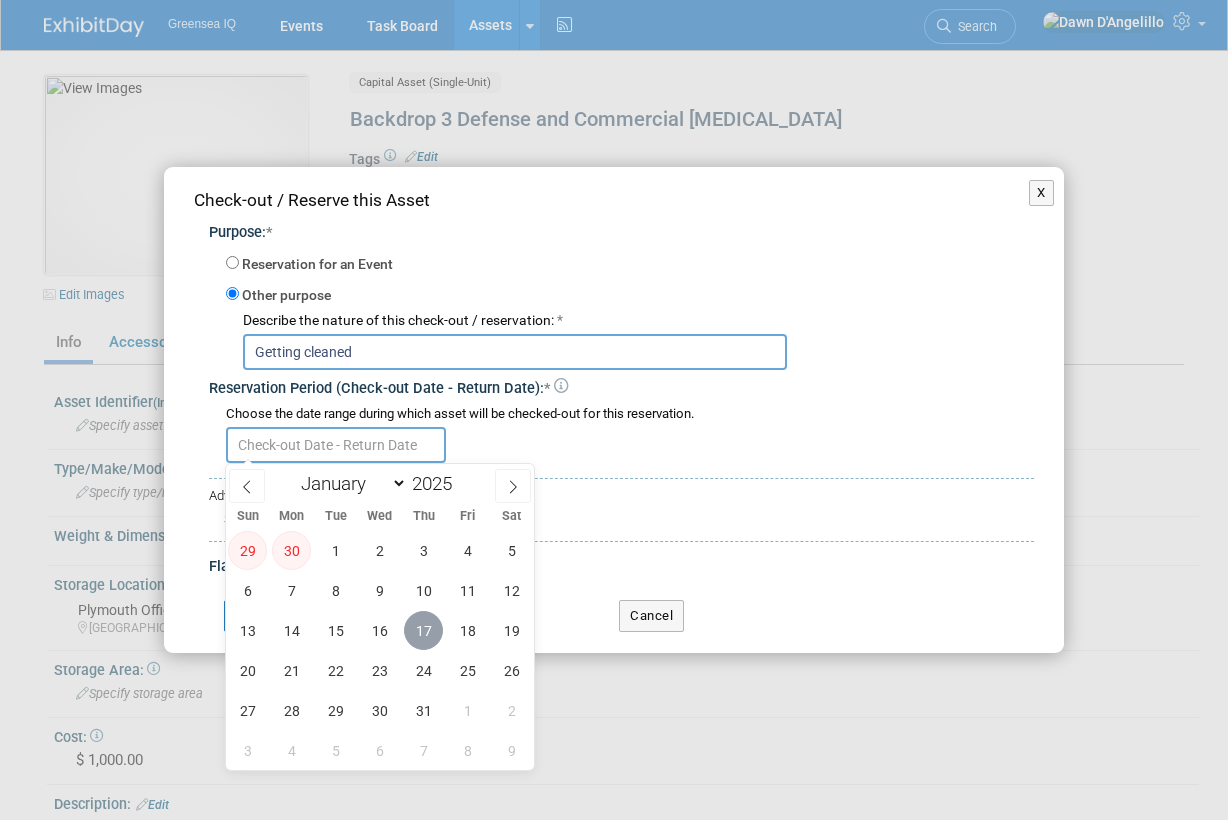 click on "17" at bounding box center (423, 630) 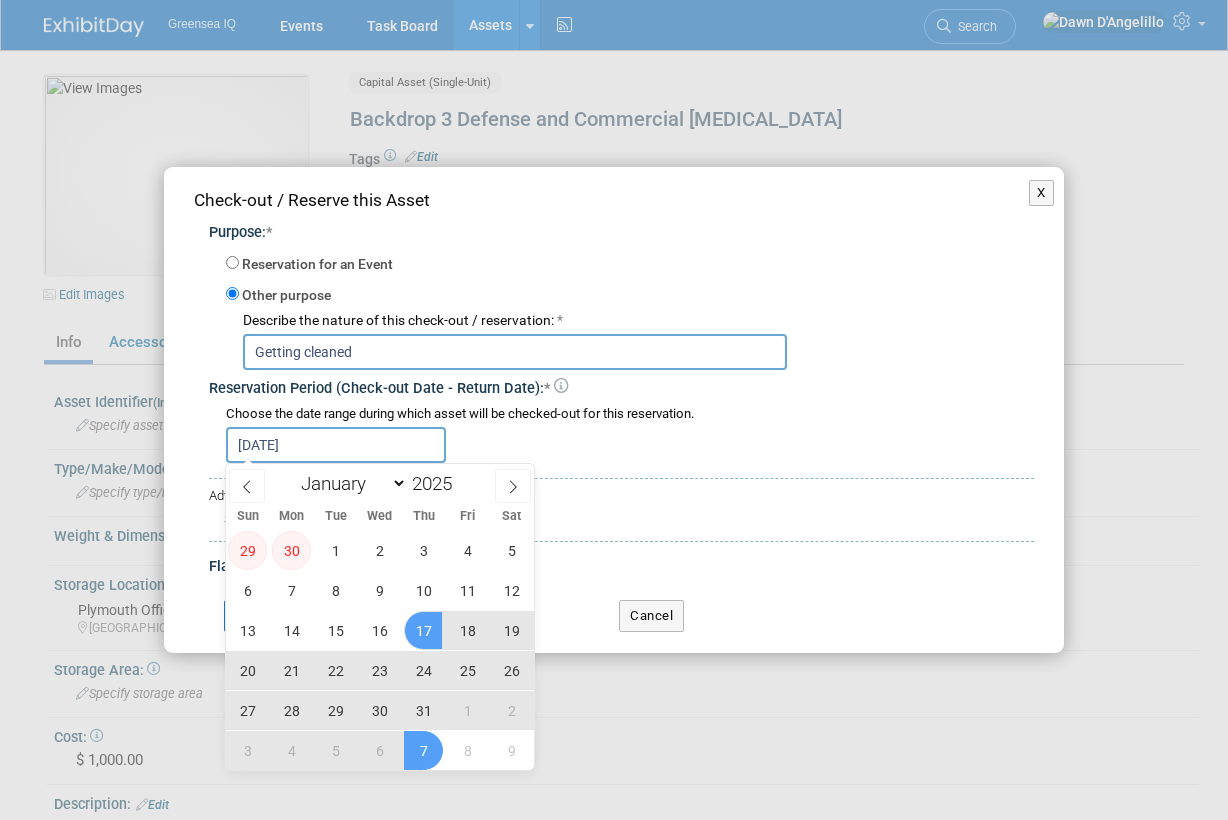 click on "7" at bounding box center (423, 750) 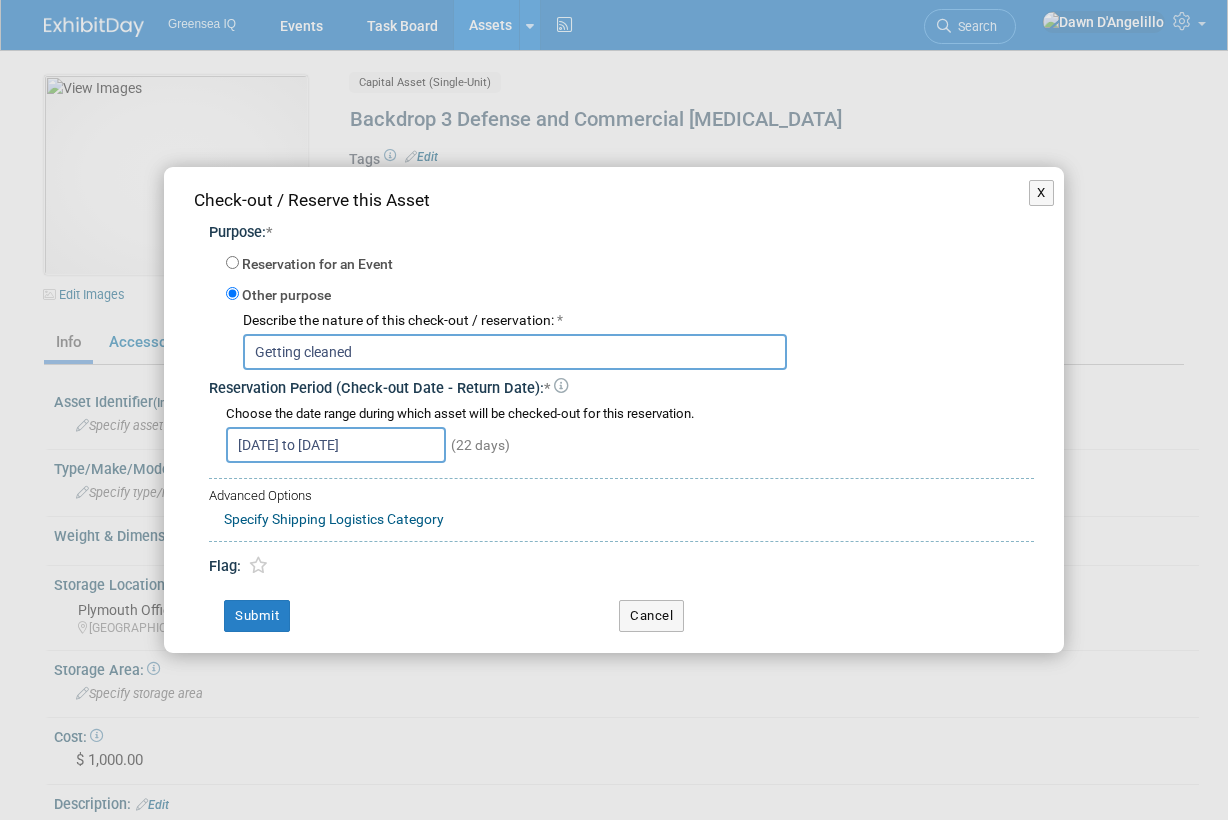 click on "Specify Shipping Logistics Category" at bounding box center [334, 519] 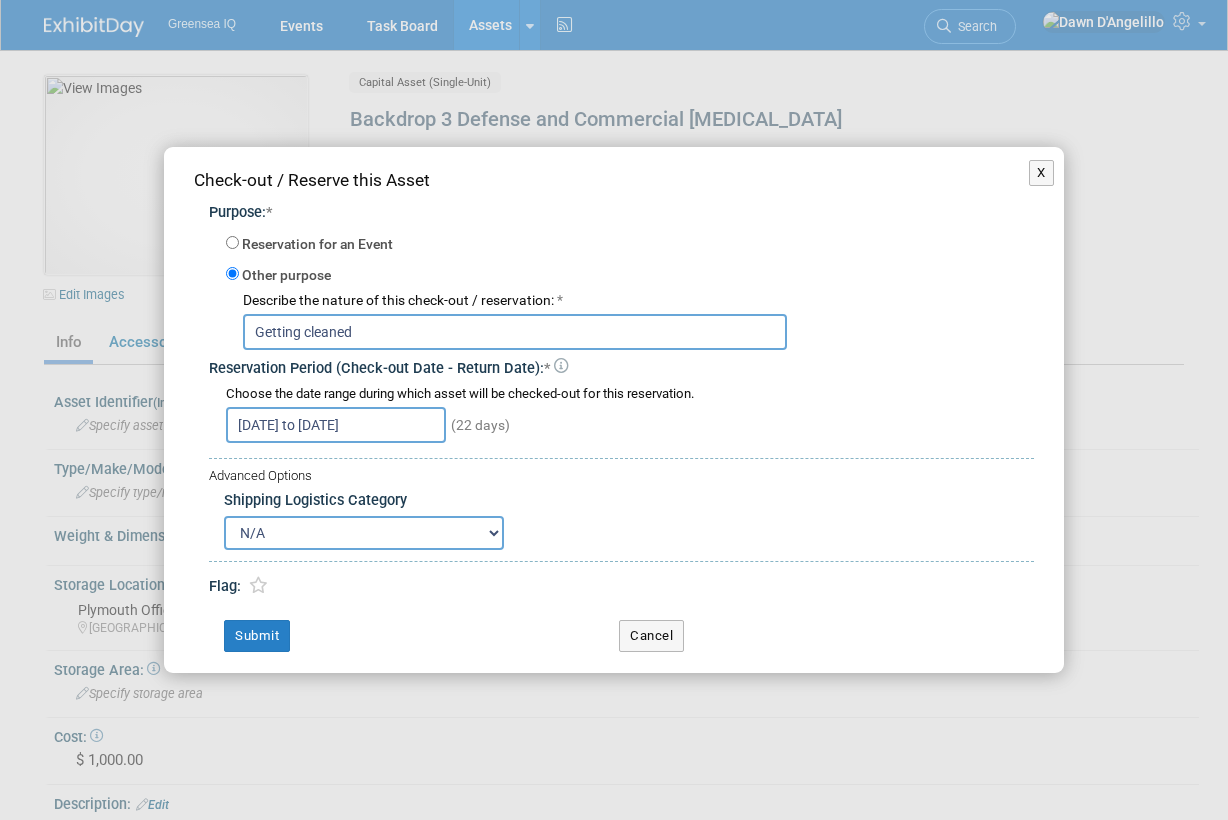 click on "N/A
Advance Warehouse
Direct Shipment
Other" at bounding box center [364, 533] 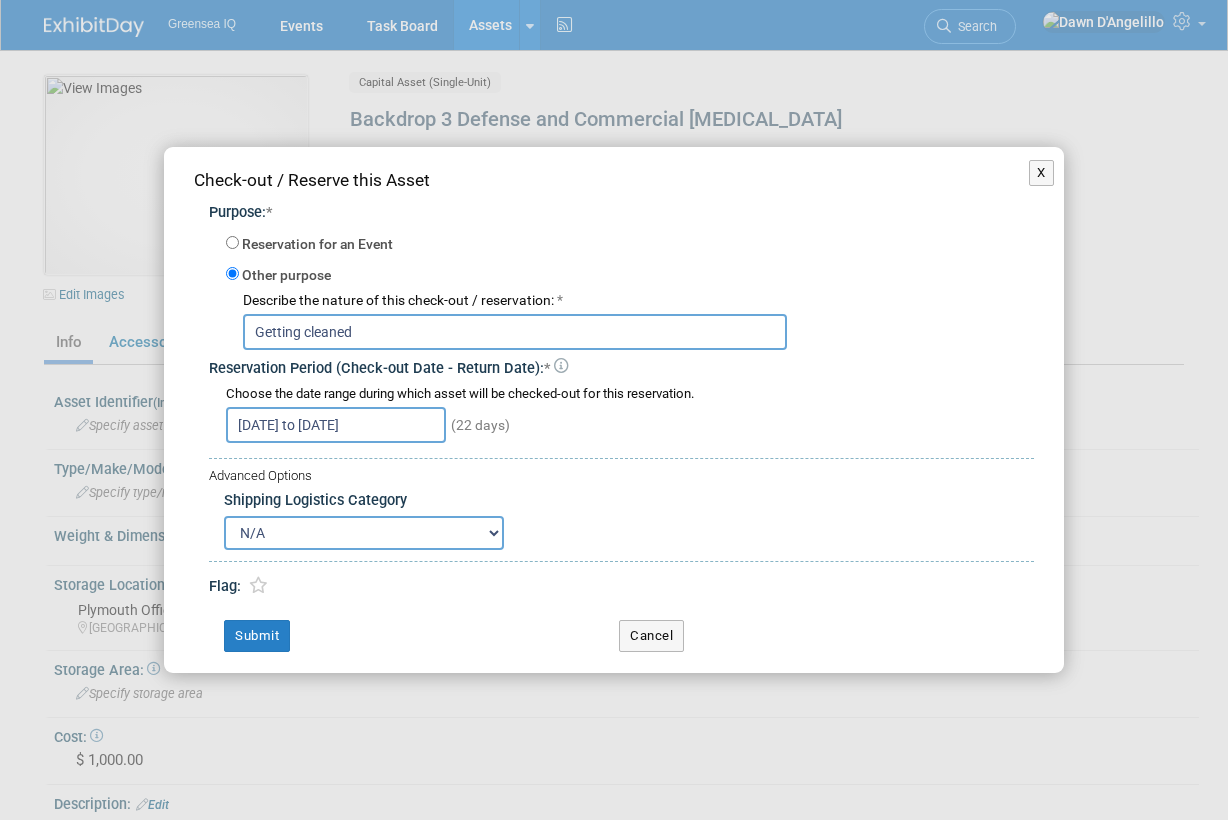 select on "4" 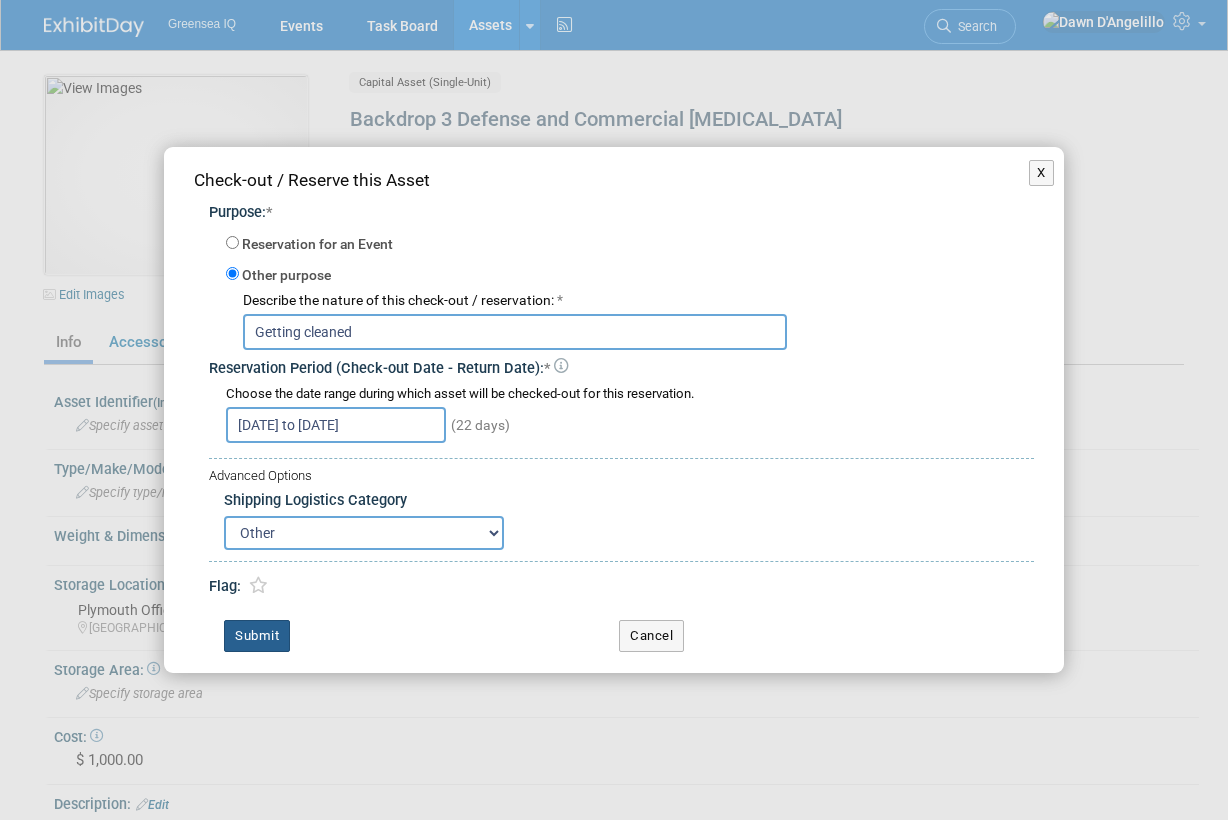 click on "Submit" at bounding box center (257, 636) 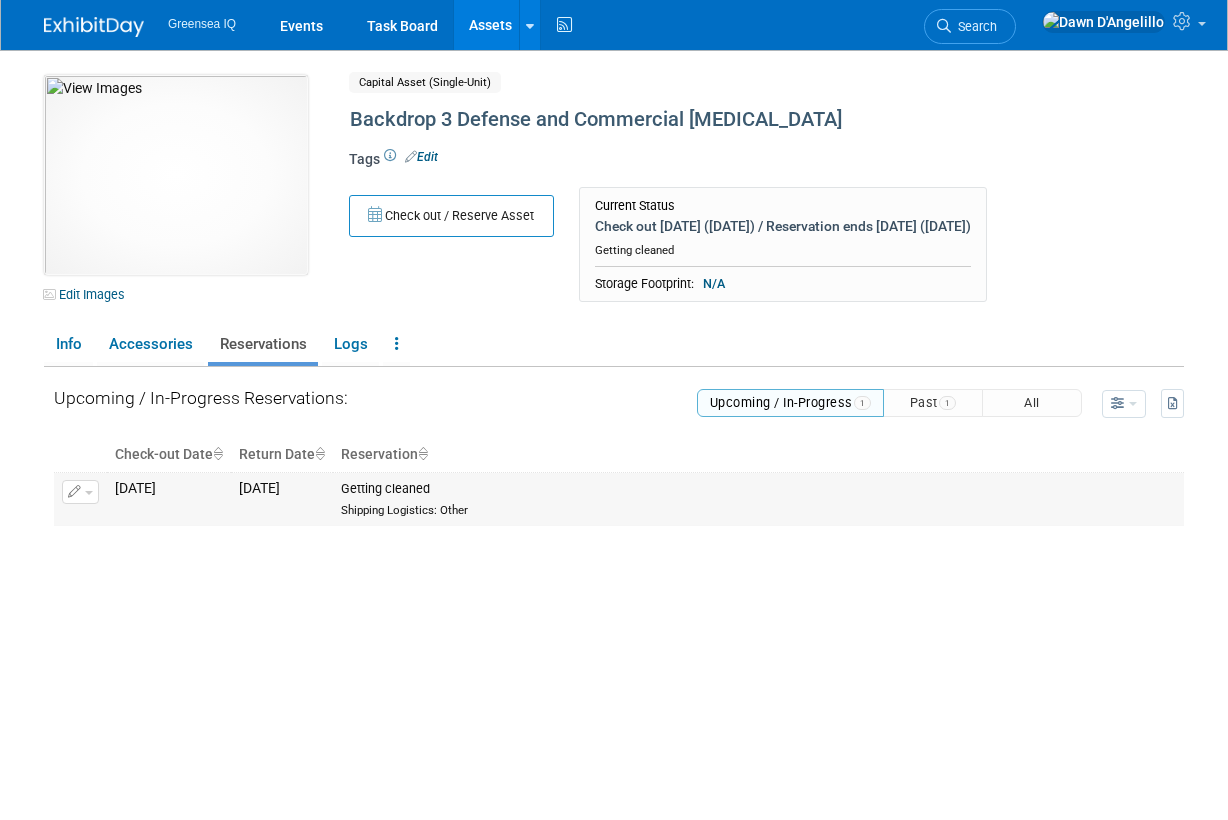 click at bounding box center (80, 492) 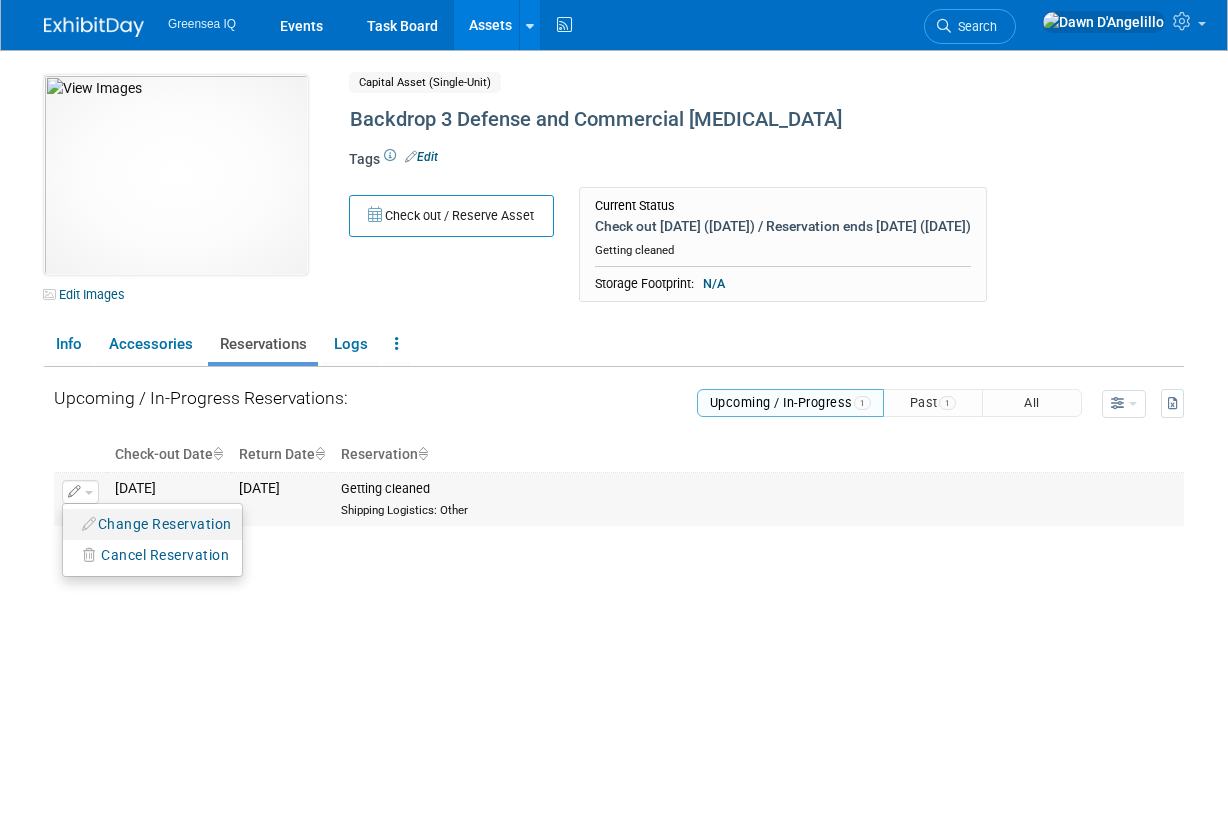 click on "Change Reservation" at bounding box center [157, 524] 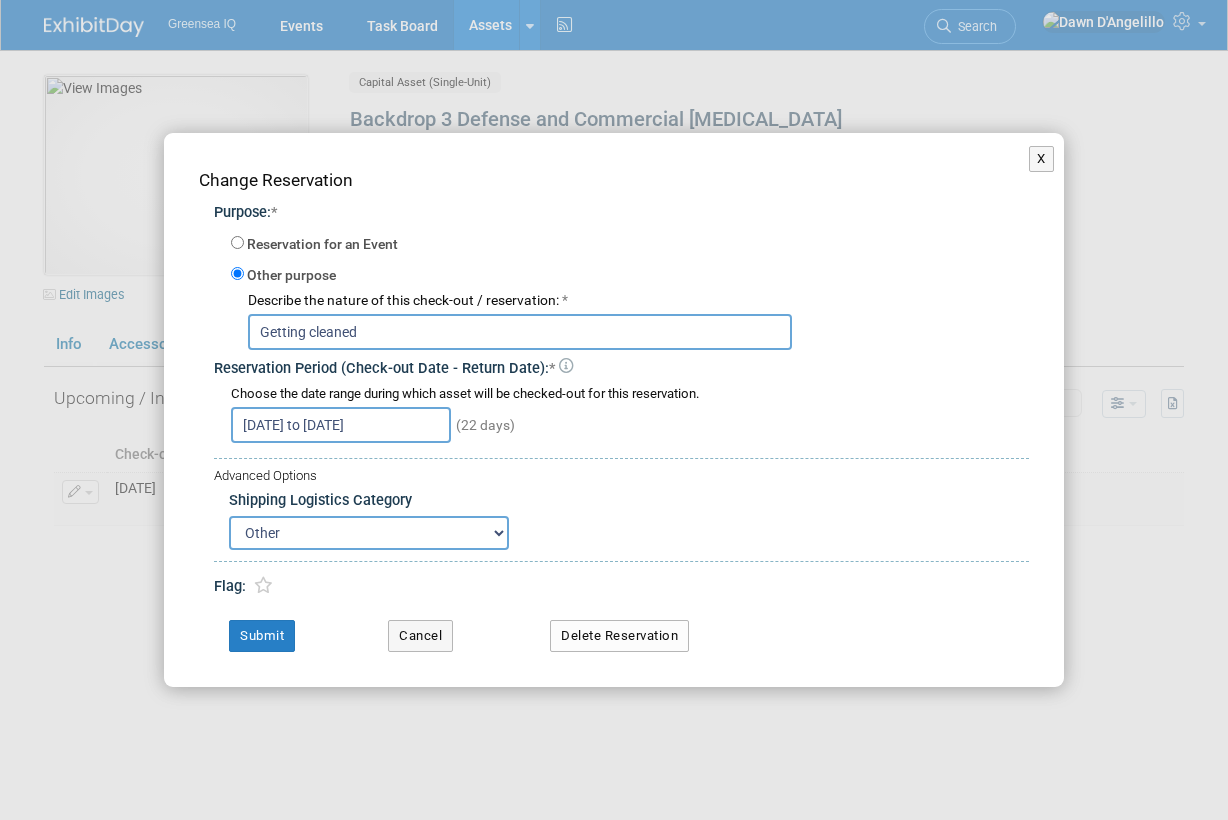 click on "Getting cleaned" at bounding box center (520, 332) 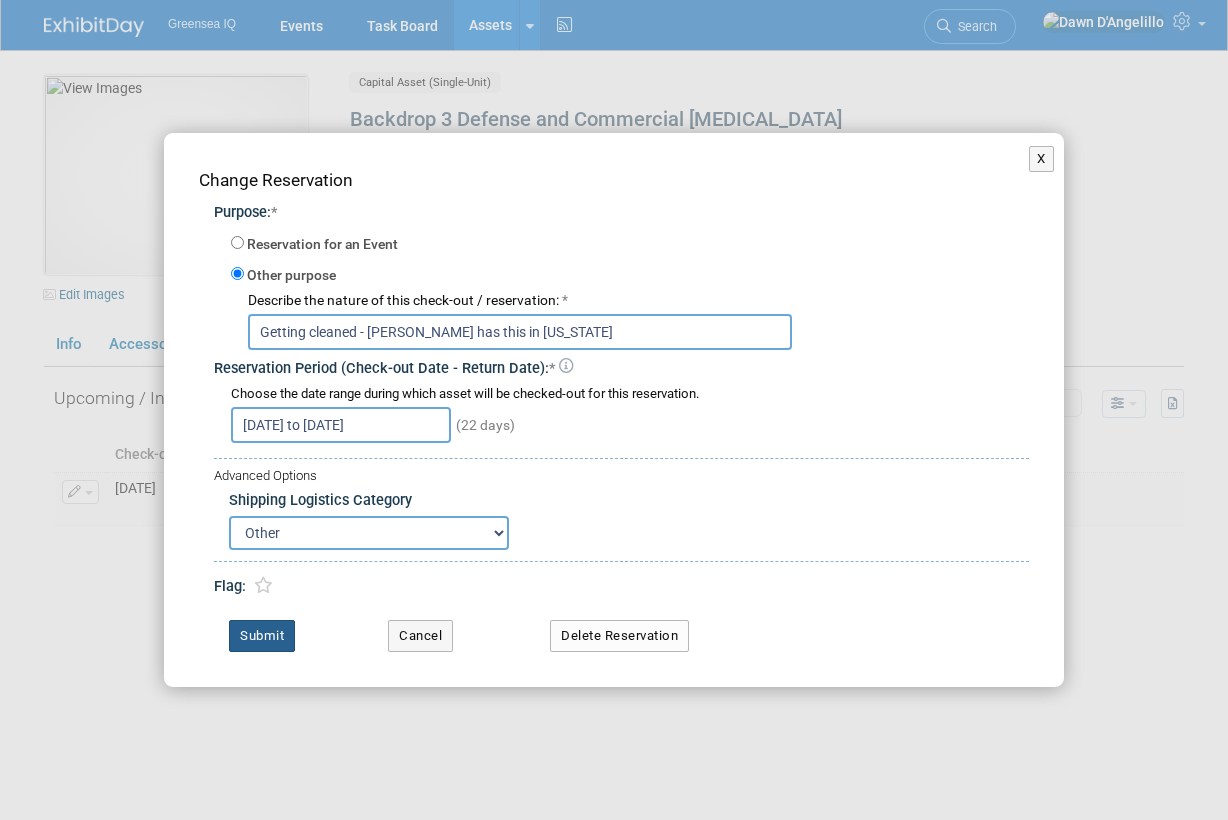 type on "Getting cleaned - Dawn has this in Vermont" 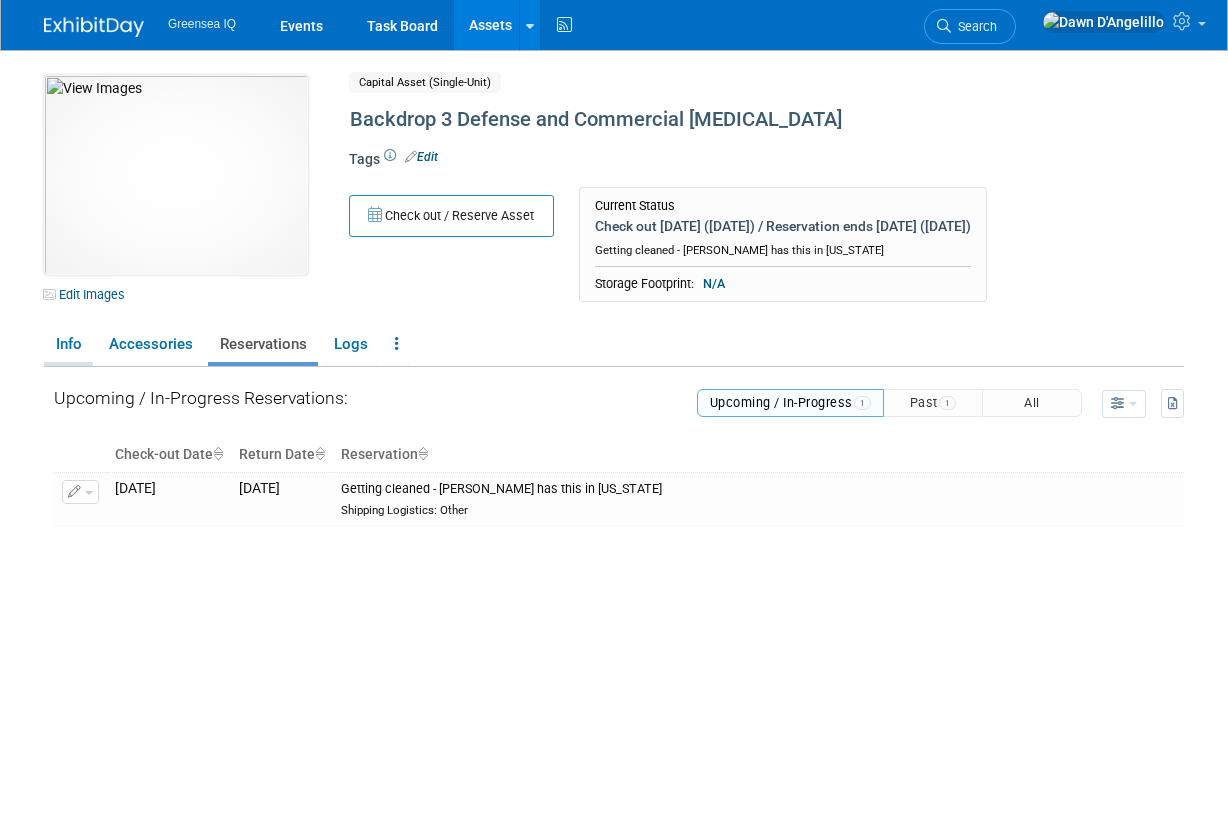 click on "Info" at bounding box center (68, 344) 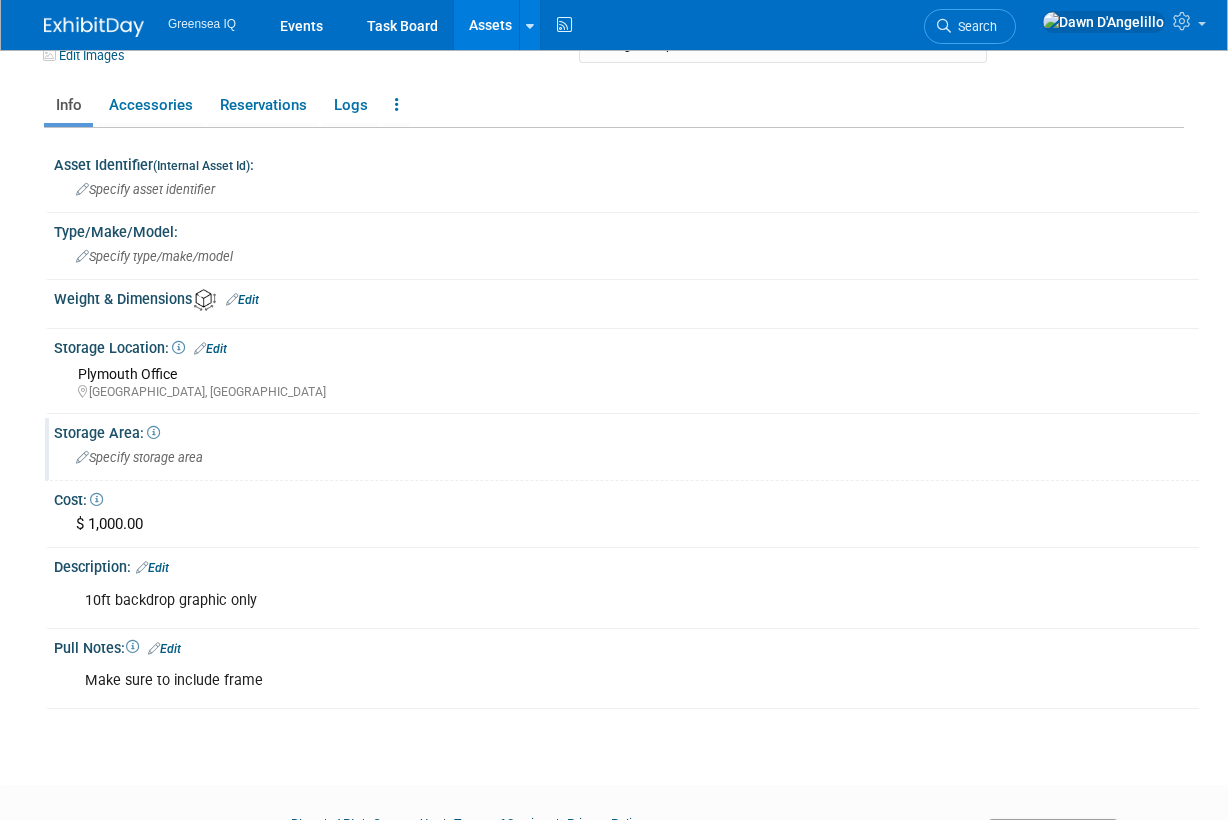 scroll, scrollTop: 0, scrollLeft: 0, axis: both 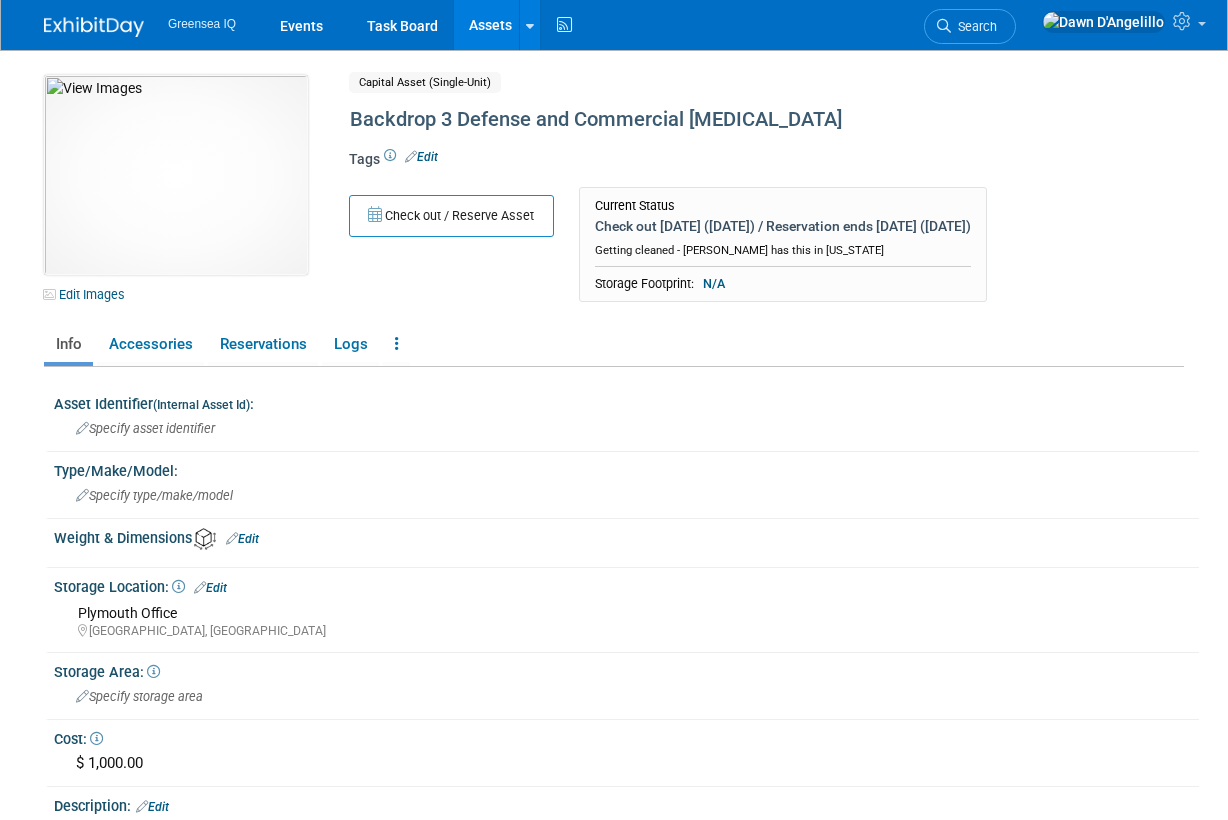 click on "Assets" at bounding box center [490, 25] 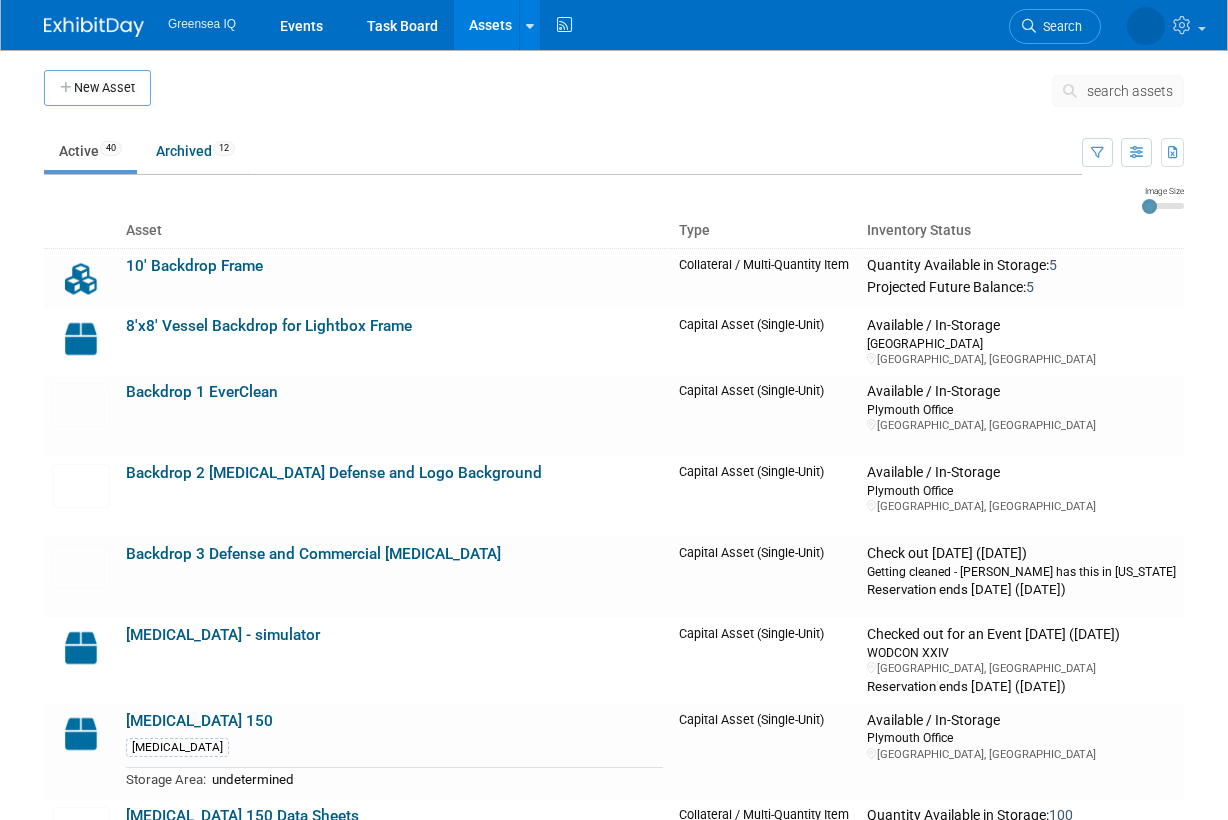 scroll, scrollTop: 0, scrollLeft: 0, axis: both 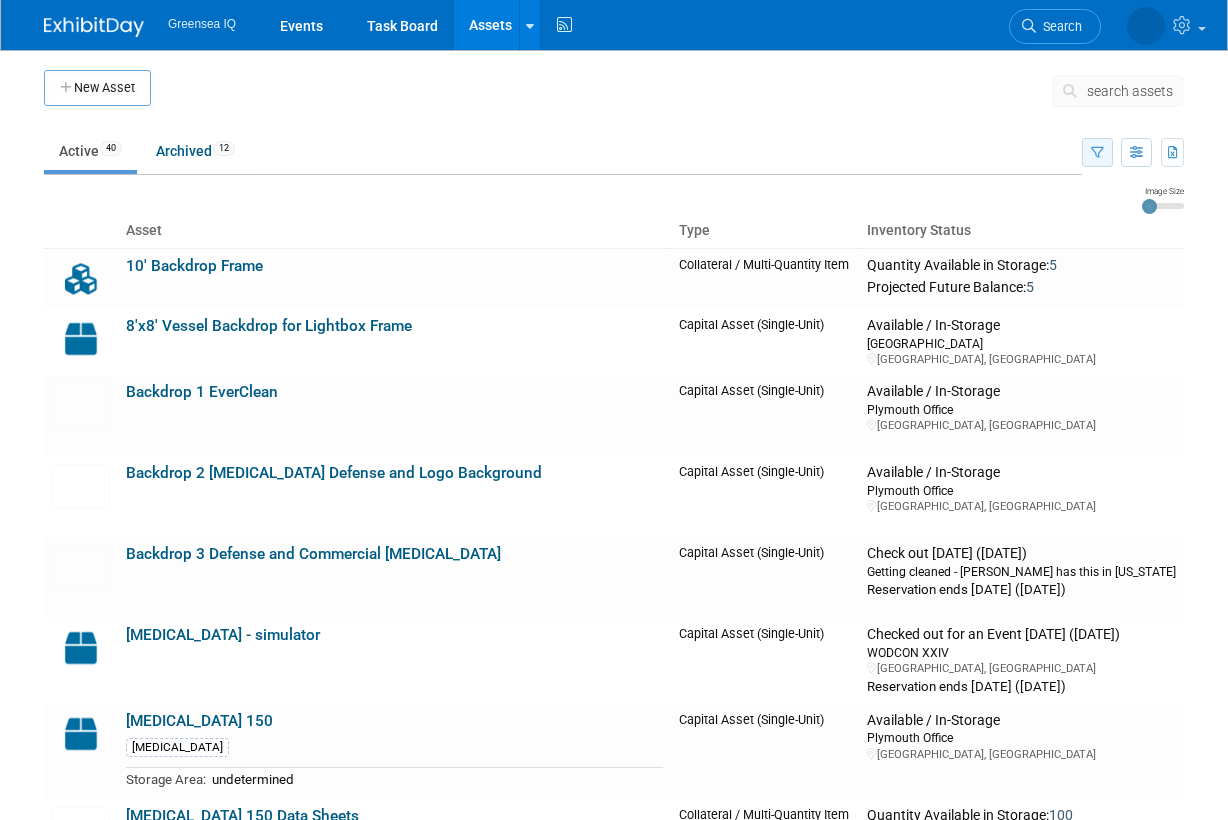 click at bounding box center (1097, 153) 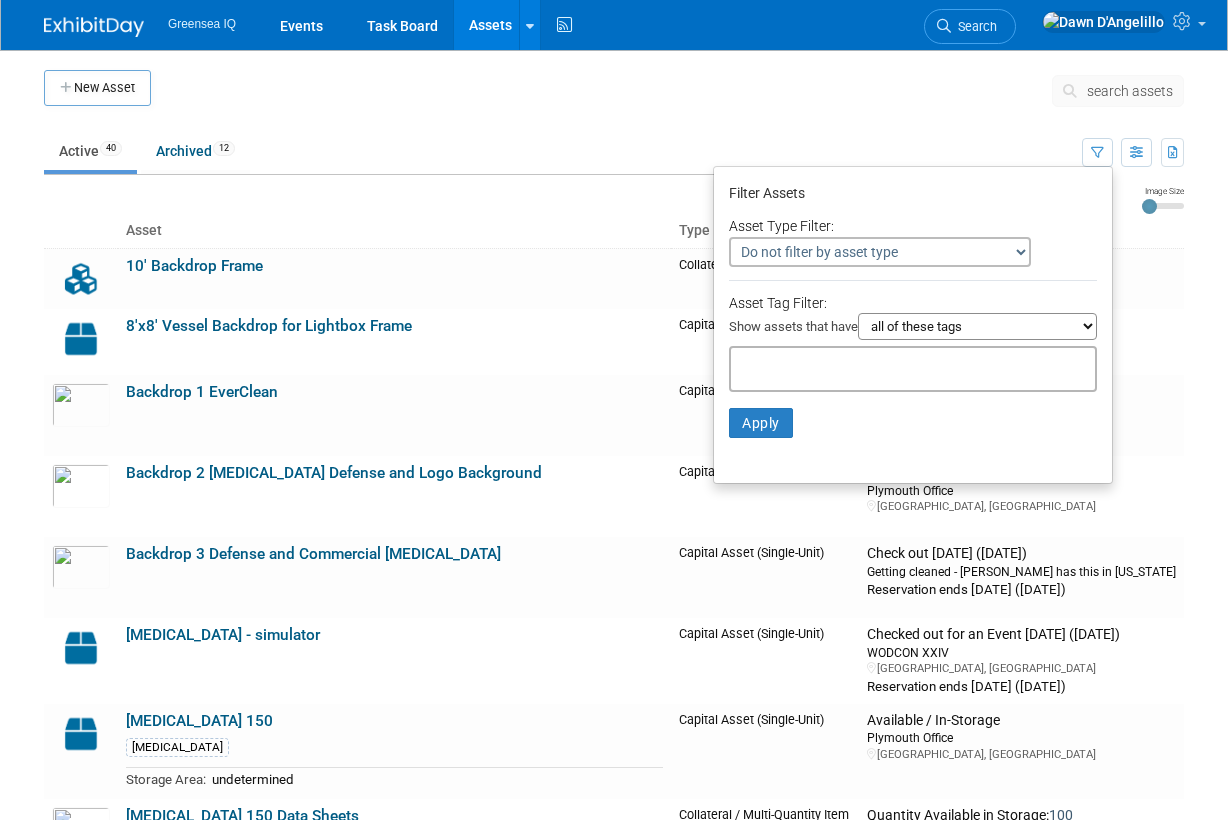 click on "Do not filter by asset type
Only show Single-Unit Capital Assets
Only show Collateral / Multi-Quantity Items" at bounding box center (880, 252) 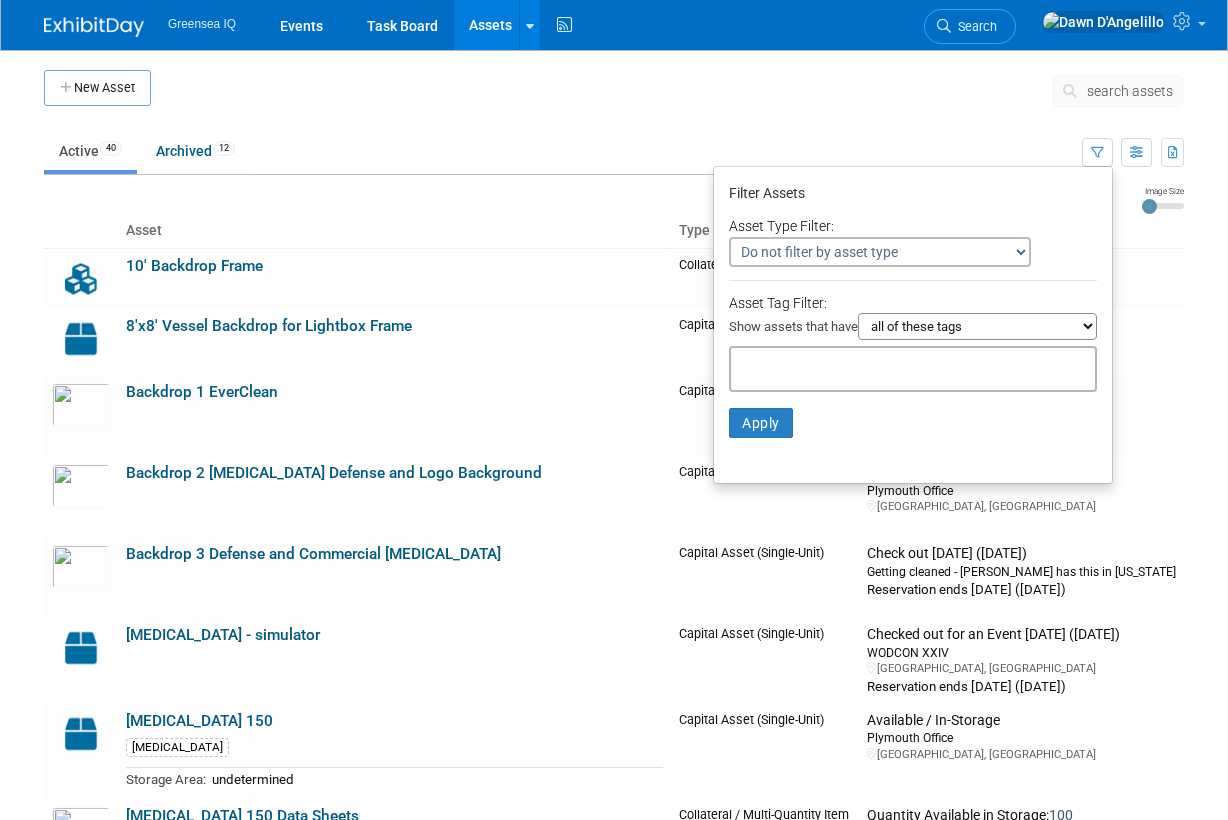 select on "1" 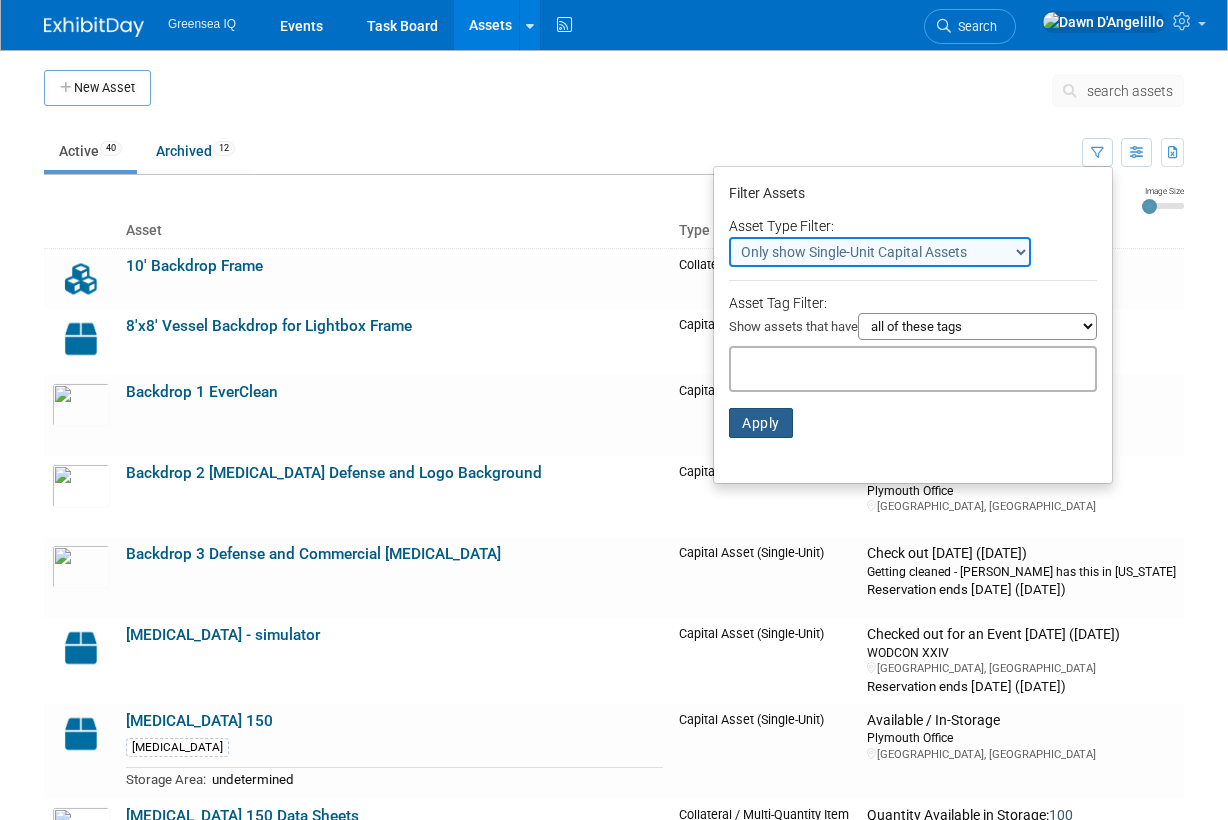 click on "Apply" at bounding box center [761, 423] 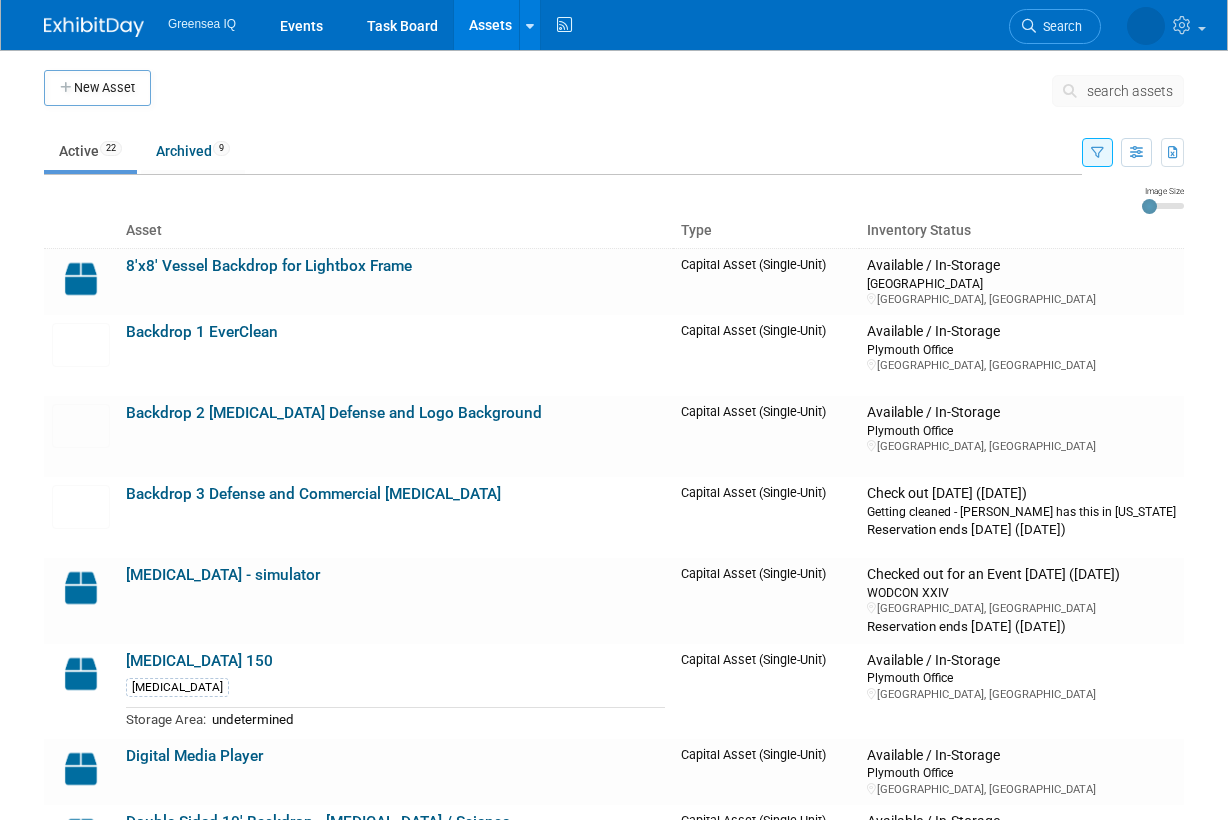 scroll, scrollTop: 0, scrollLeft: 0, axis: both 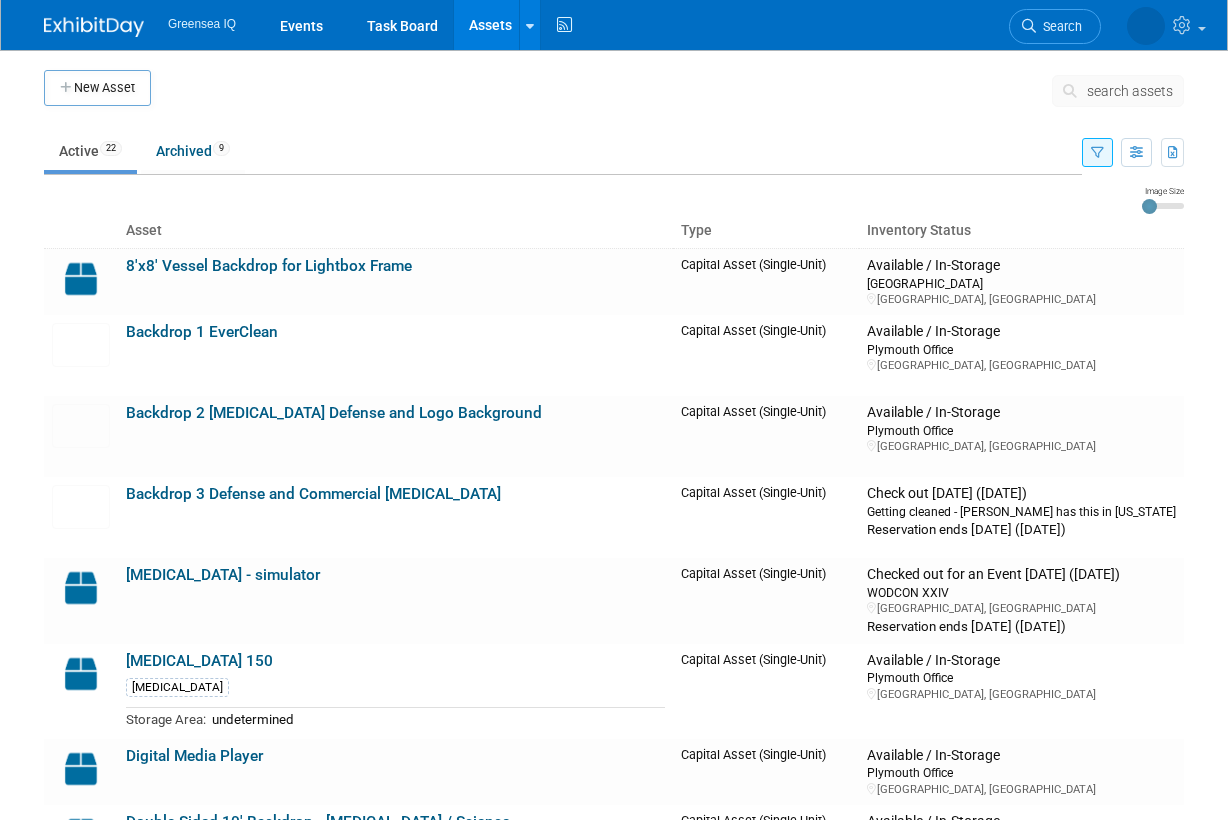 click at bounding box center [1097, 153] 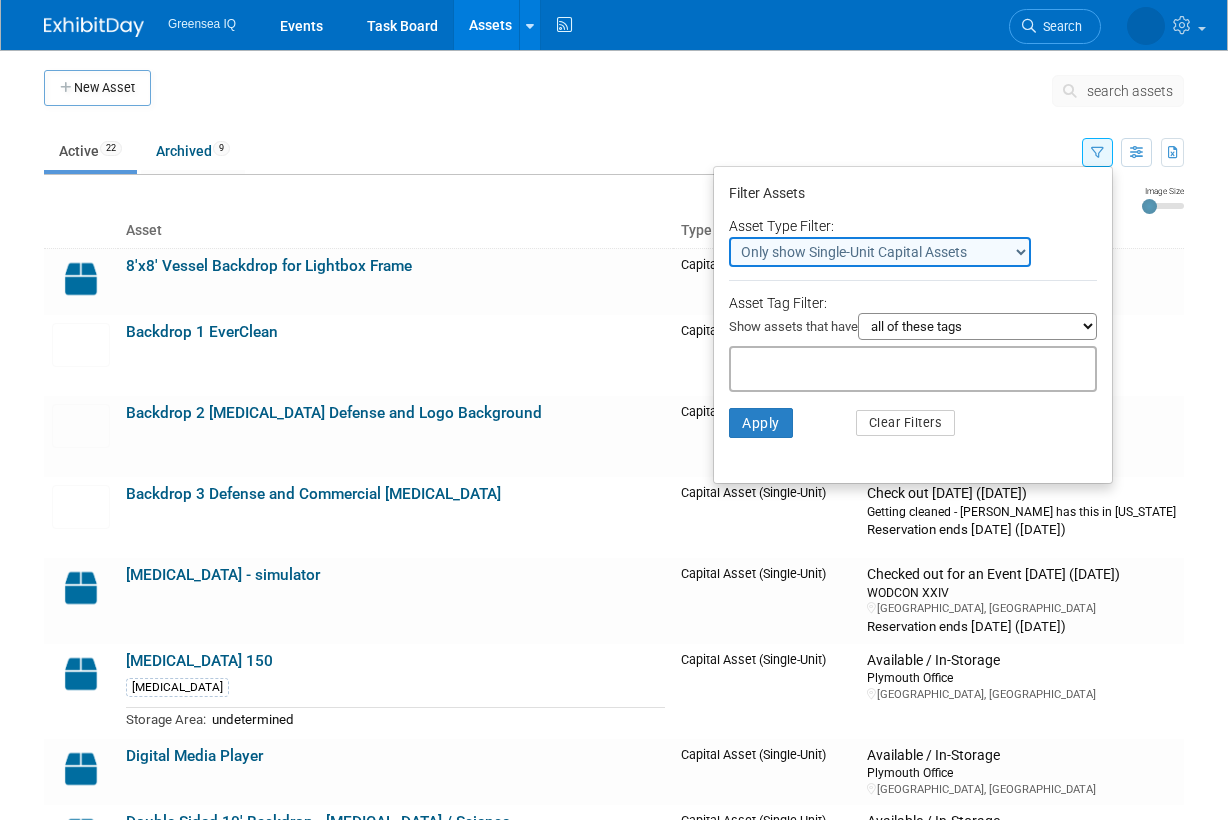 click at bounding box center [819, 366] 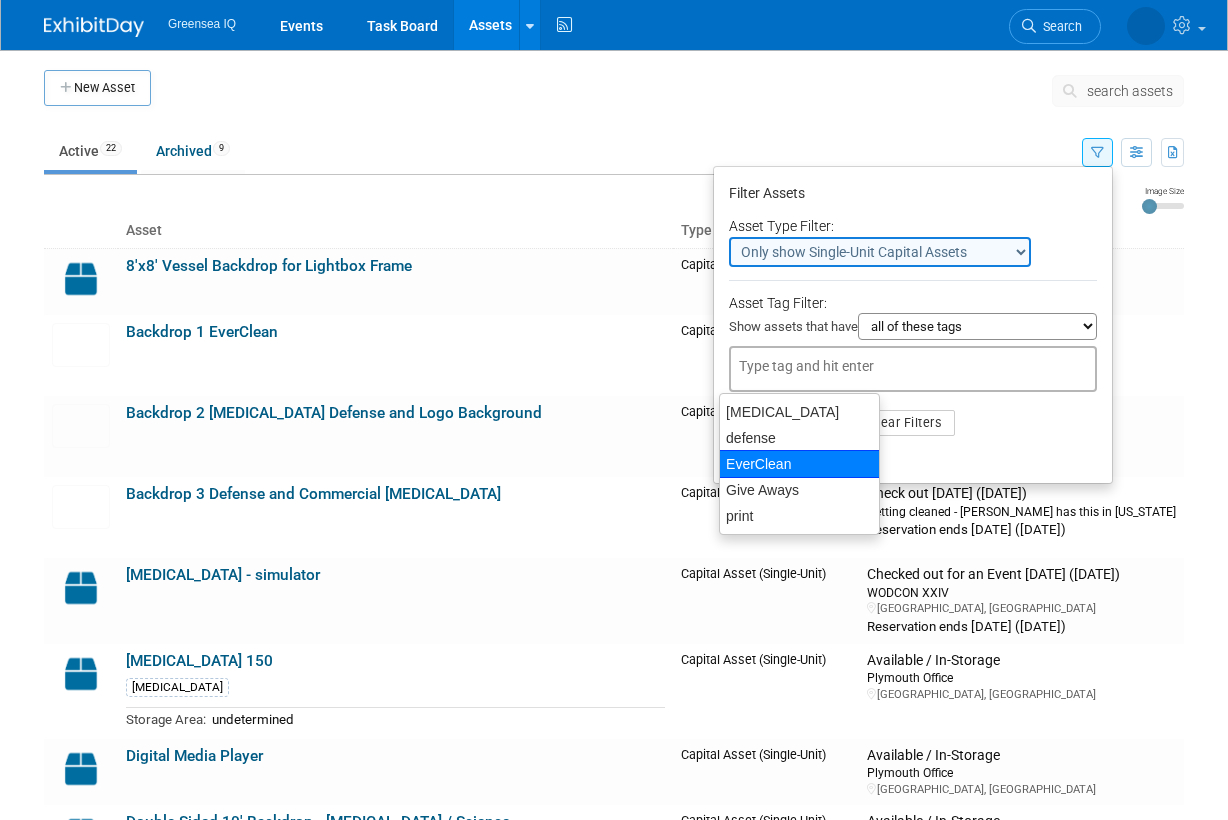 click on "EverClean" at bounding box center (799, 464) 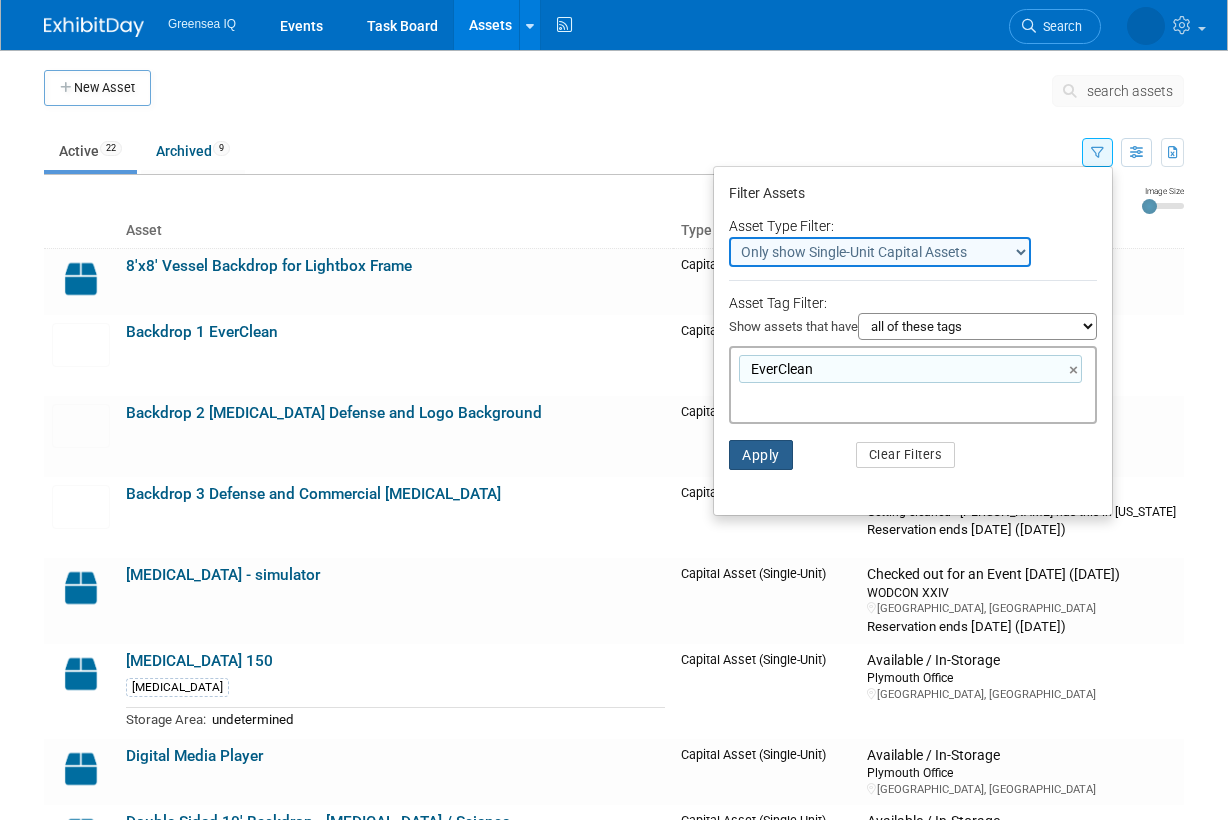 click on "Apply" at bounding box center (761, 455) 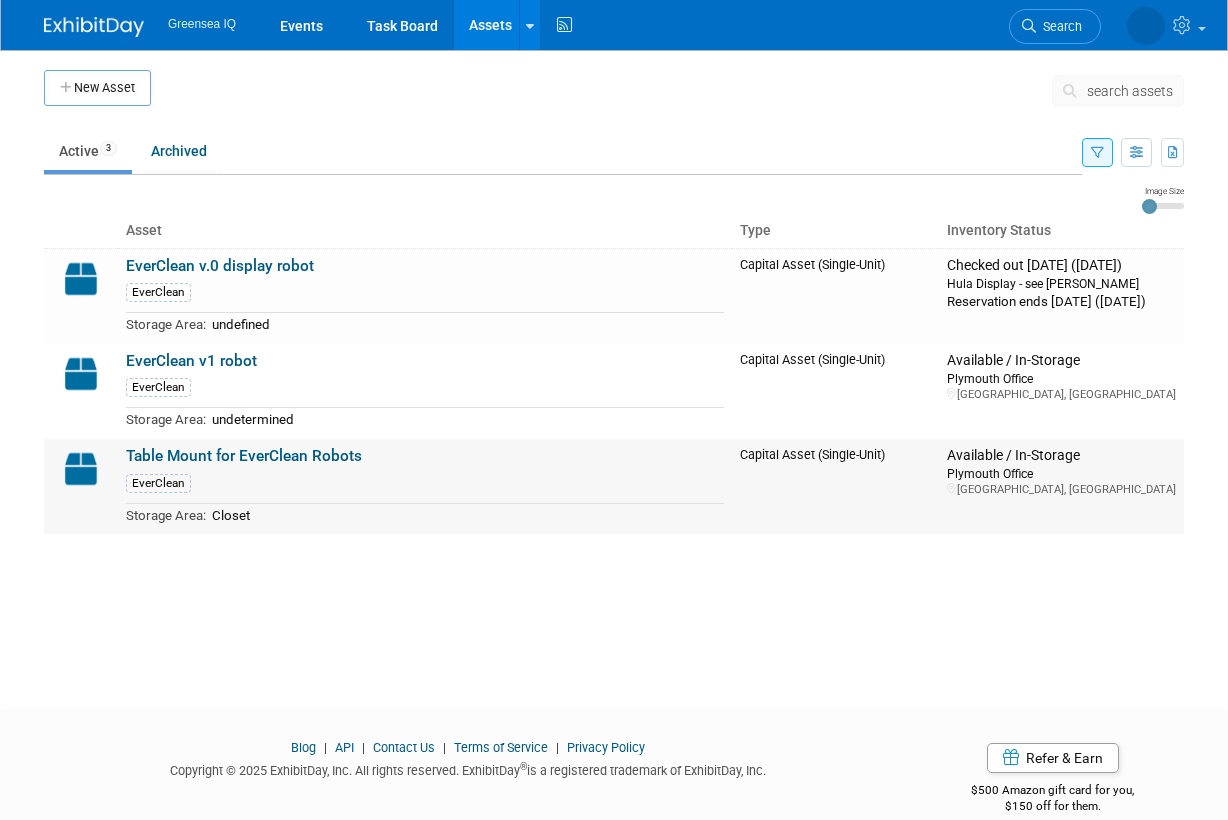 scroll, scrollTop: 0, scrollLeft: 0, axis: both 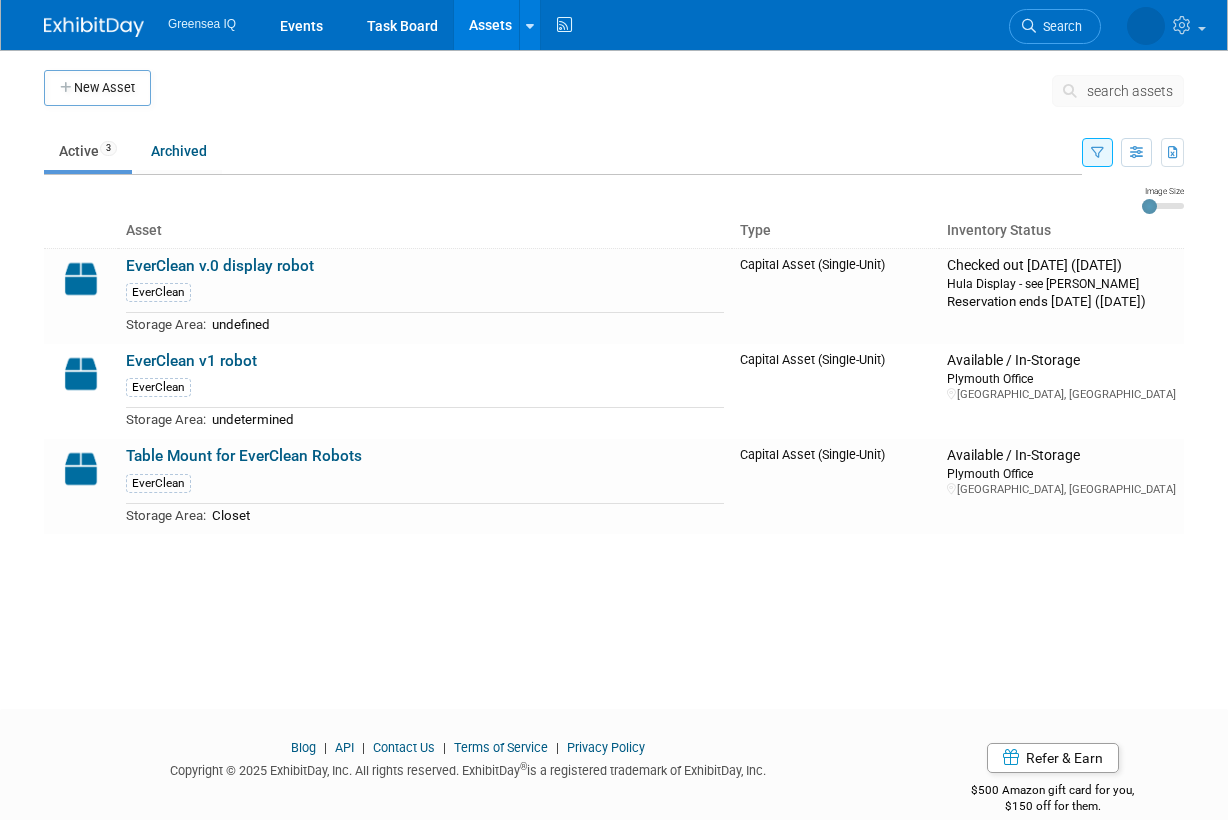 click on "Assets" at bounding box center (490, 25) 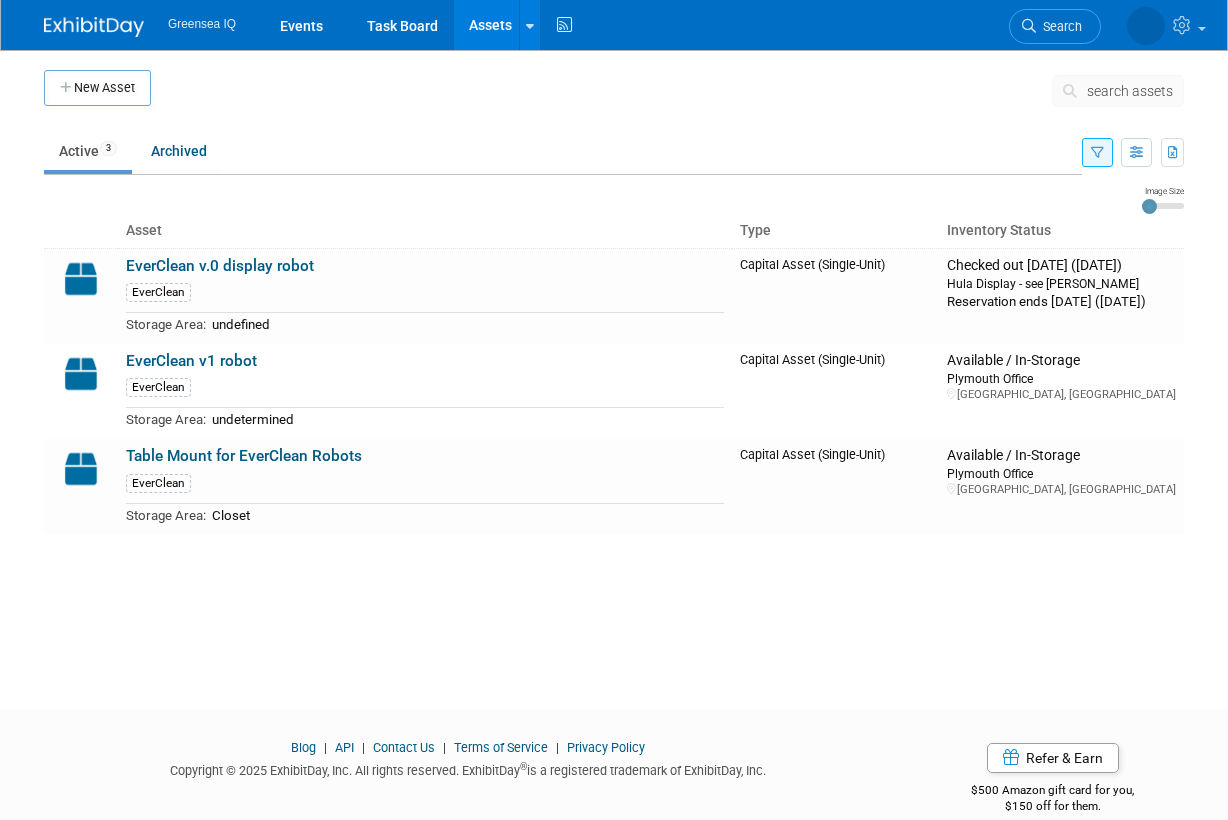 click at bounding box center (1097, 153) 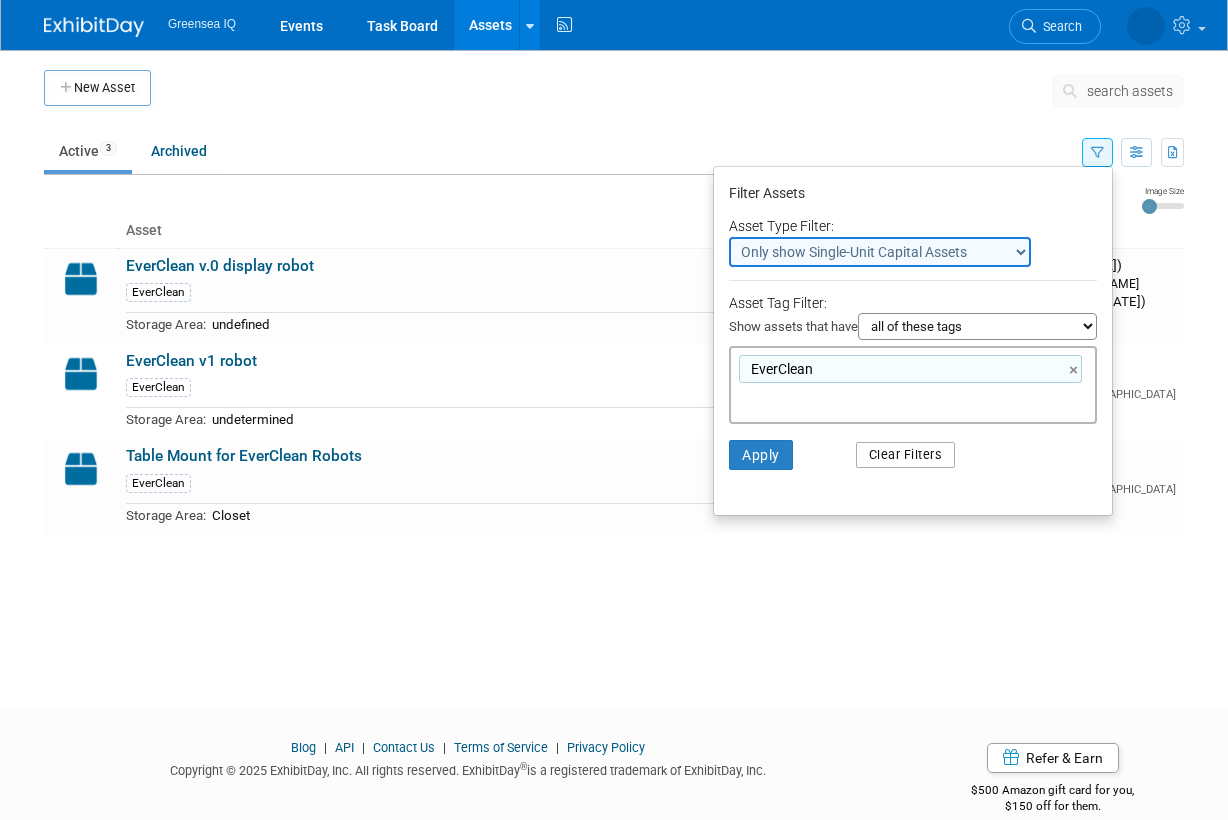 click on "Clear Filters" at bounding box center [906, 455] 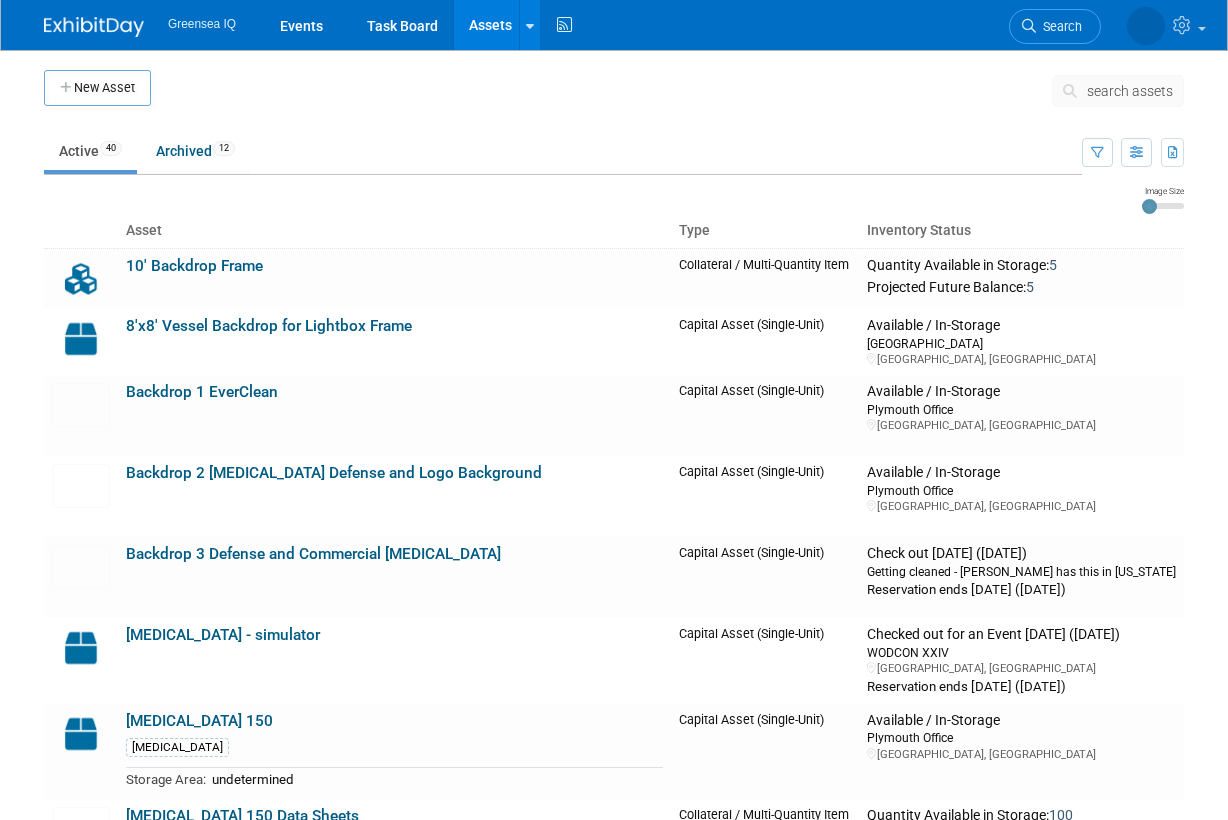 scroll, scrollTop: 0, scrollLeft: 0, axis: both 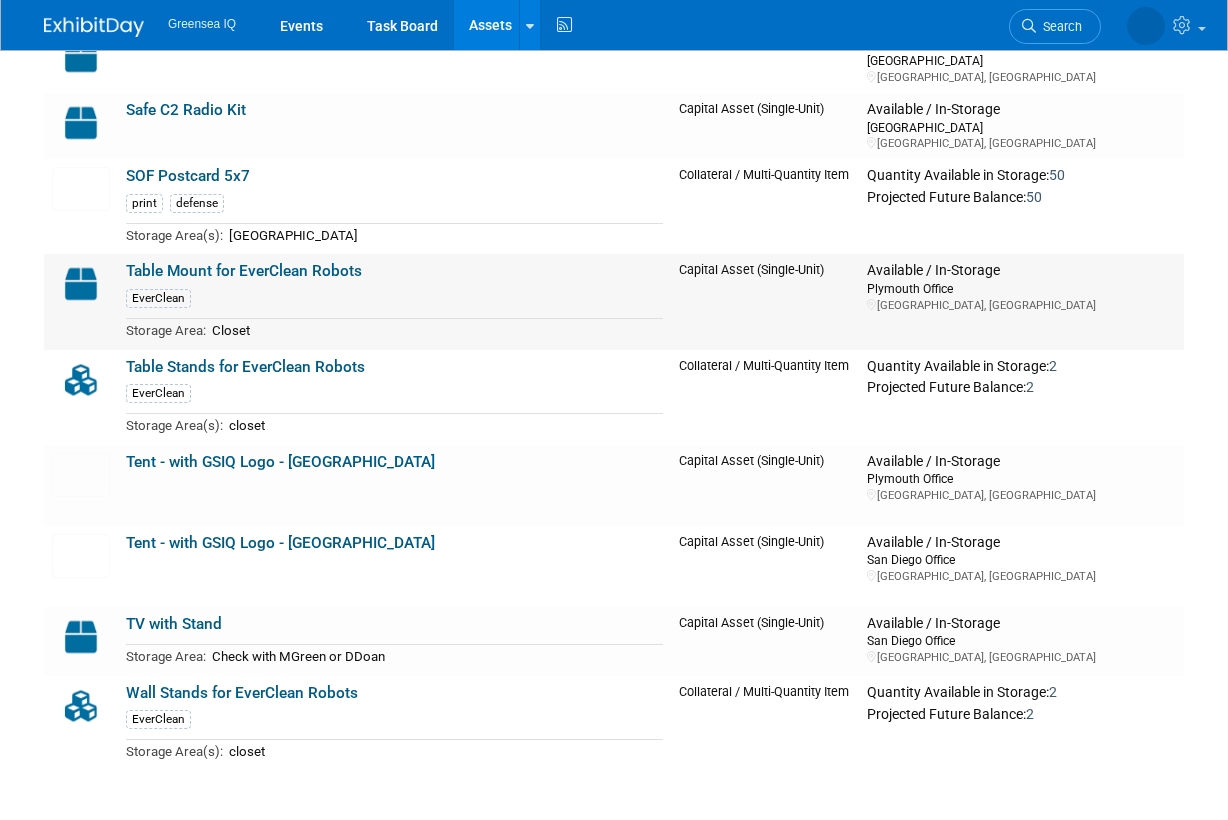 click on "Table Mount for EverClean Robots" at bounding box center (244, 271) 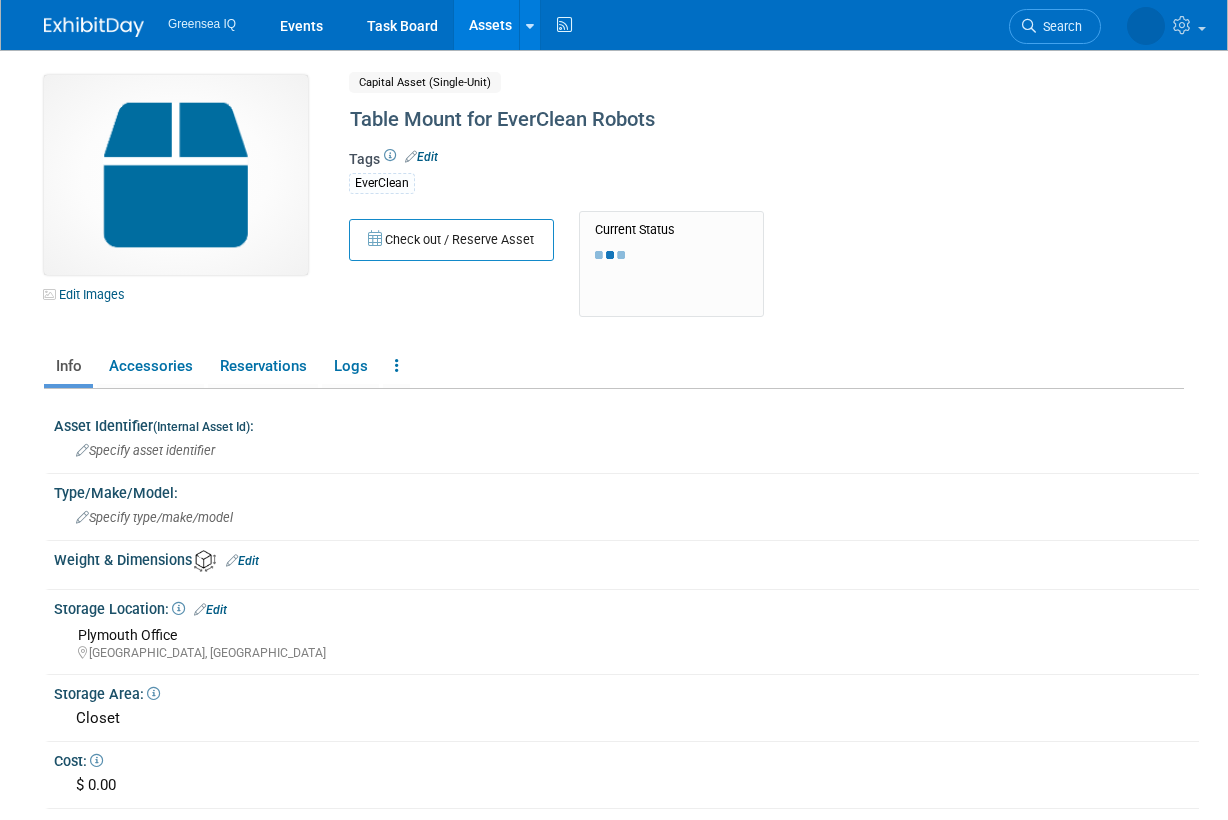 scroll, scrollTop: 0, scrollLeft: 0, axis: both 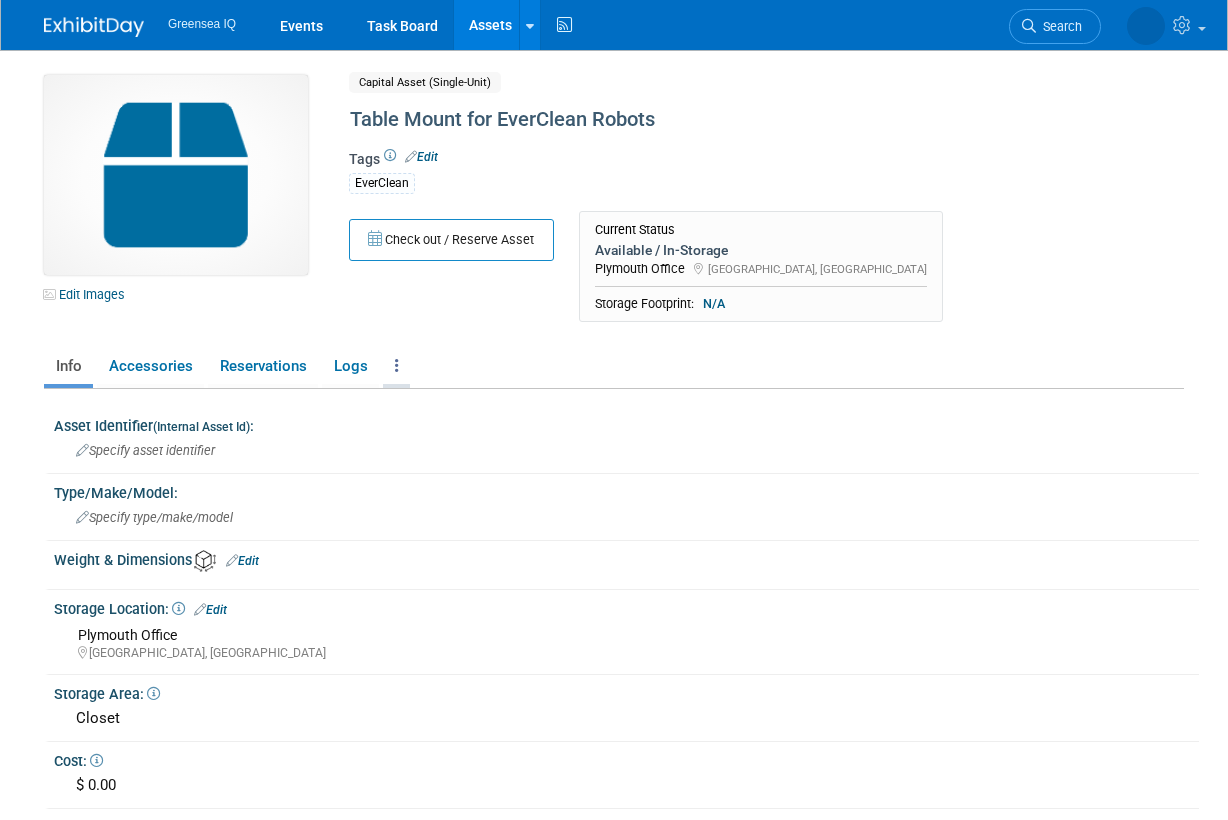 click at bounding box center [397, 365] 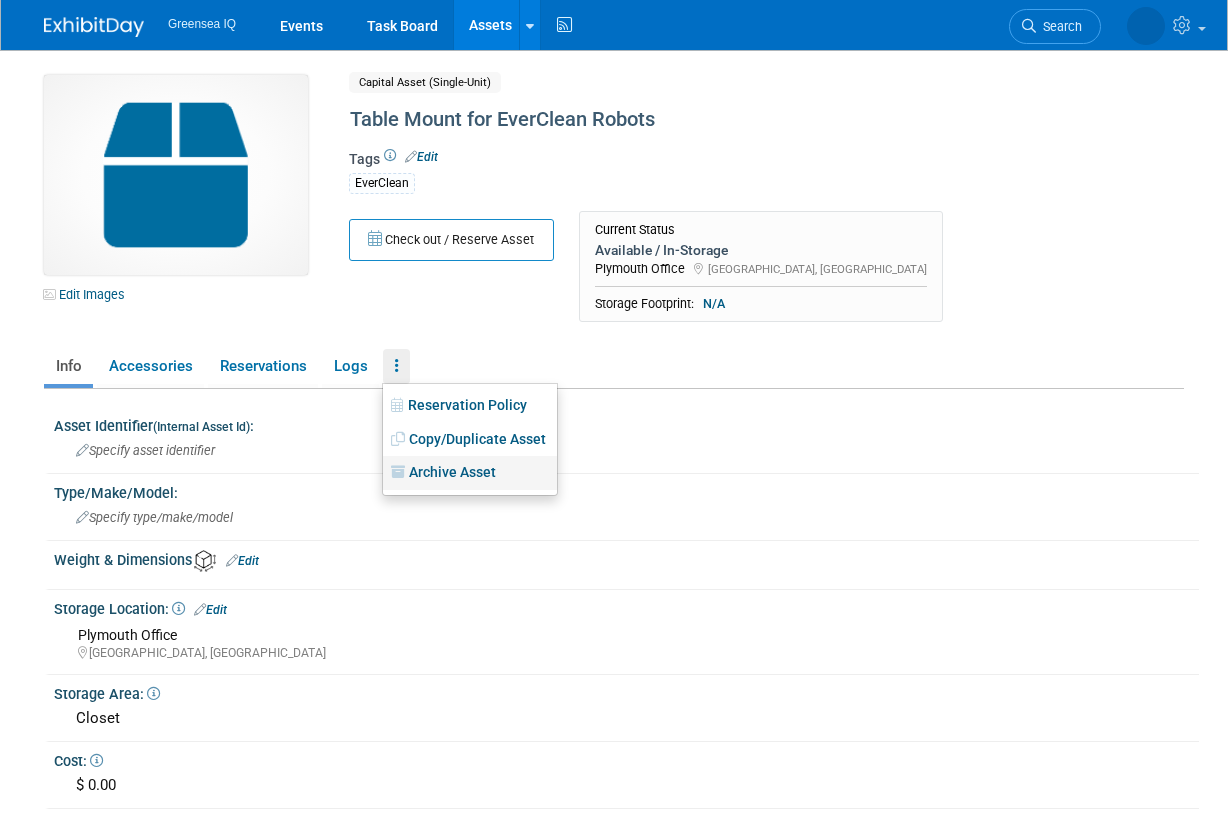 click on "Archive Asset" at bounding box center (470, 473) 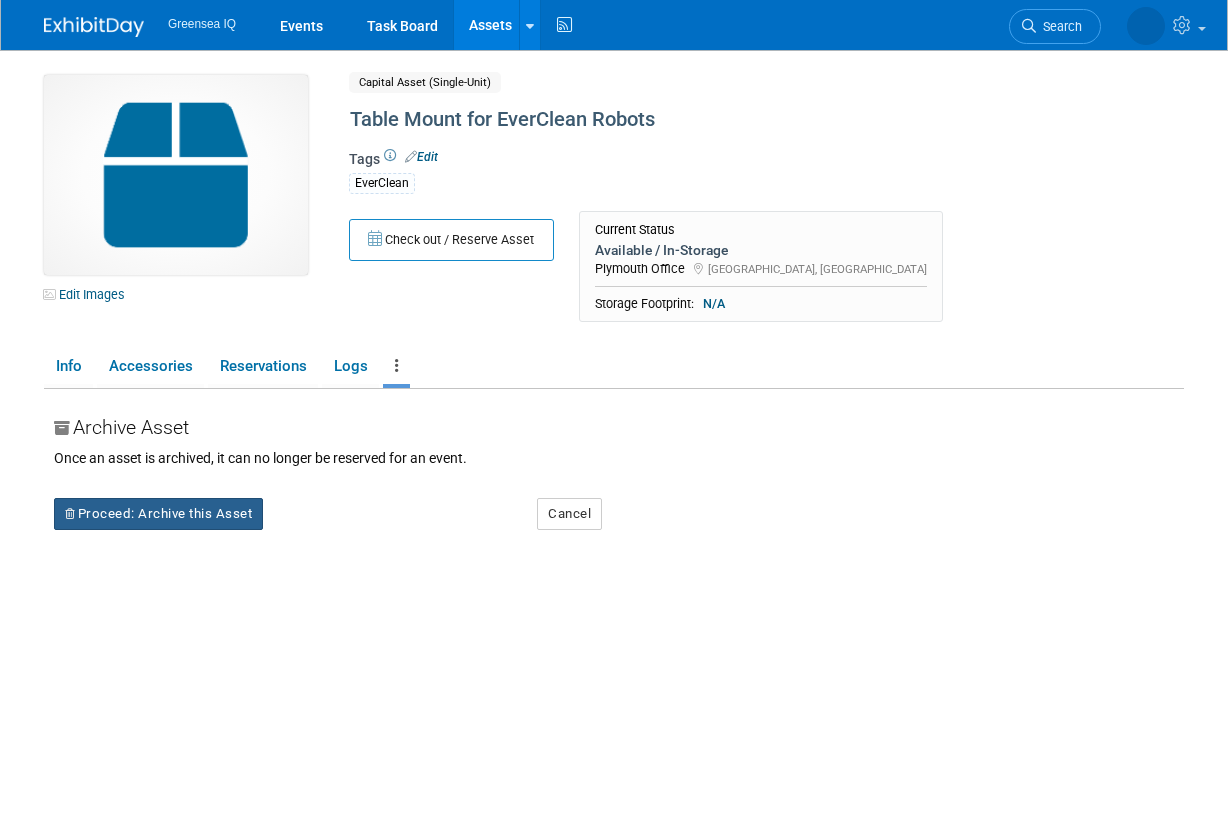 click on "Proceed: Archive this Asset" at bounding box center (158, 514) 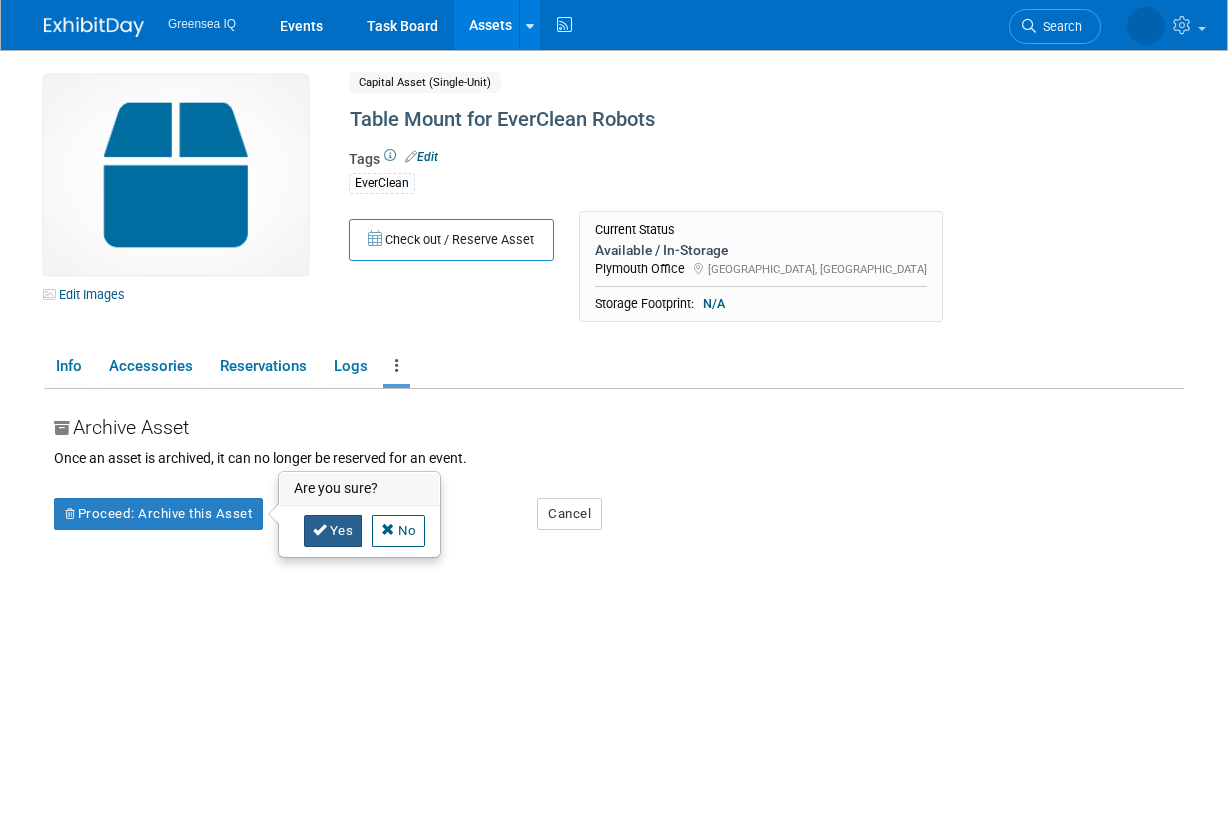 click on "Yes" at bounding box center [333, 531] 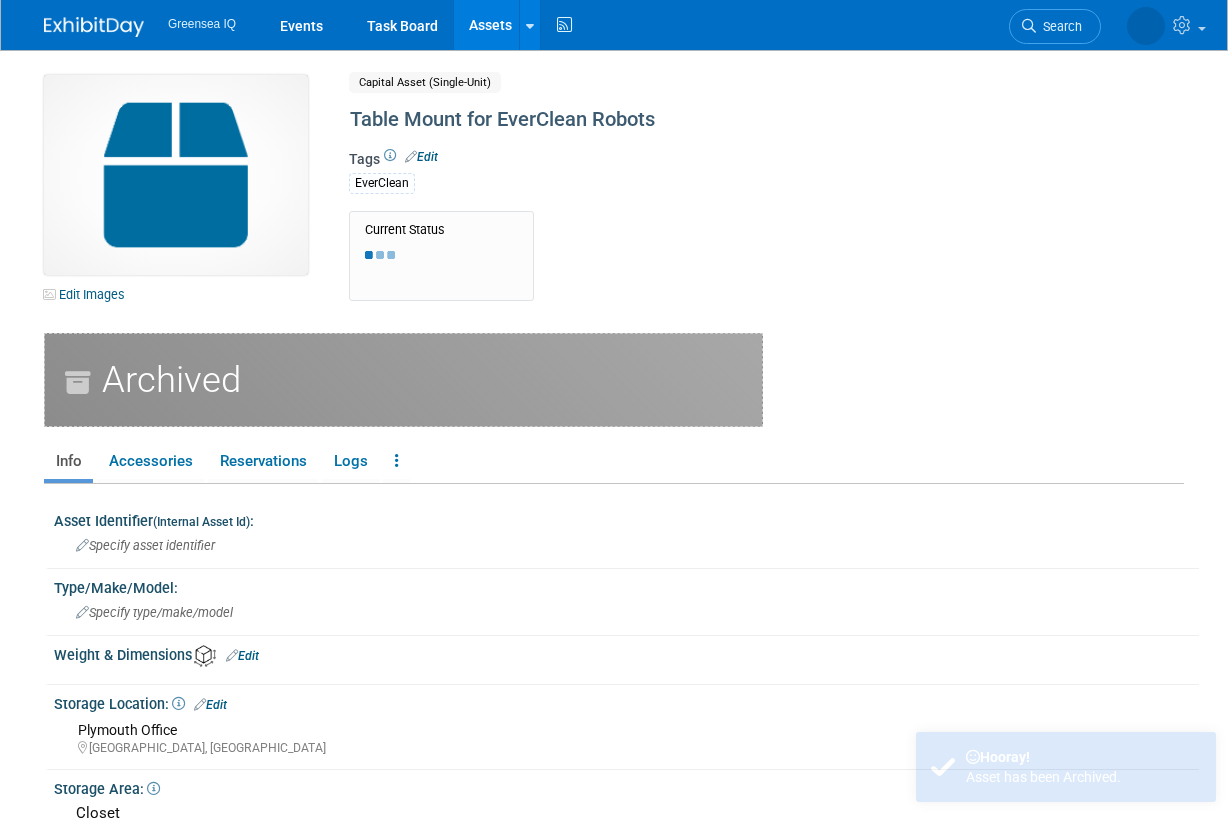 scroll, scrollTop: 0, scrollLeft: 0, axis: both 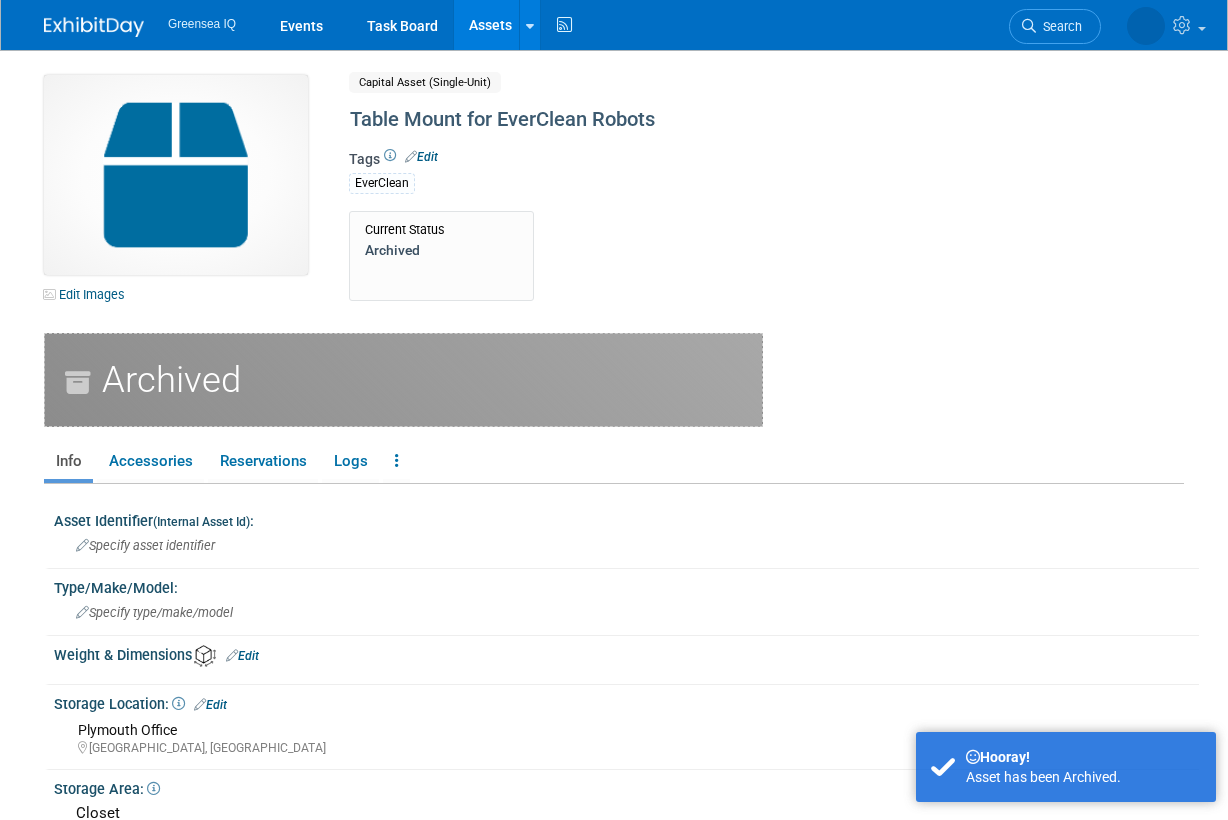 click on "Assets" at bounding box center [490, 25] 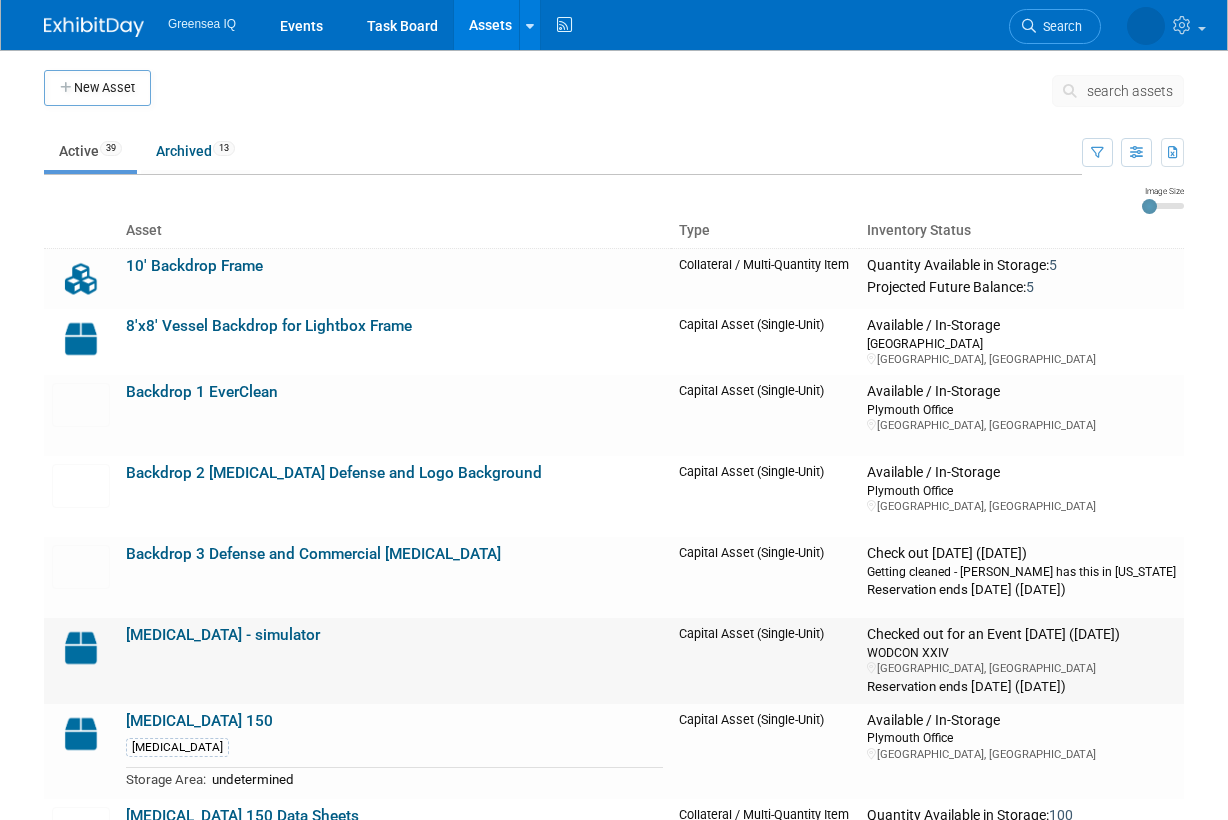 scroll, scrollTop: 0, scrollLeft: 0, axis: both 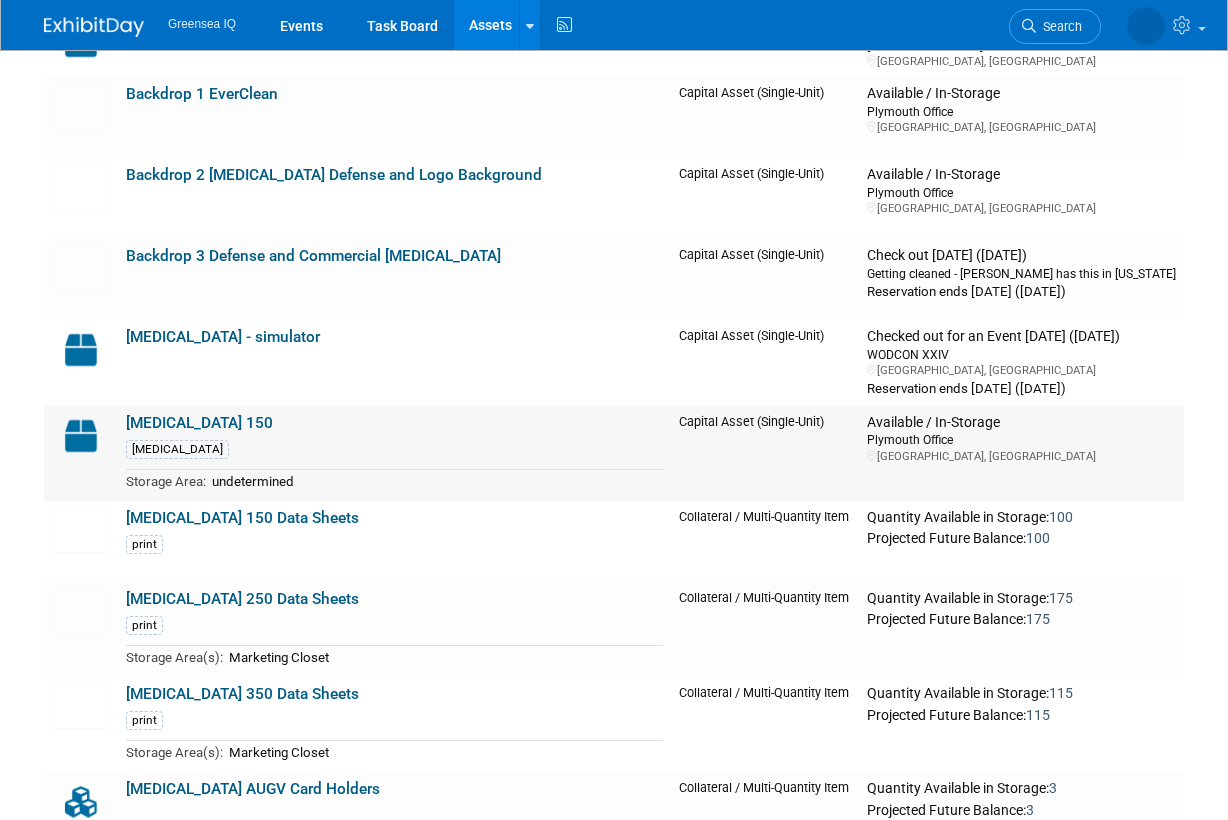 click on "[MEDICAL_DATA] 150" at bounding box center [199, 423] 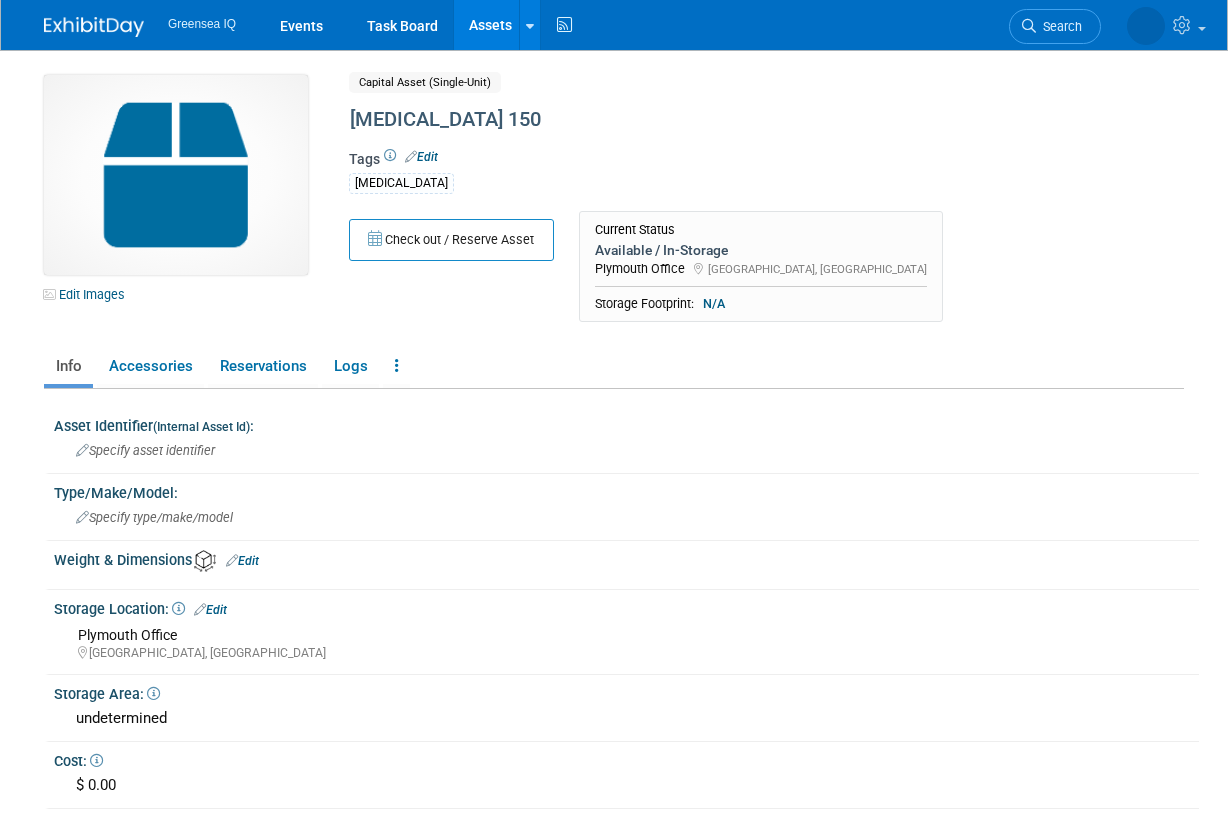 scroll, scrollTop: 0, scrollLeft: 0, axis: both 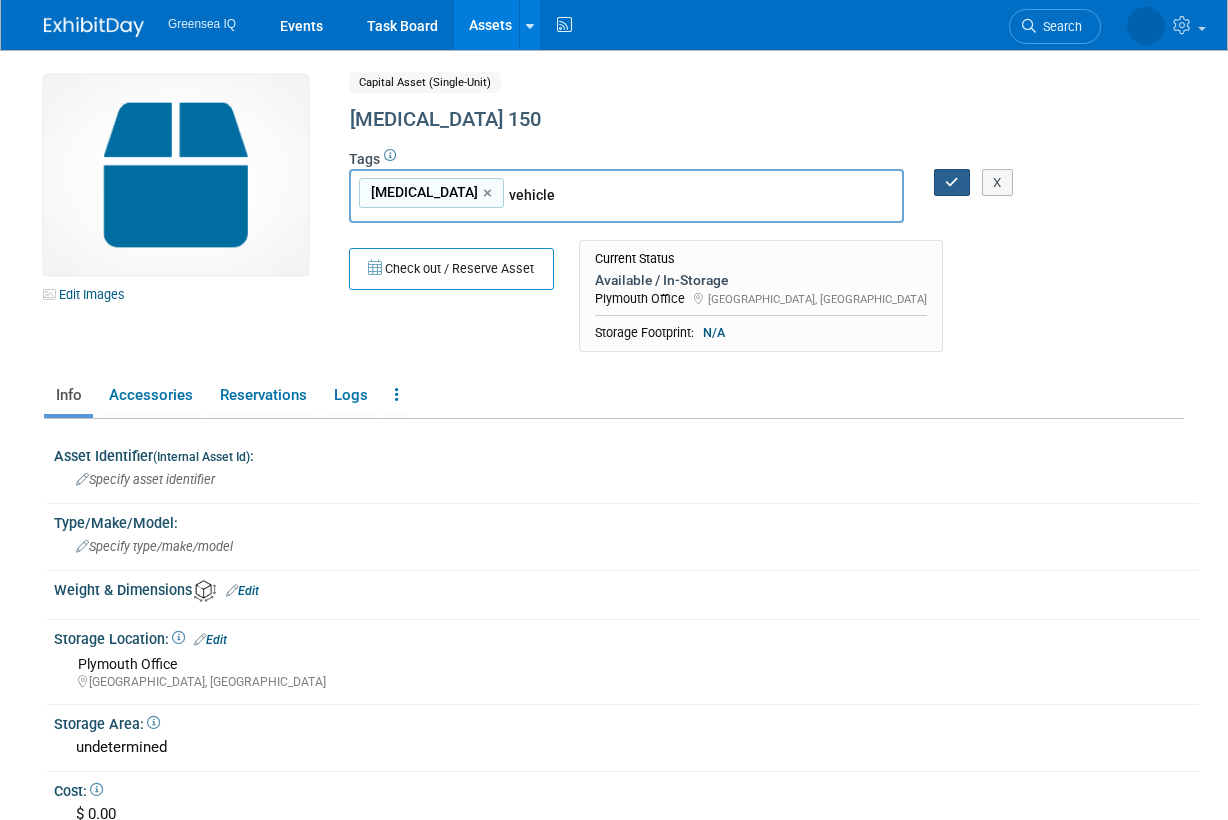 type on "vehicle" 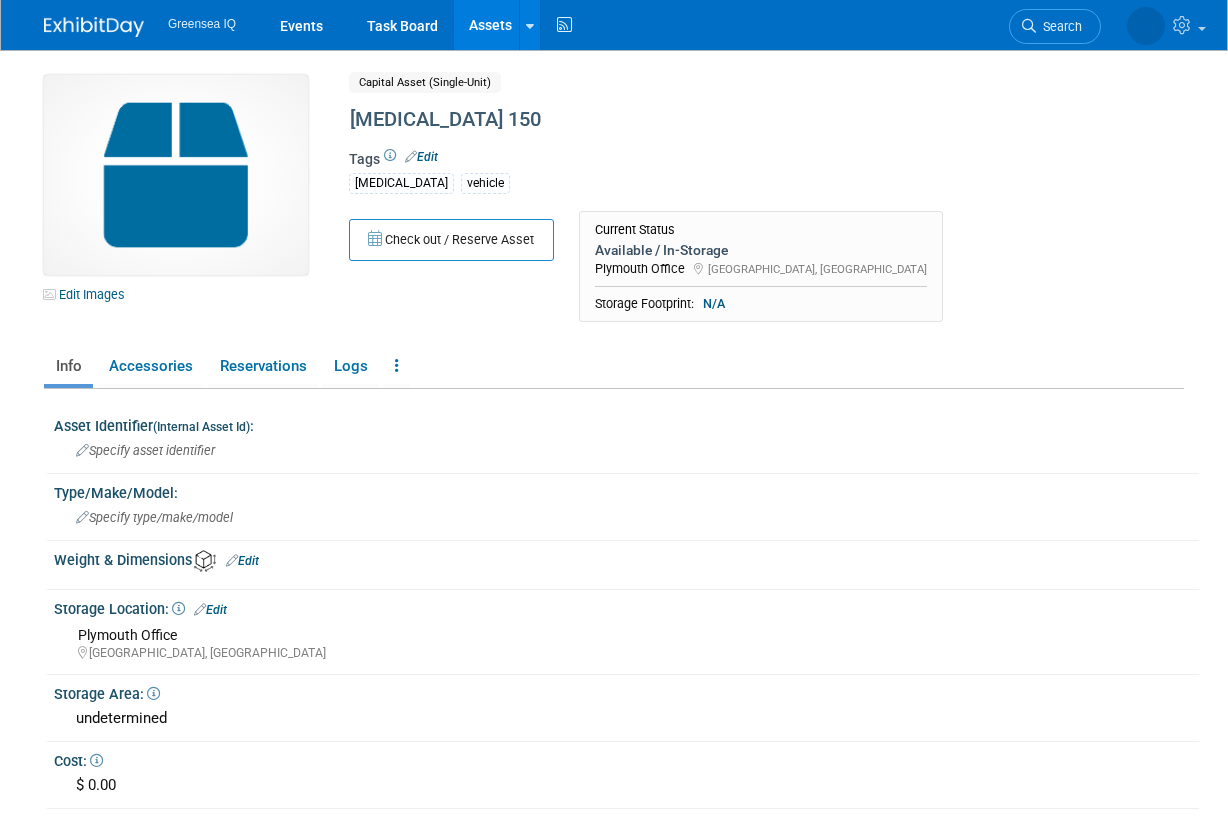 click on "Assets" at bounding box center [490, 25] 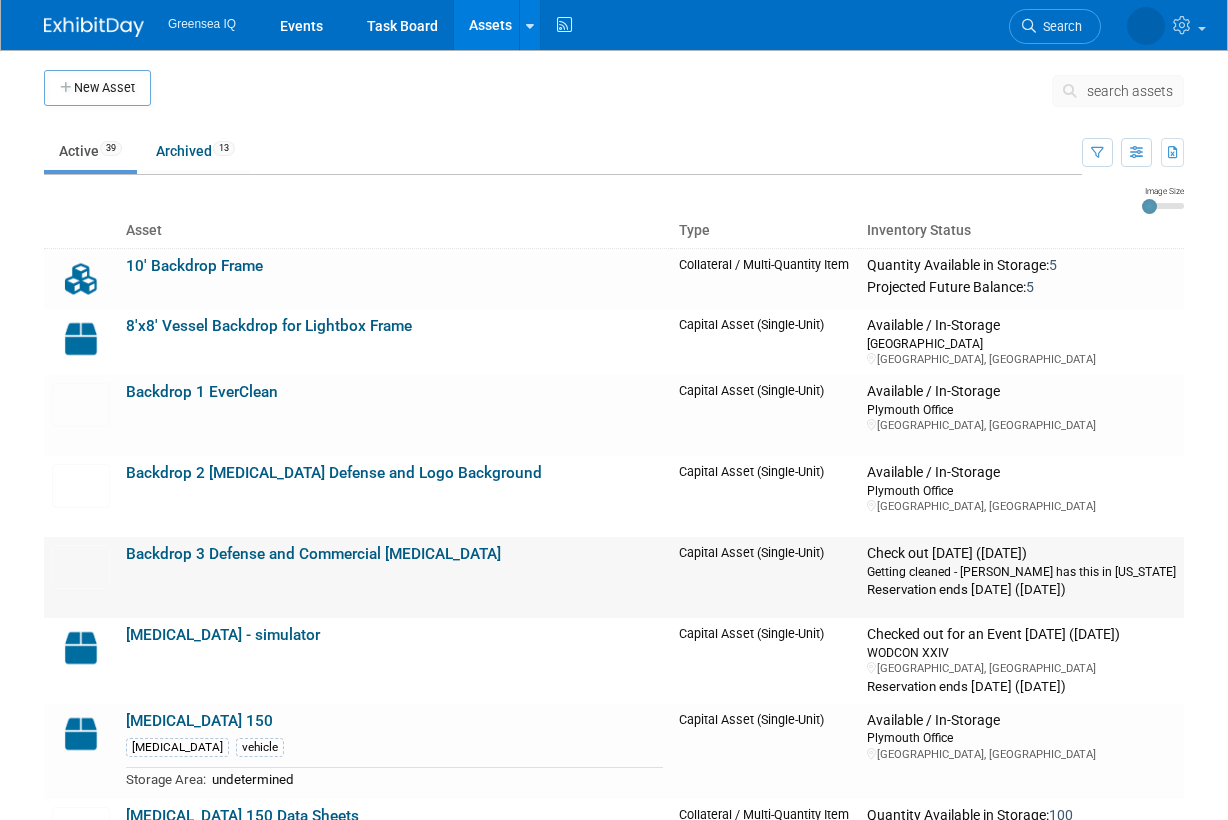 scroll, scrollTop: 0, scrollLeft: 0, axis: both 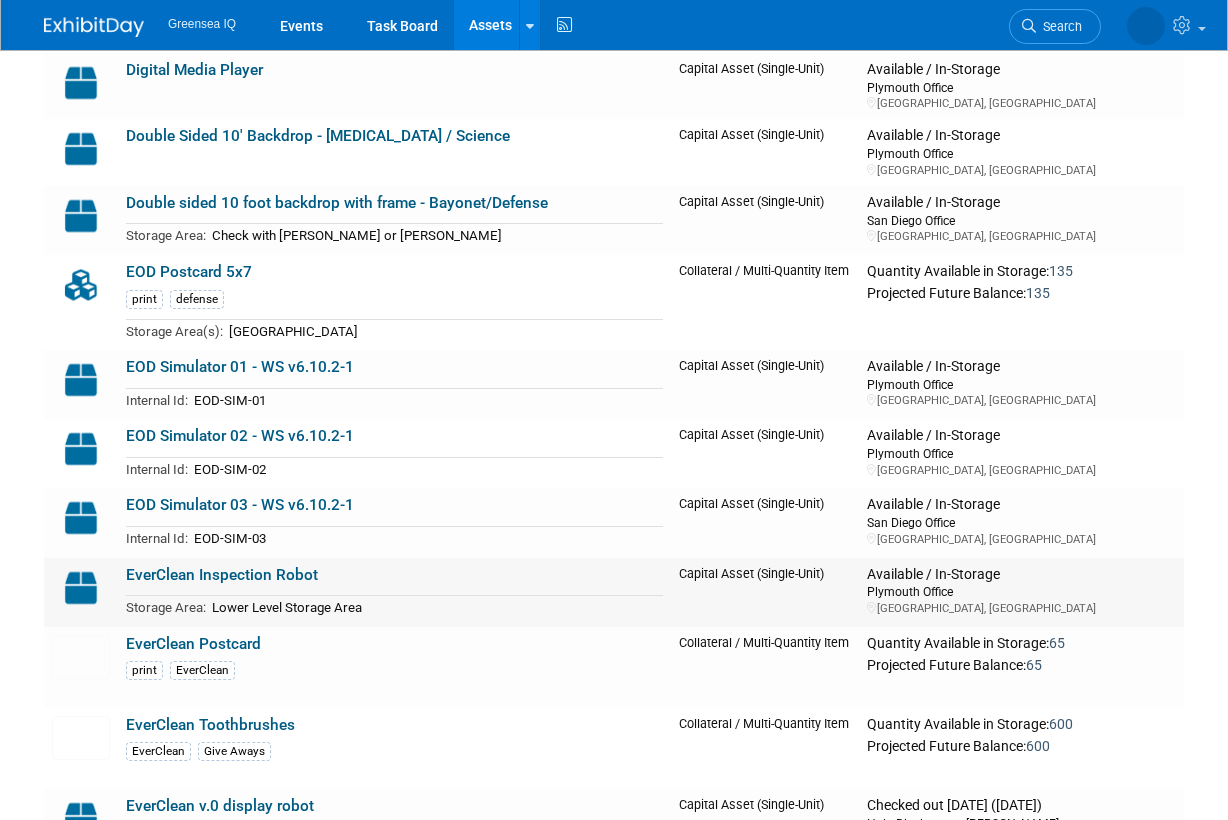 click on "EverClean Inspection Robot" at bounding box center [222, 575] 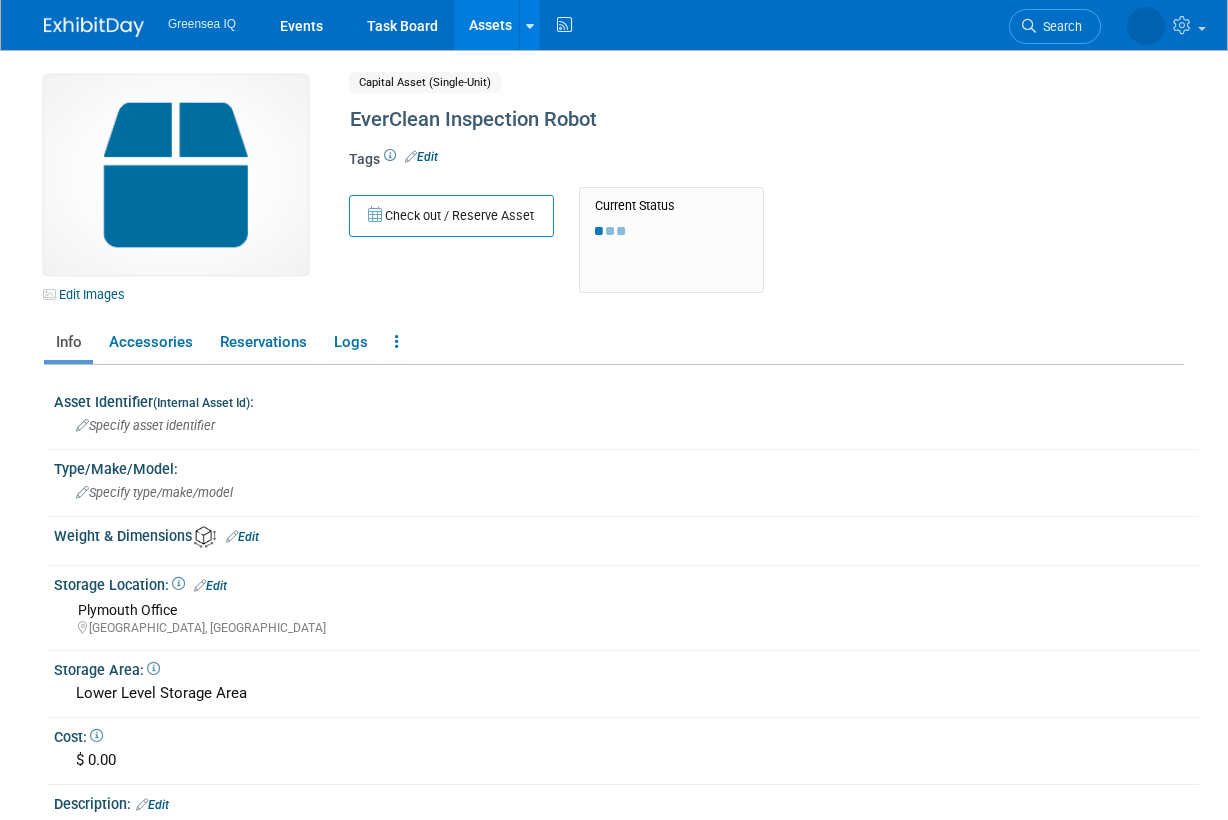 scroll, scrollTop: 0, scrollLeft: 0, axis: both 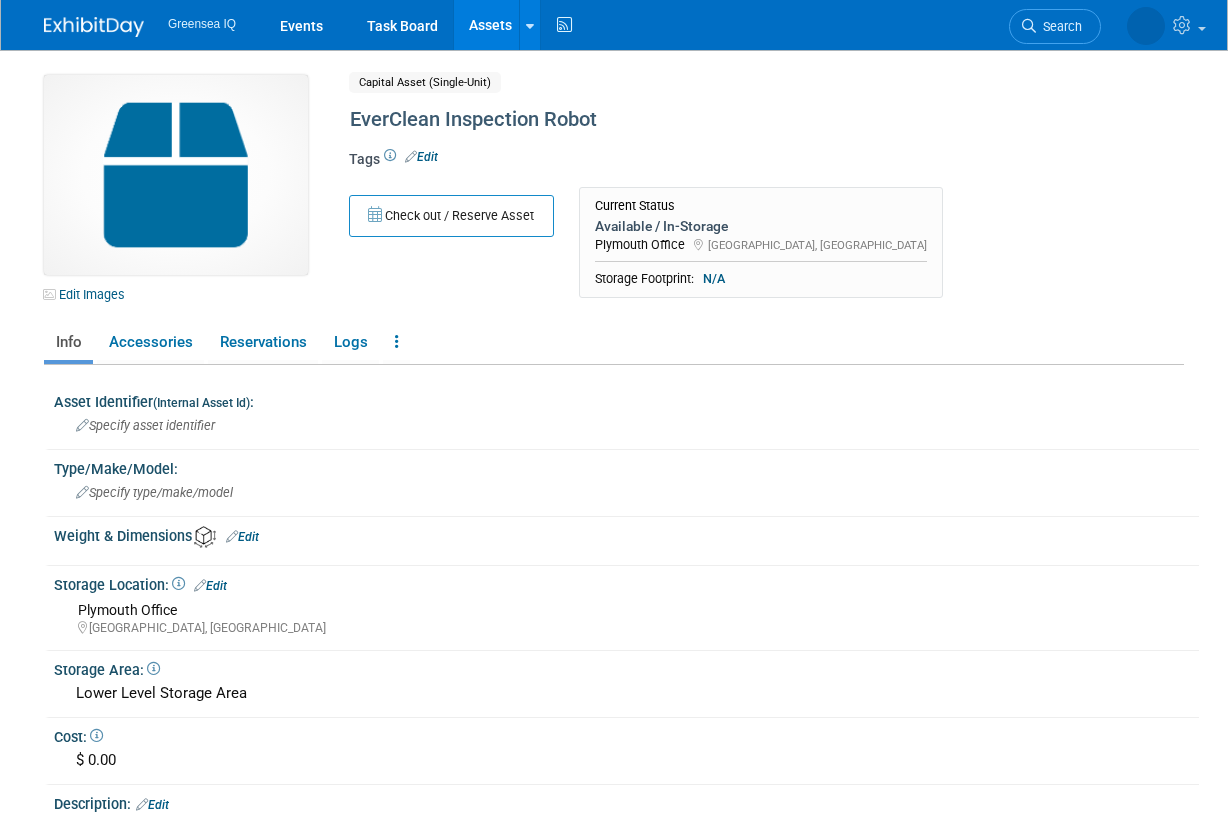 click on "Edit" at bounding box center (421, 157) 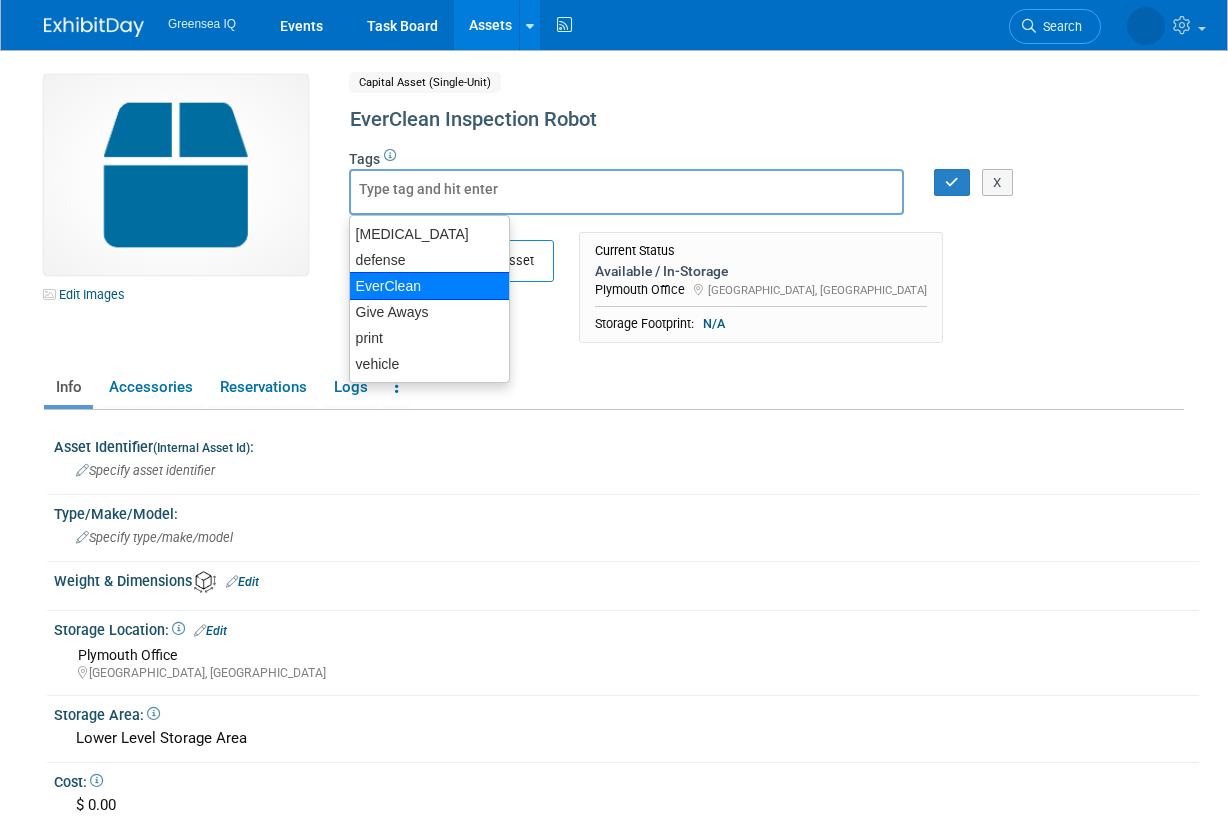 click on "EverClean" at bounding box center (429, 286) 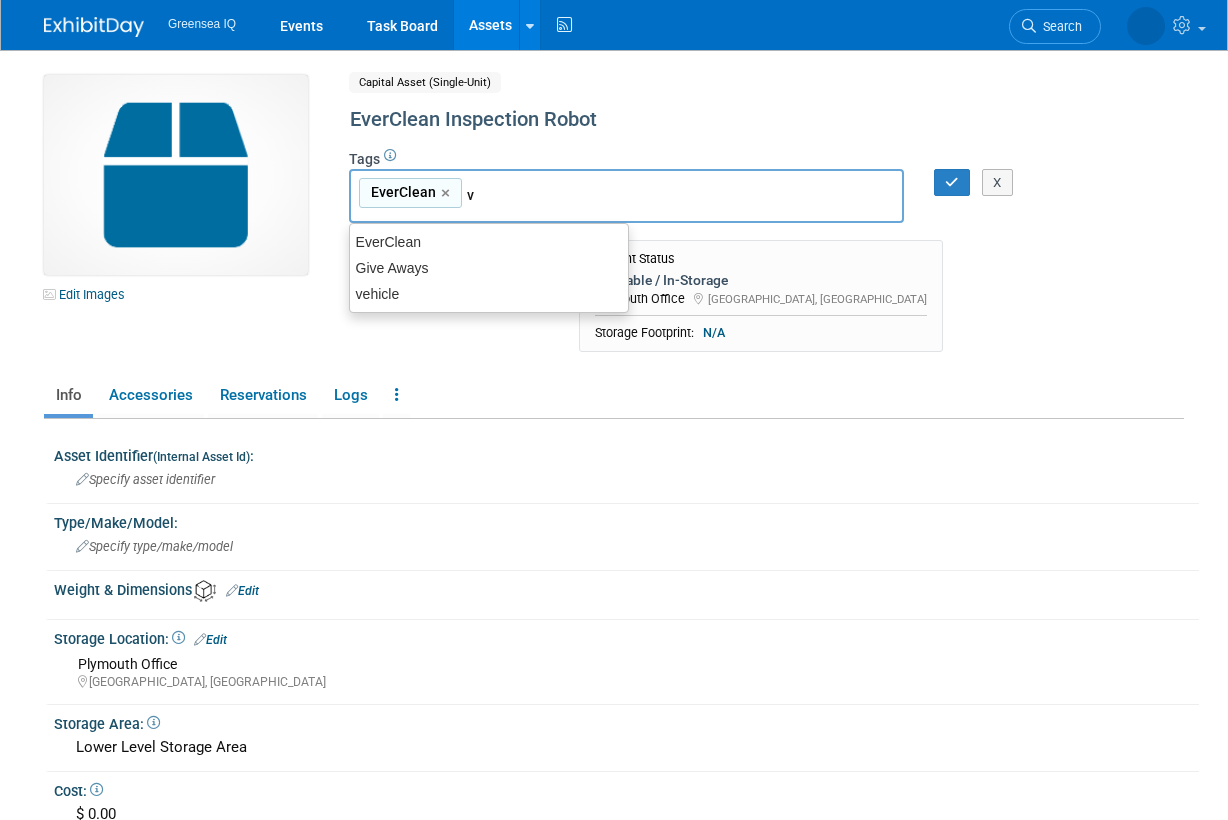 type on "ve" 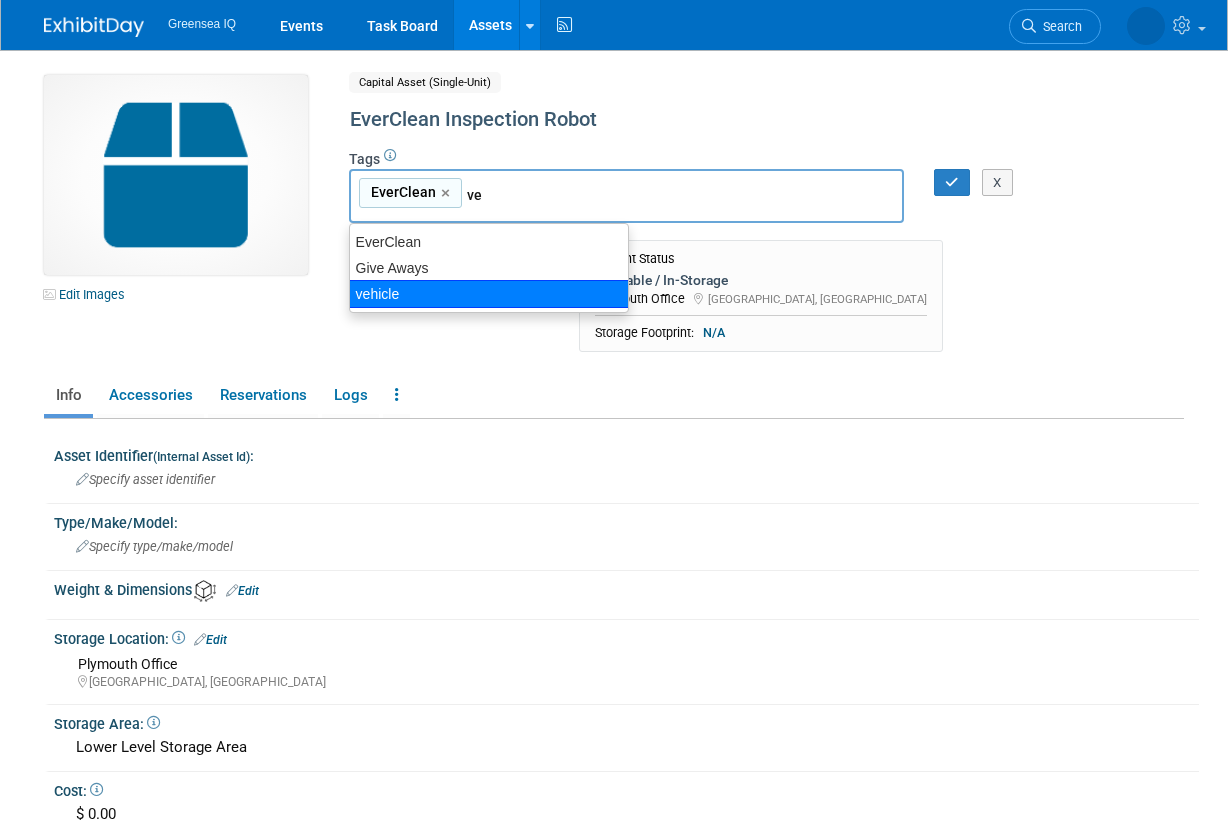 click on "vehicle" at bounding box center [489, 294] 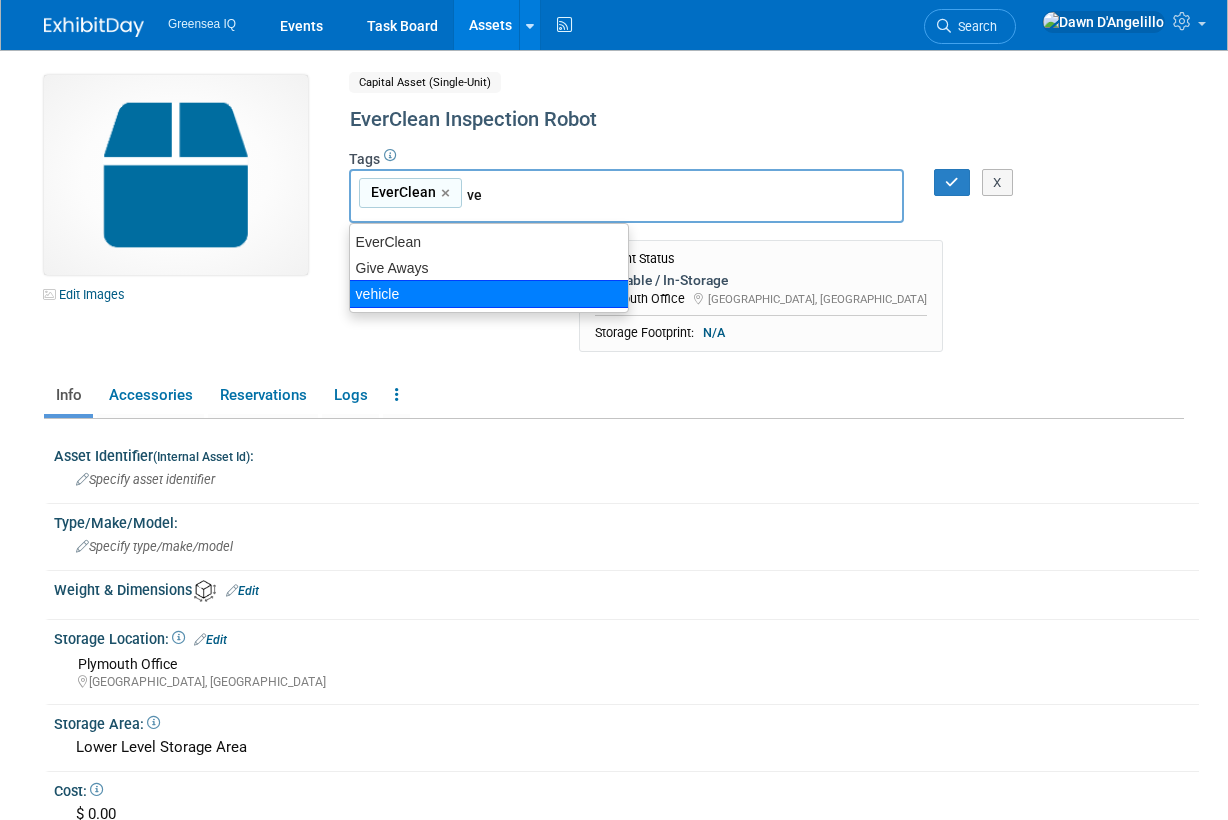 type 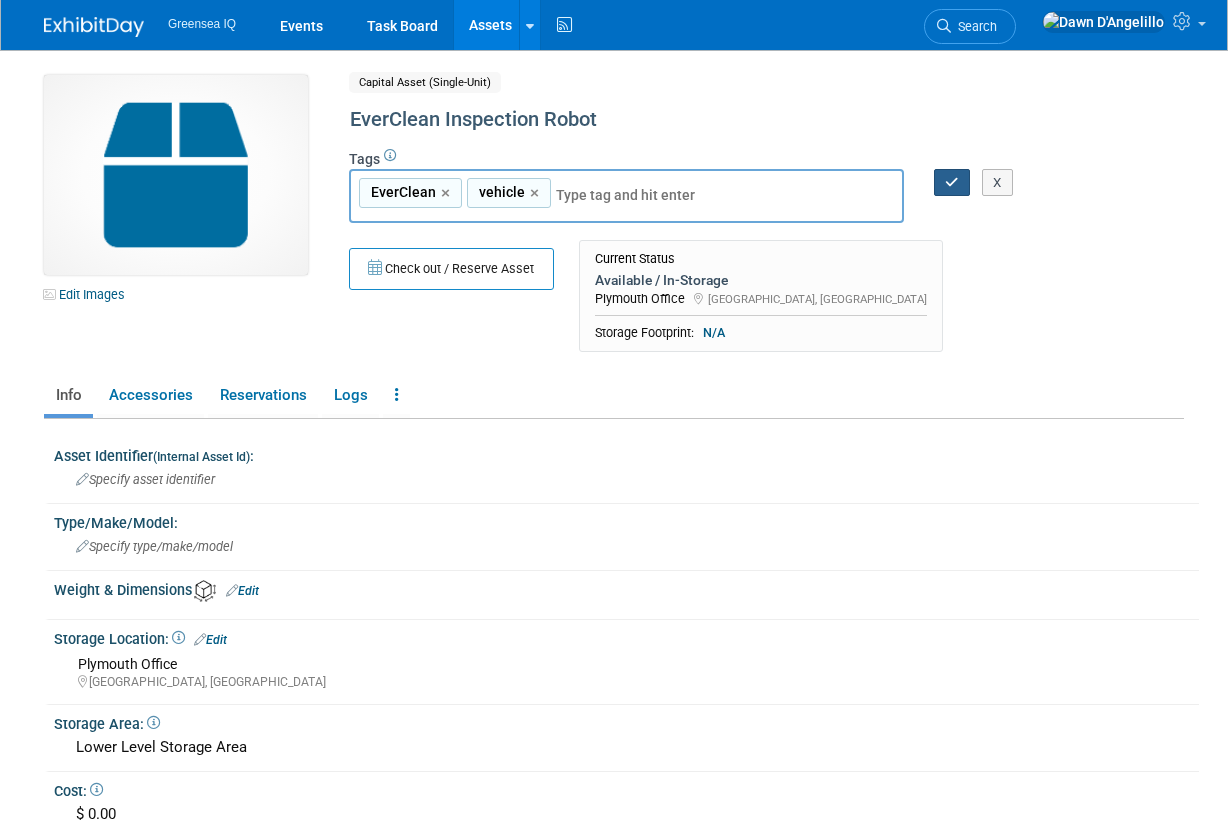 click at bounding box center (952, 182) 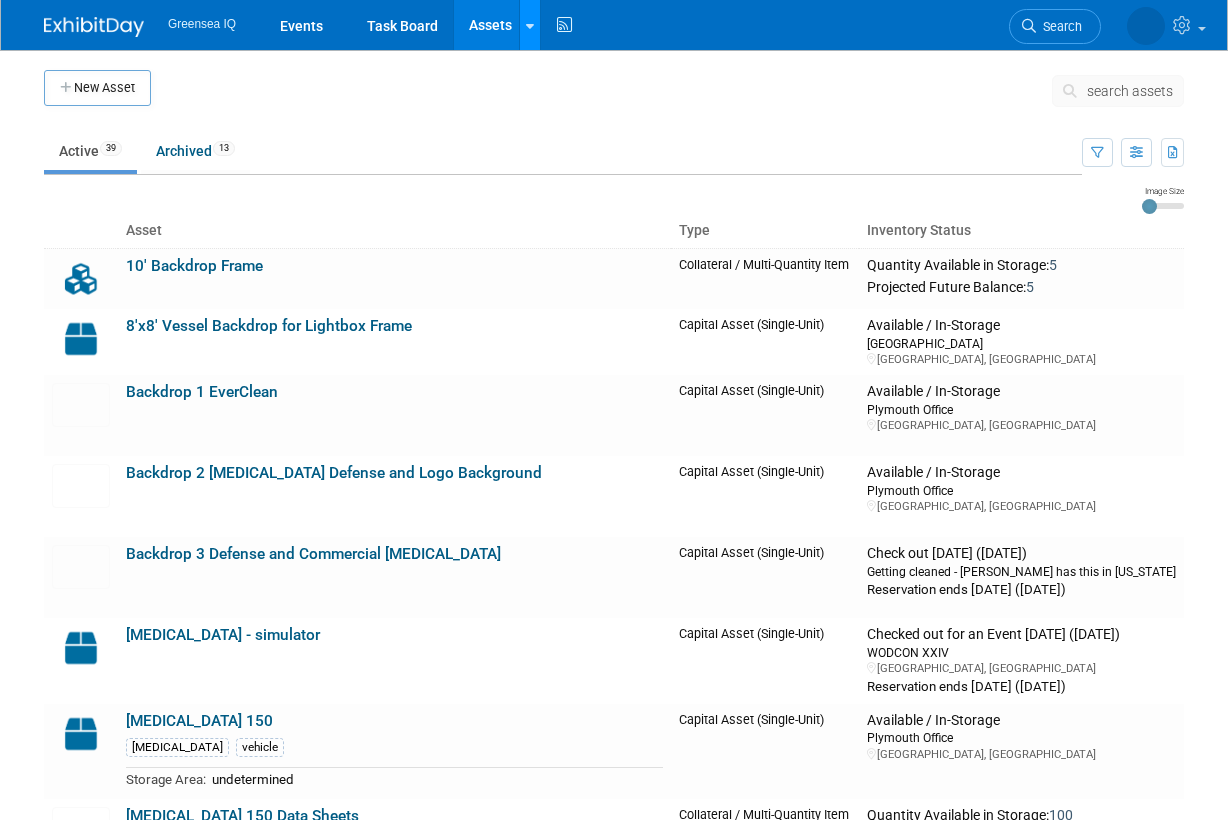 scroll, scrollTop: 1158, scrollLeft: 0, axis: vertical 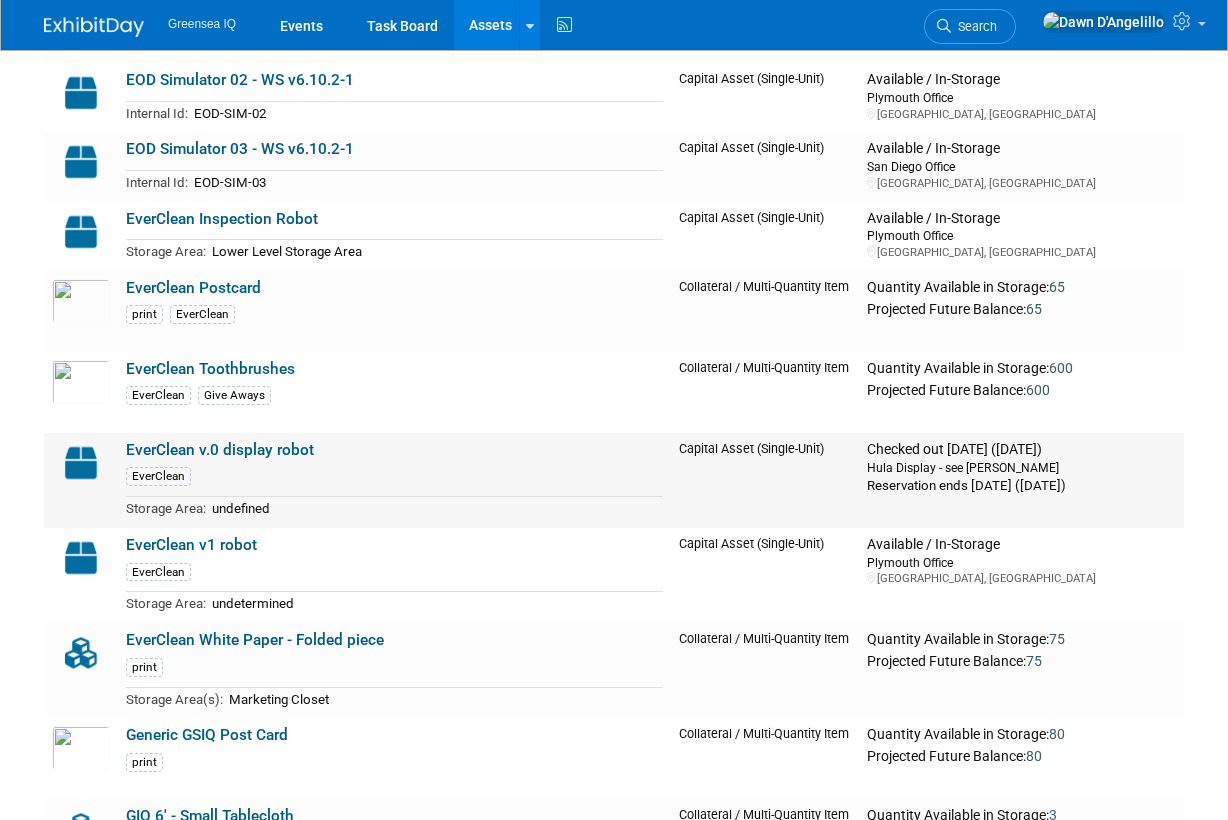 click on "EverClean v.0 display robot" at bounding box center [220, 450] 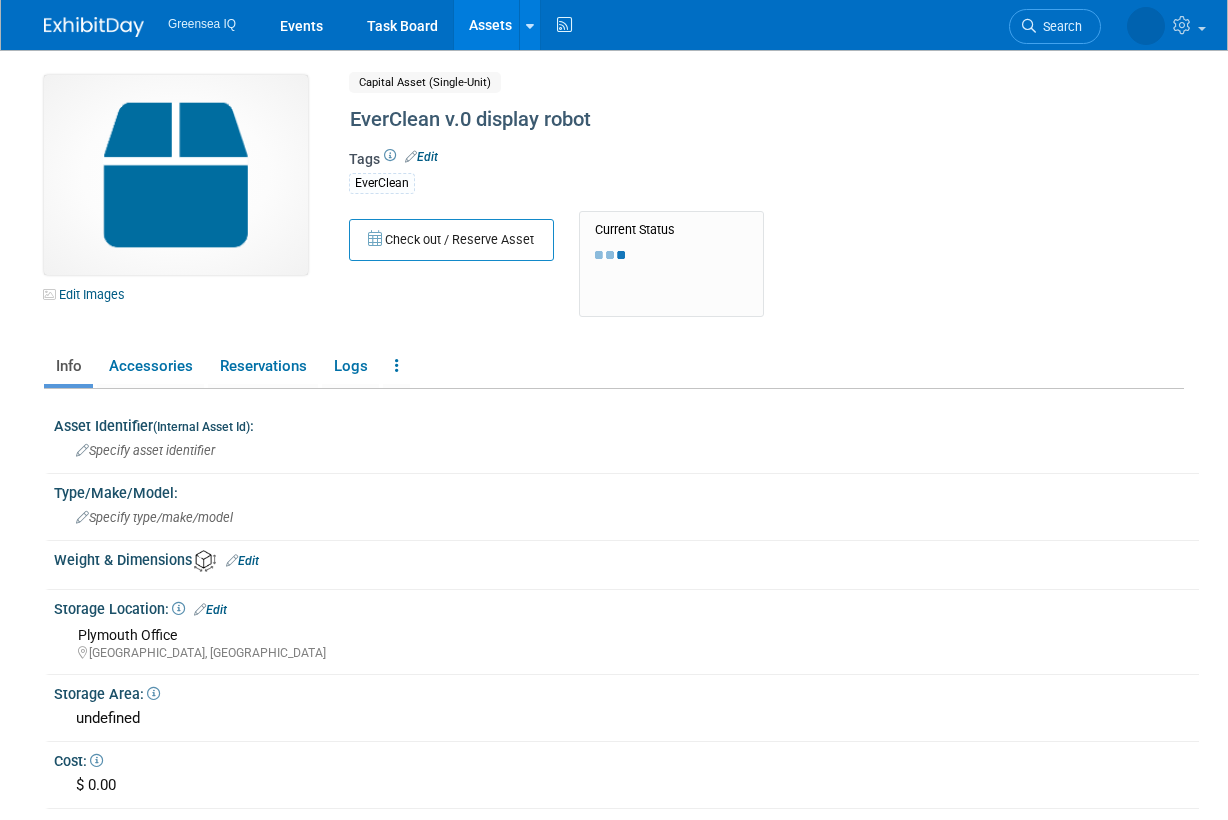 scroll, scrollTop: 0, scrollLeft: 0, axis: both 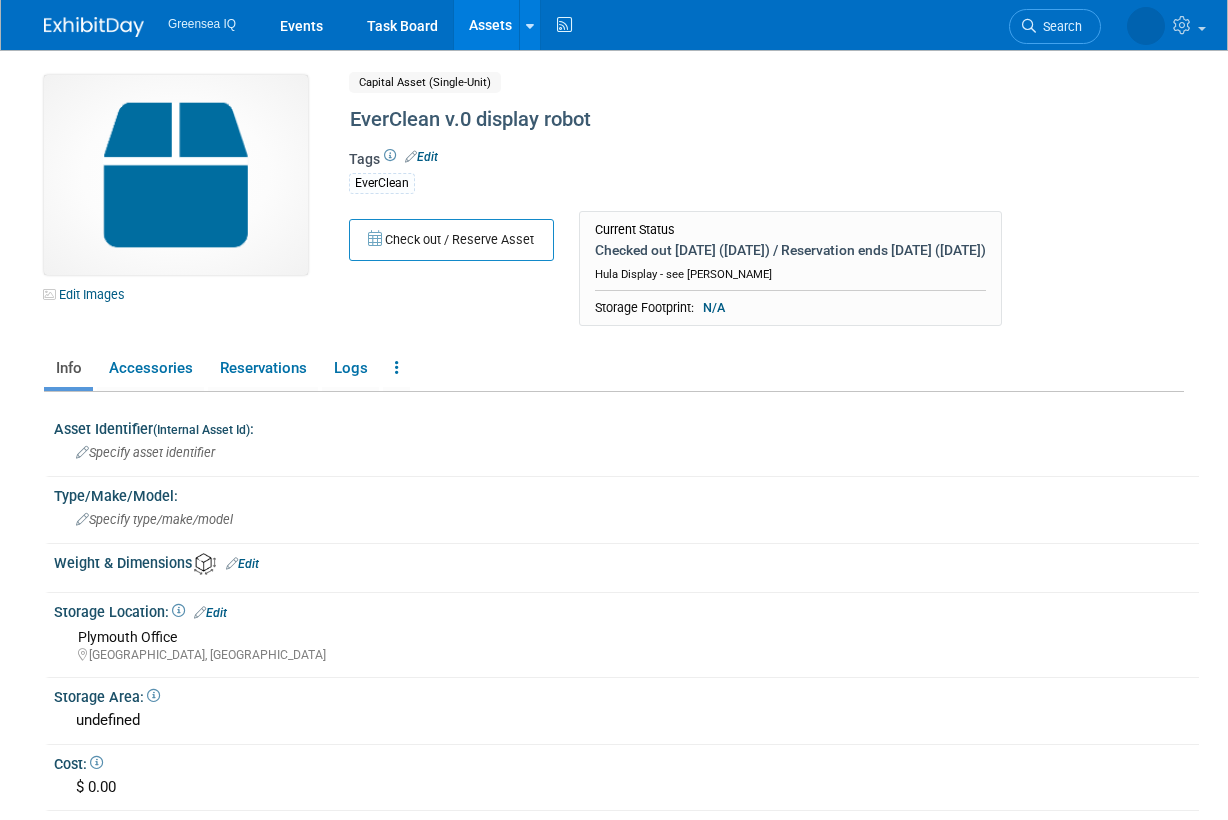 click on "Edit" at bounding box center (421, 157) 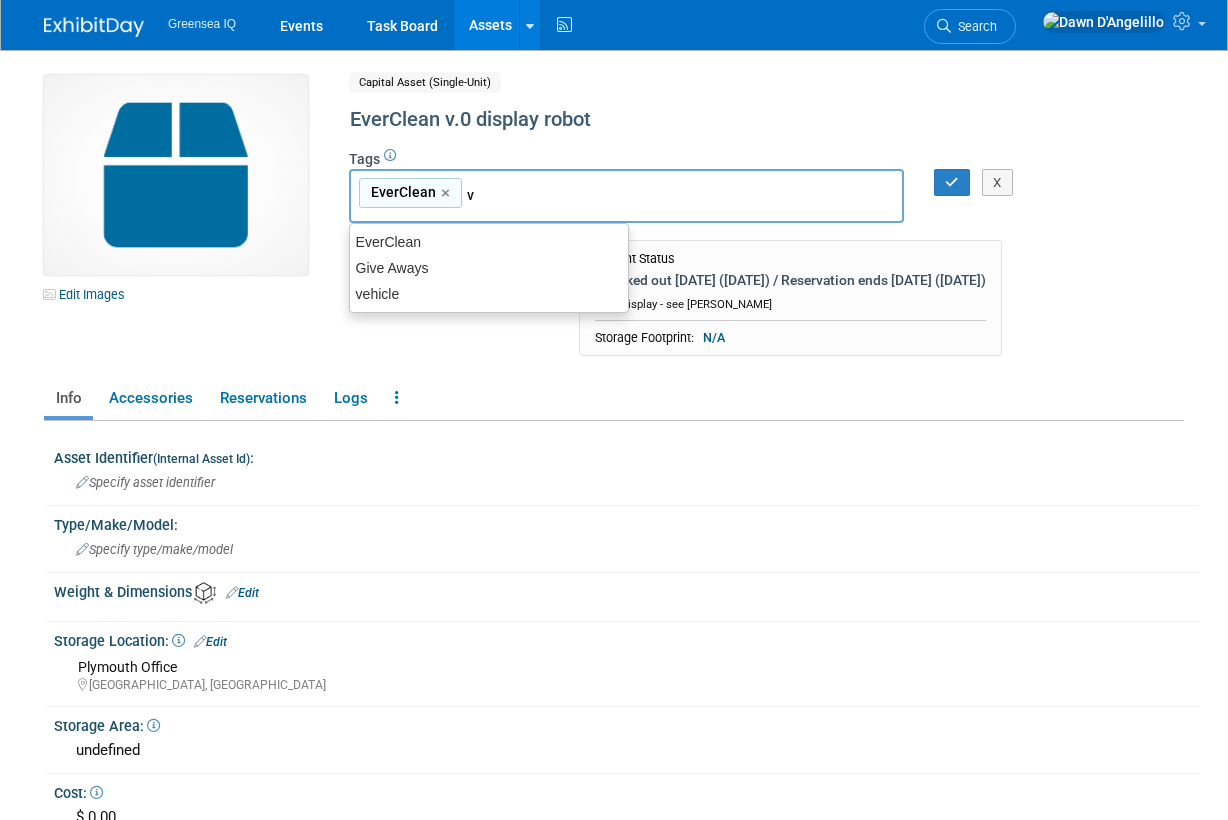 type on "ve" 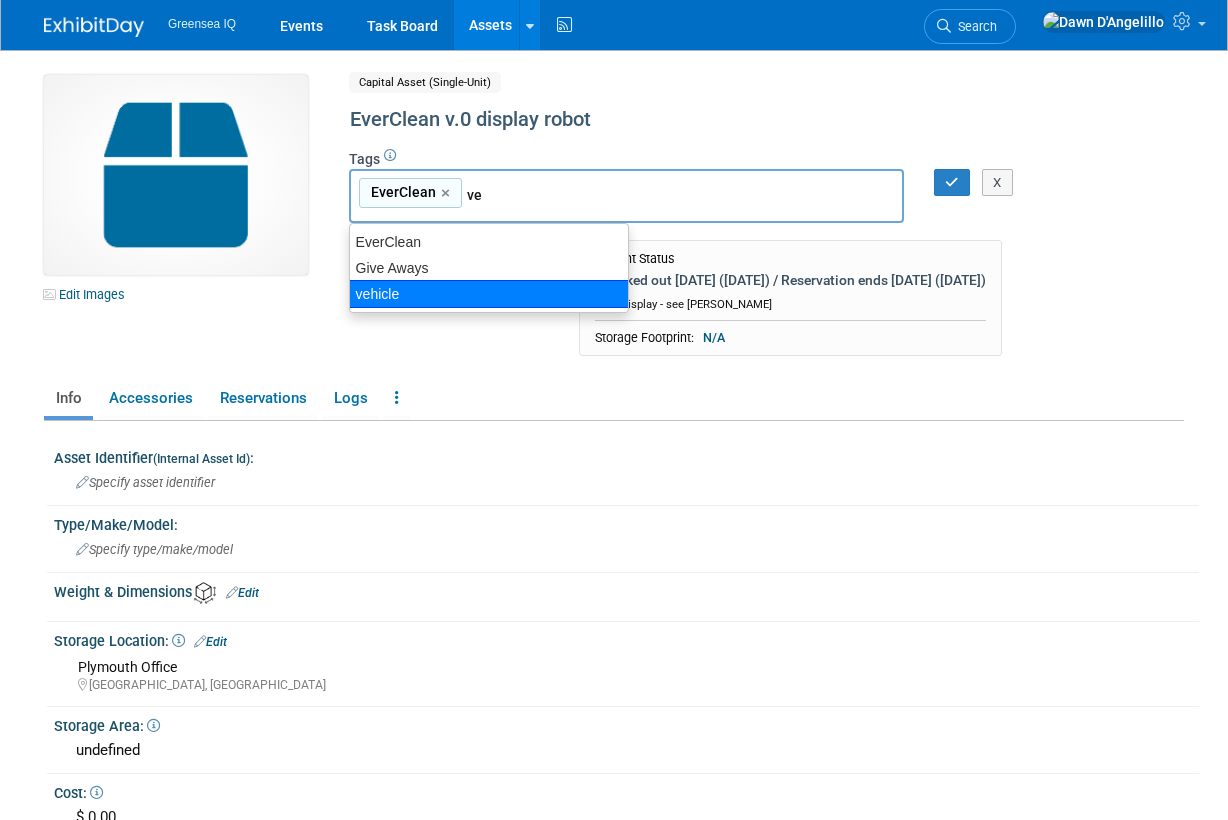click on "vehicle" at bounding box center [489, 294] 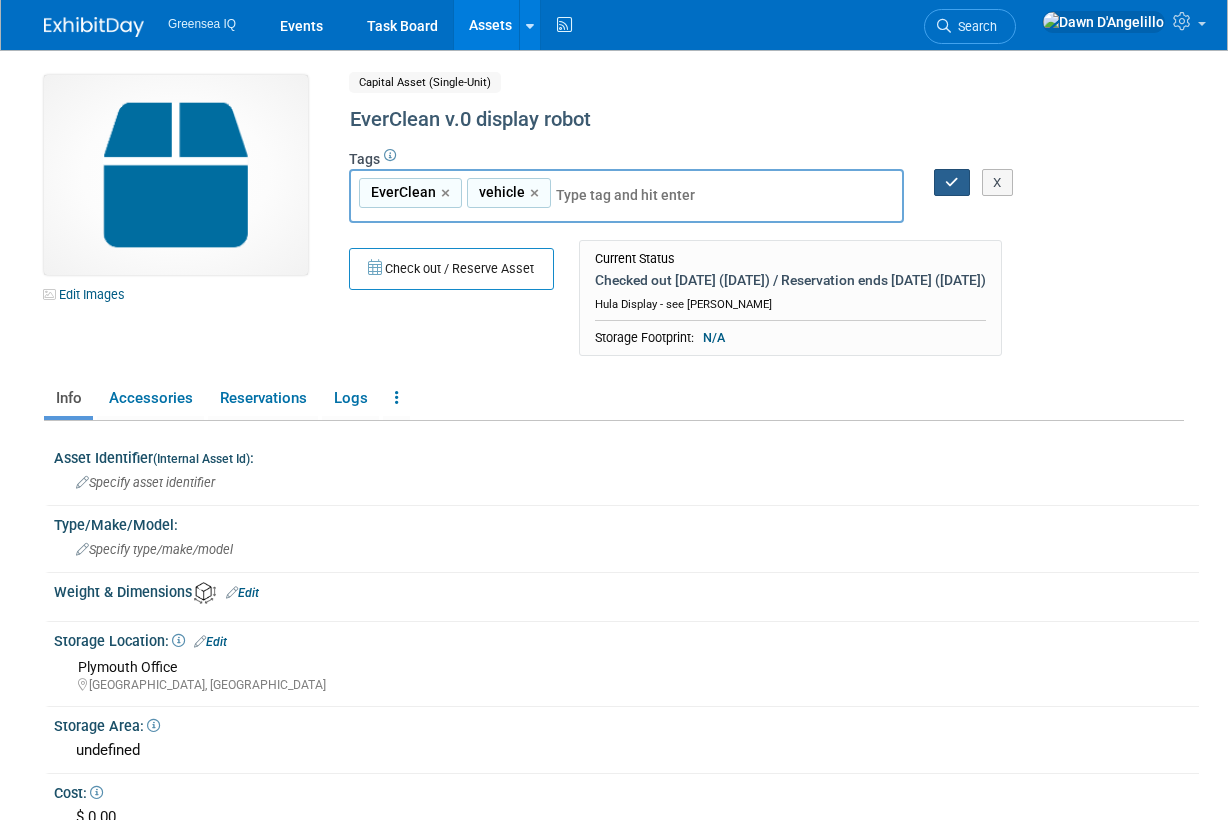click at bounding box center (952, 182) 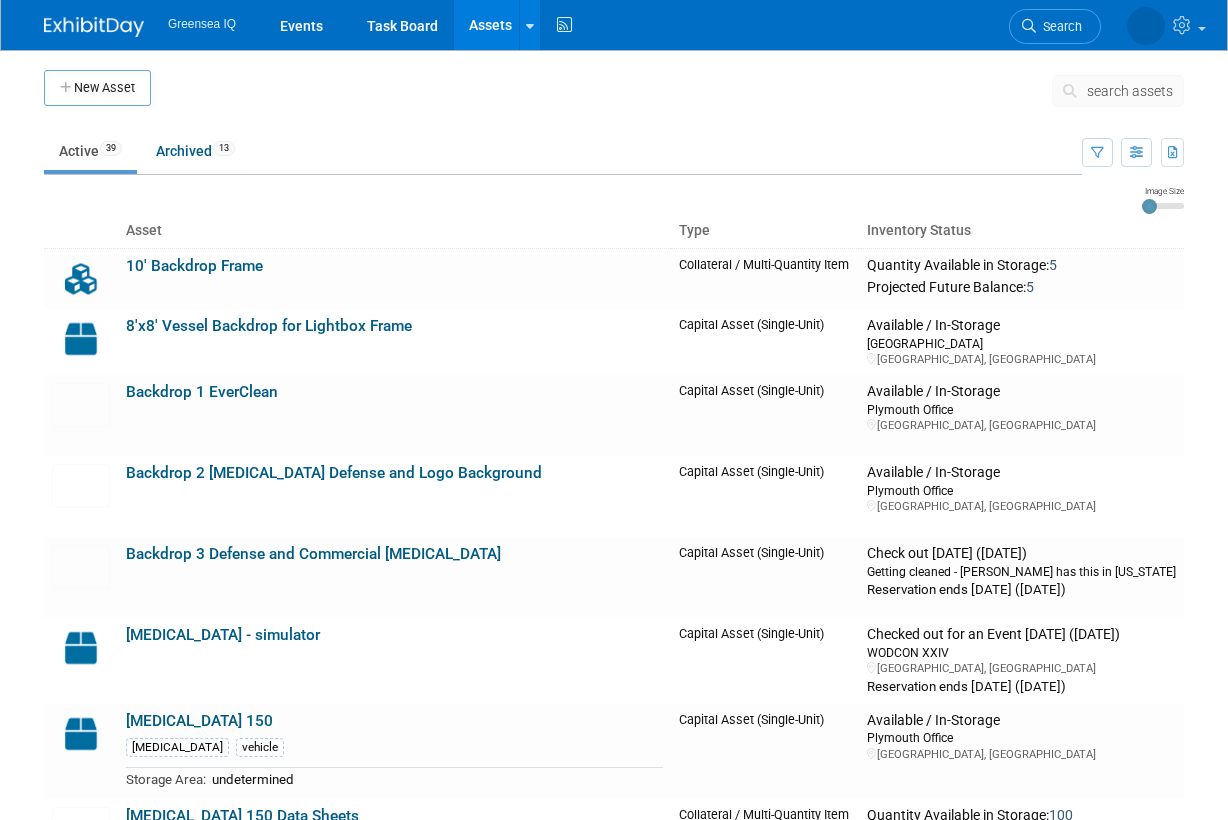 scroll, scrollTop: 1514, scrollLeft: 0, axis: vertical 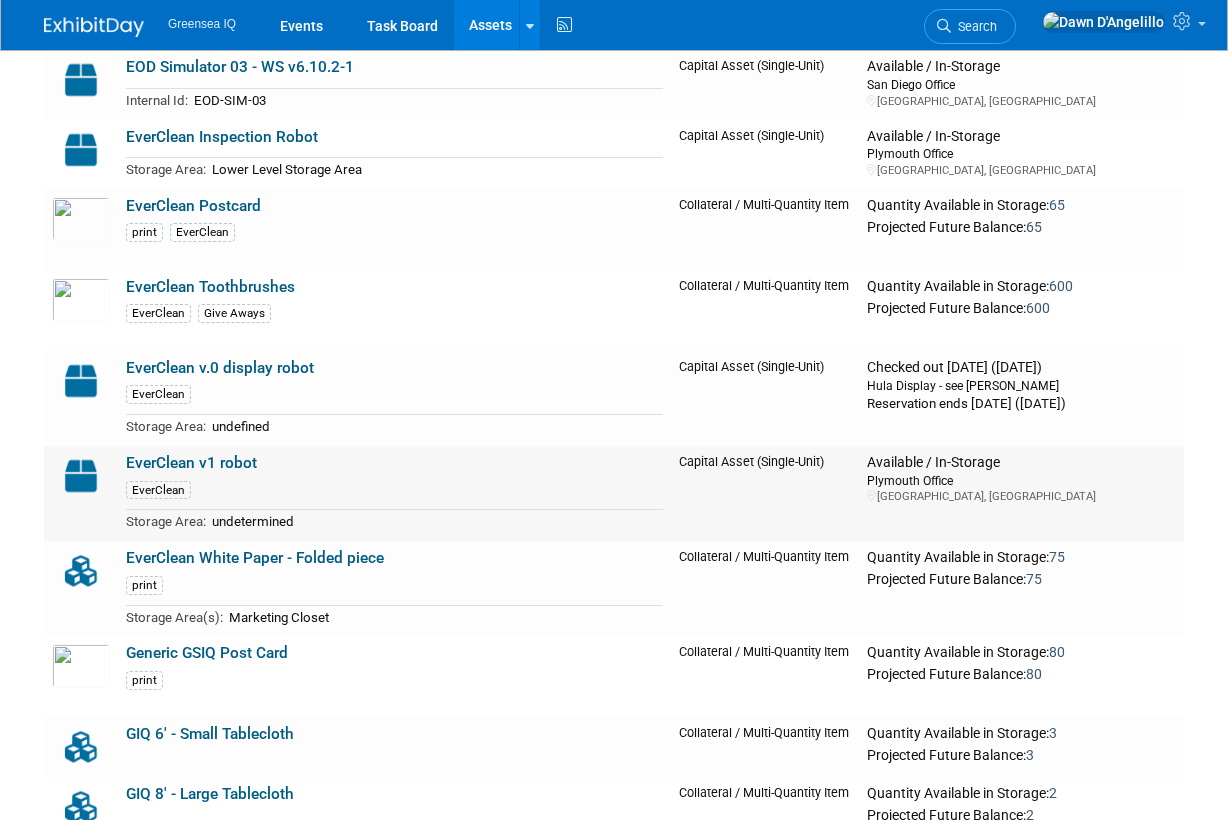 click on "EverClean v1 robot" at bounding box center [191, 463] 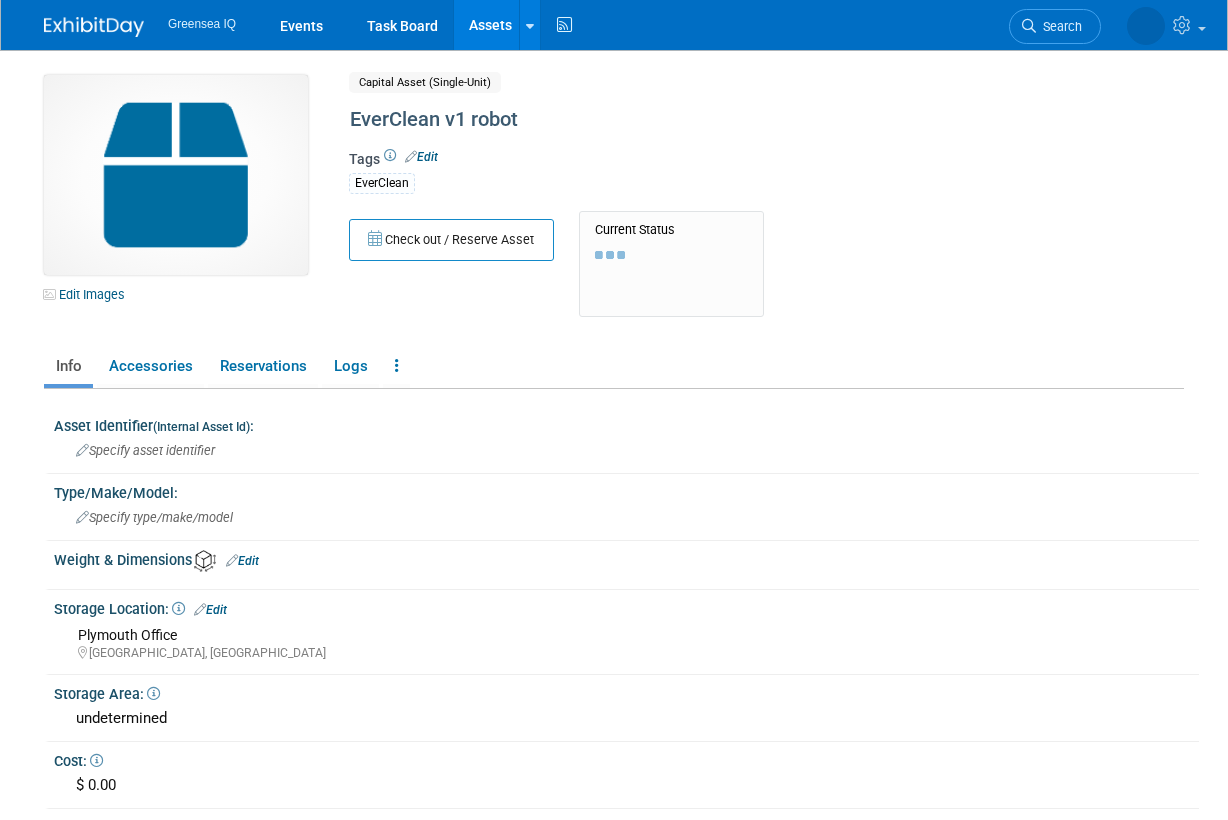 scroll, scrollTop: 0, scrollLeft: 0, axis: both 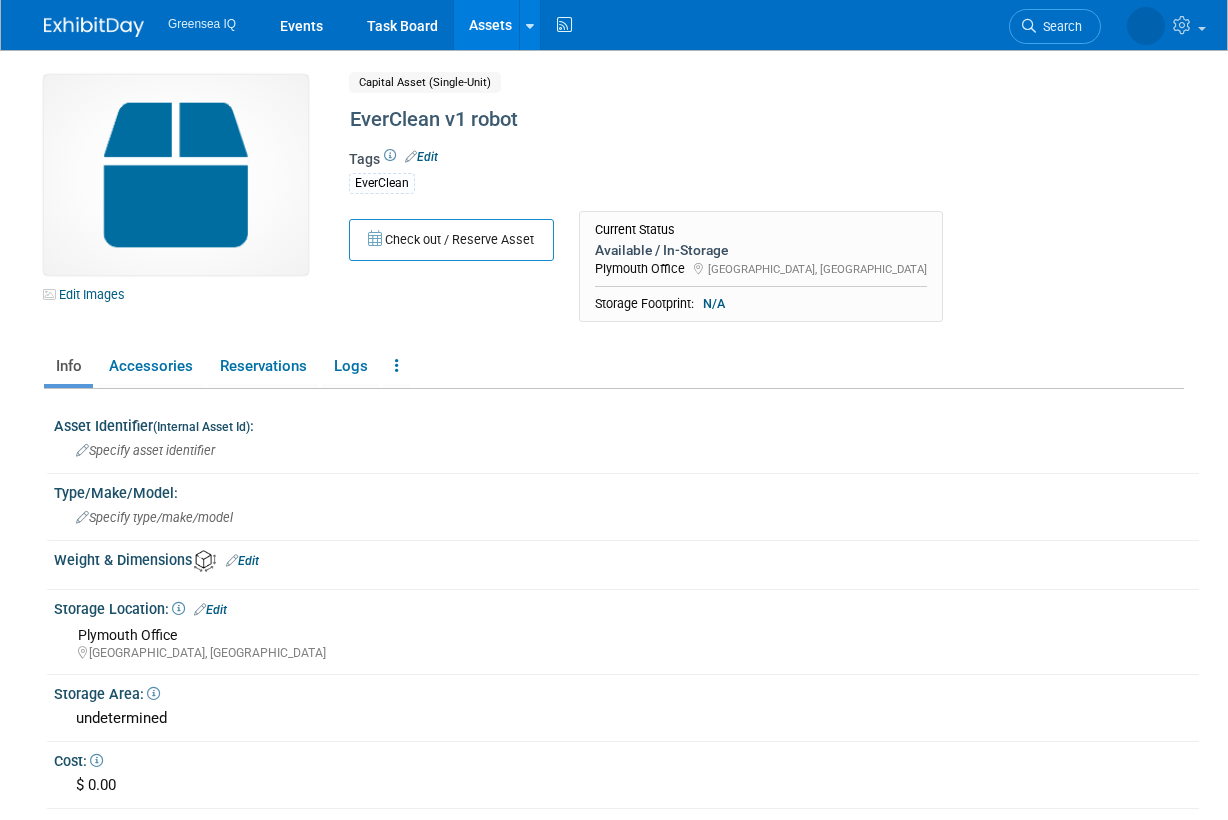 click on "Edit" at bounding box center (421, 157) 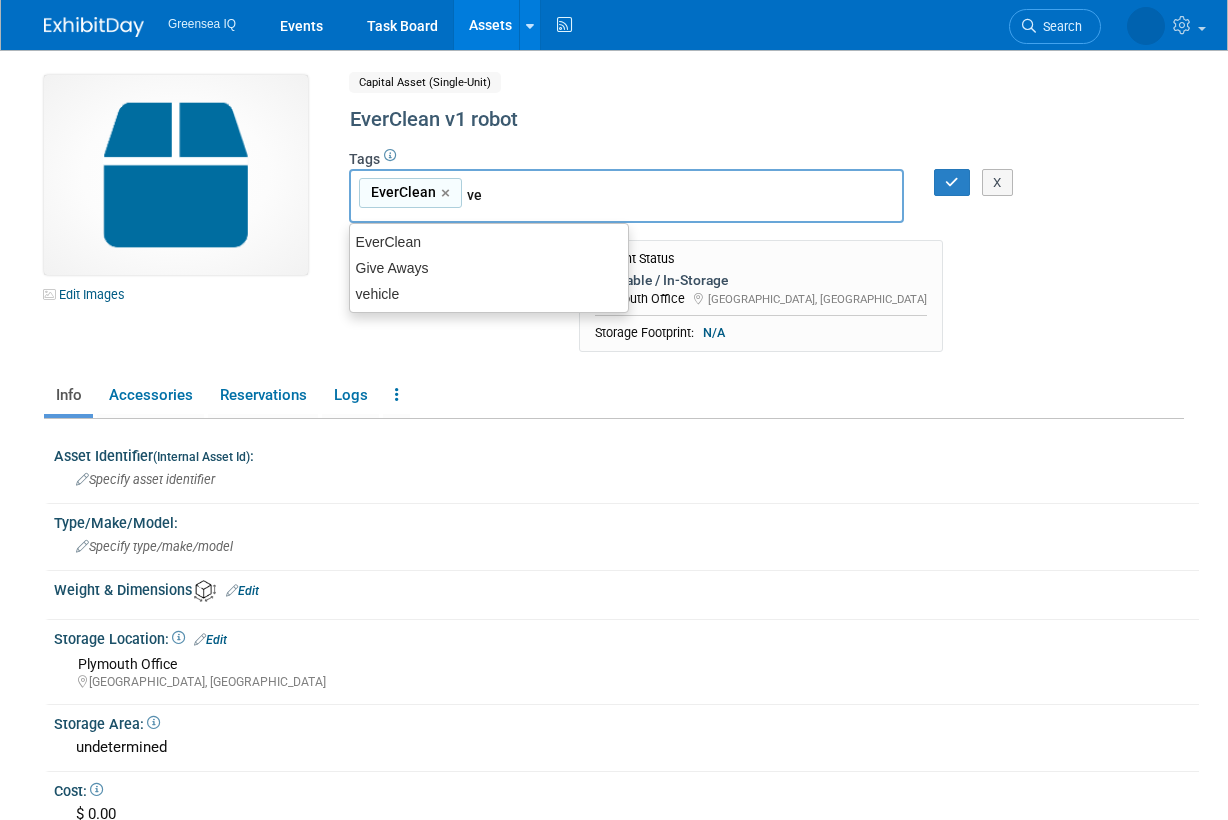 type on "veh" 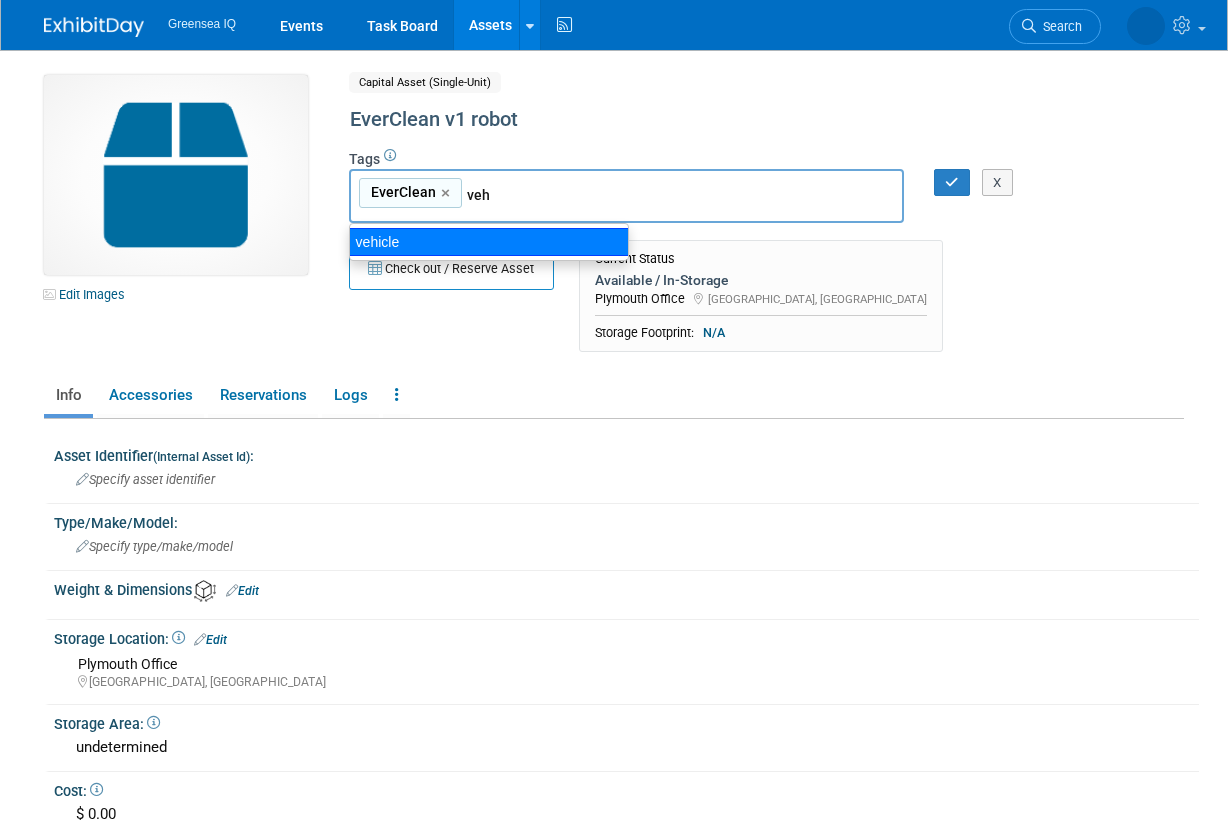 click on "vehicle" at bounding box center (489, 242) 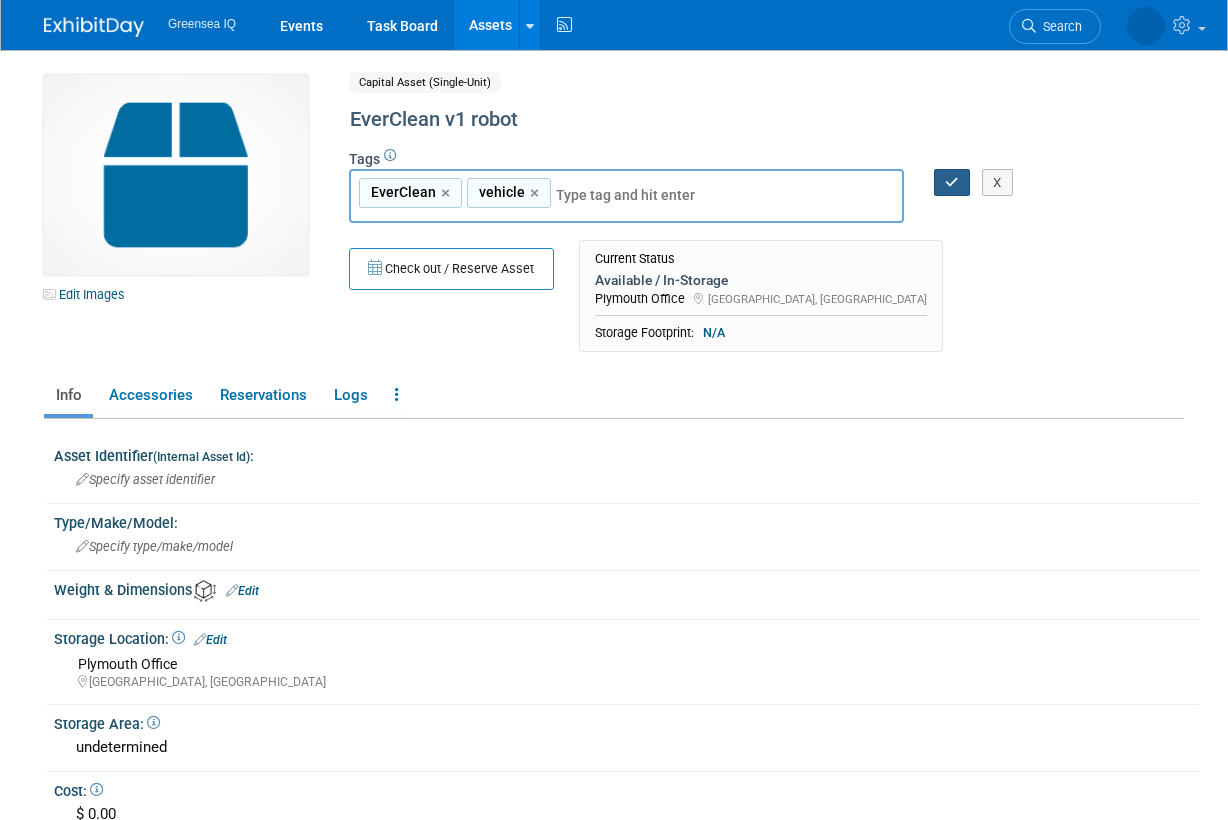 click at bounding box center [952, 182] 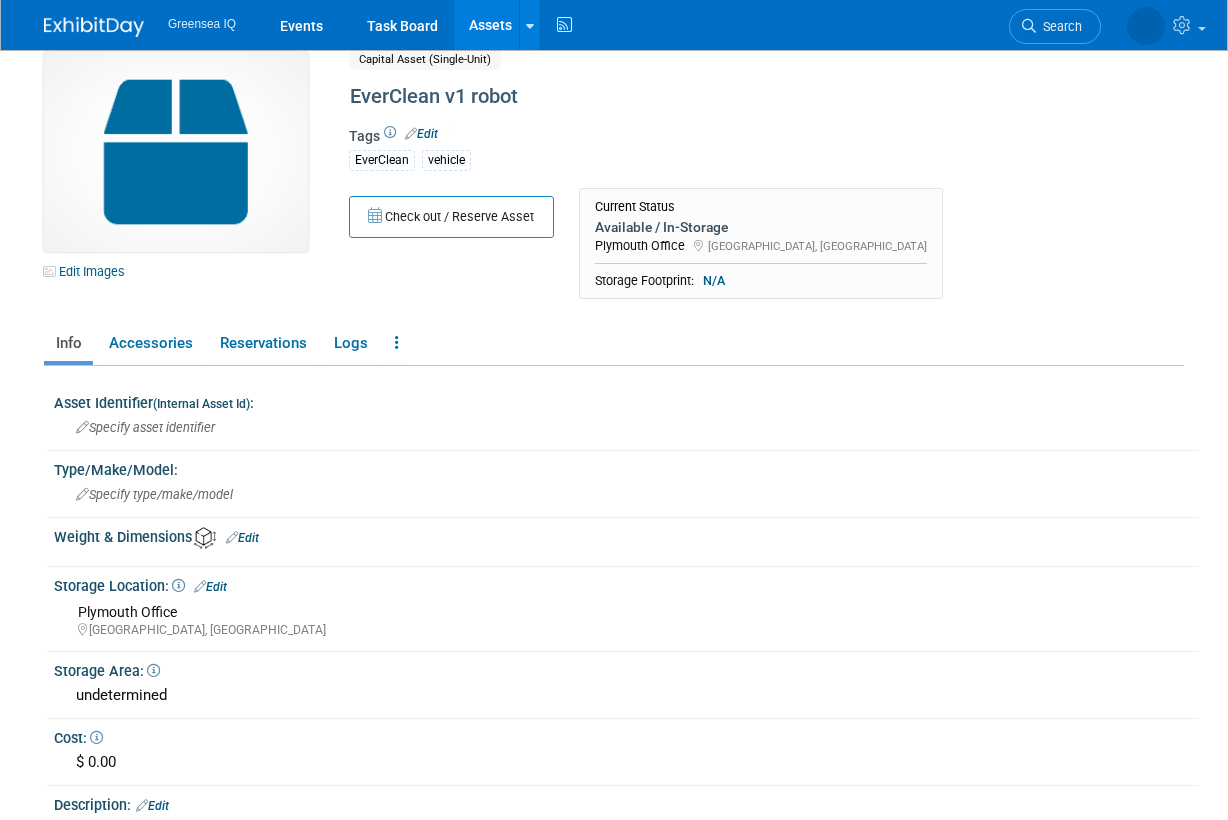 scroll, scrollTop: 24, scrollLeft: 0, axis: vertical 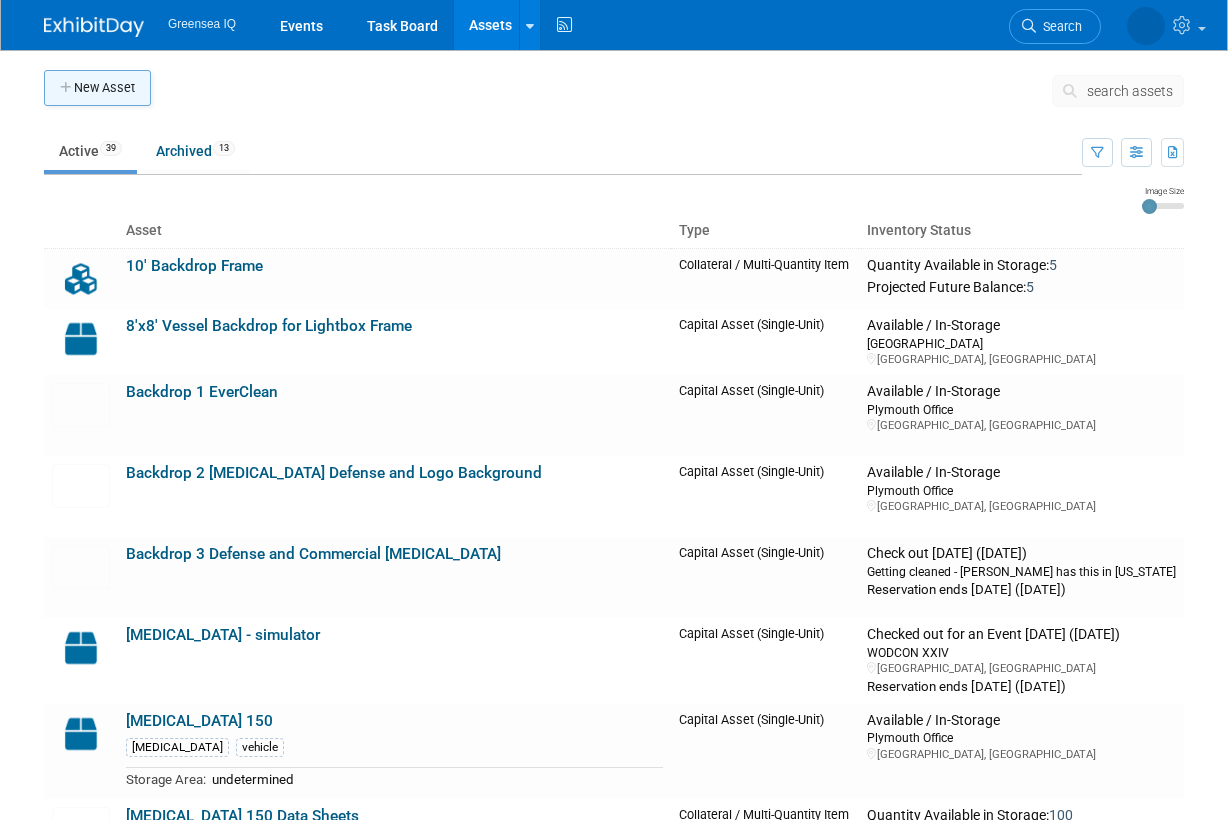 click on "New Asset" at bounding box center (97, 88) 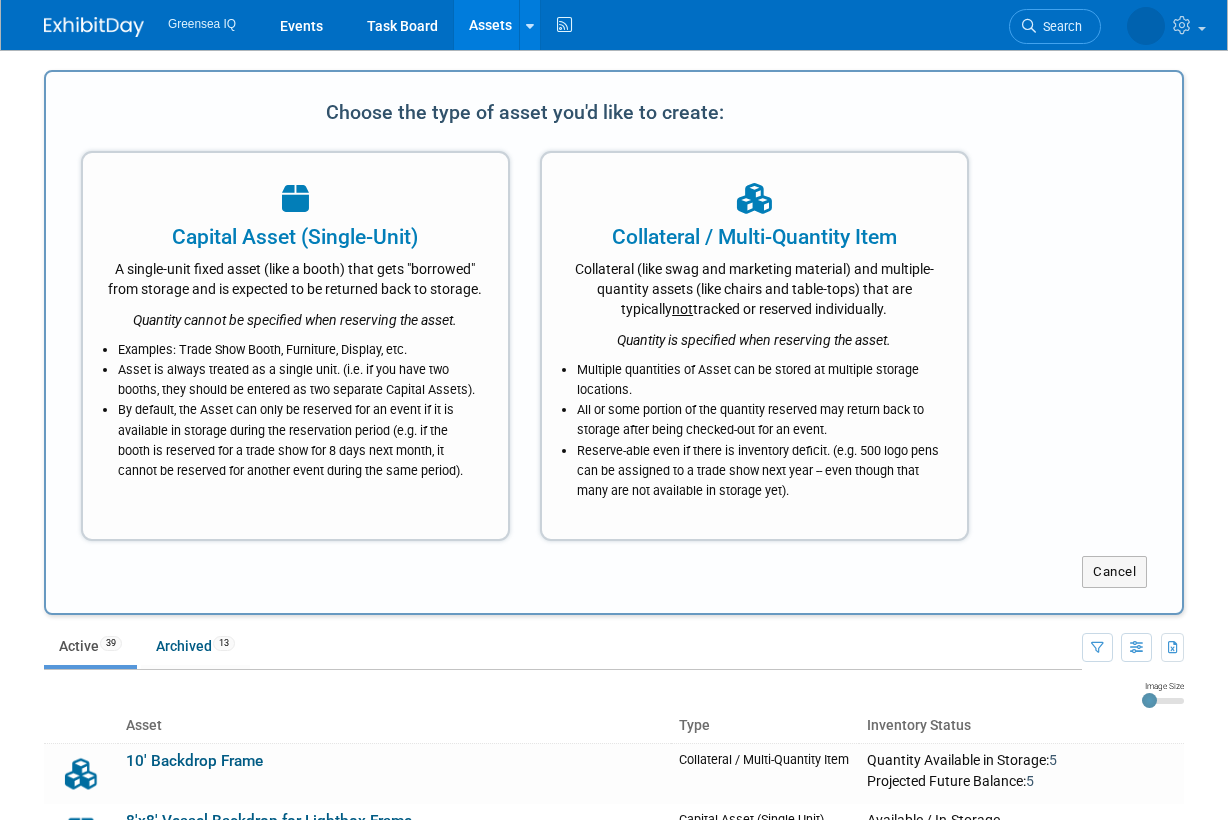 scroll, scrollTop: 0, scrollLeft: 0, axis: both 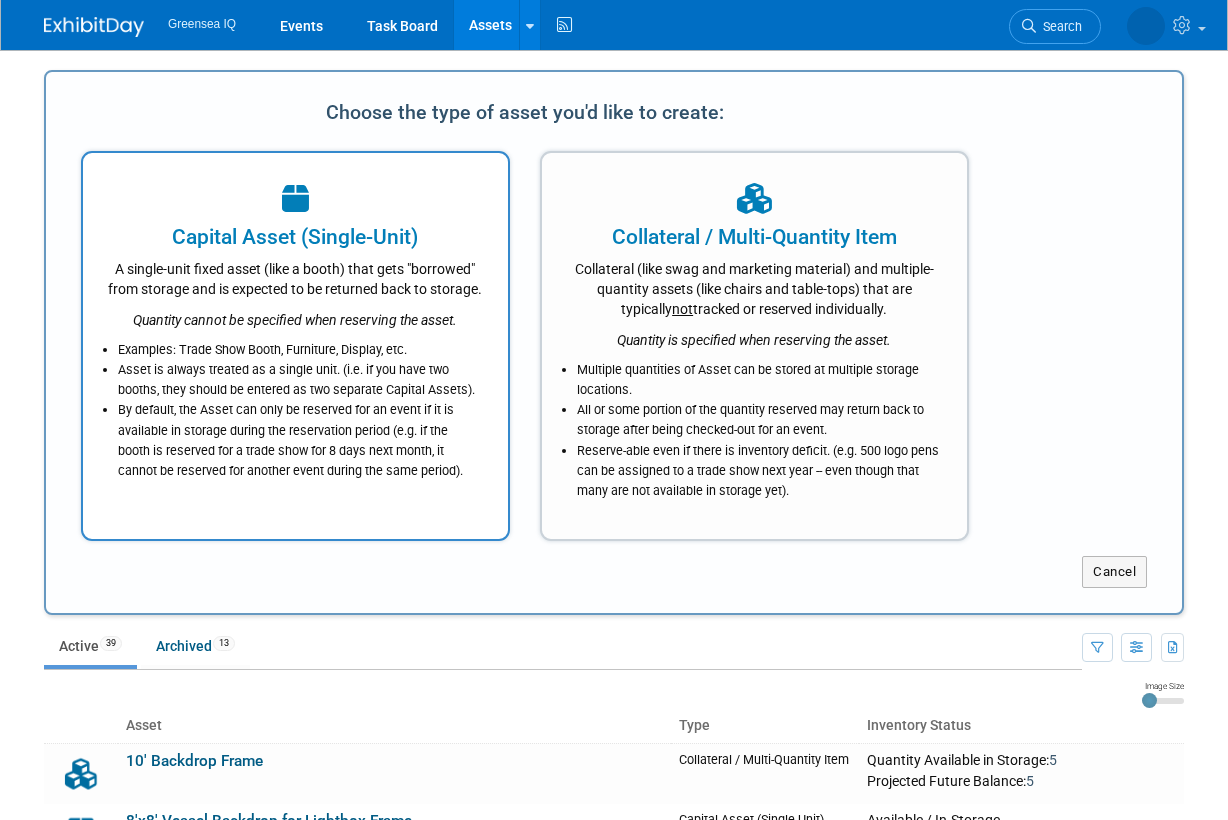 click on "Examples: Trade Show Booth, Furniture, Display, etc.
Asset is always treated as a single unit. (i.e. if you have two booths, they should be entered as two separate Capital Assets).
By default, the Asset can only be reserved for an event if it is available in storage during the reservation period (e.g. if the booth is reserved for a trade show for 8 days next month, it cannot be reserved for another event during the same period)." at bounding box center [295, 405] 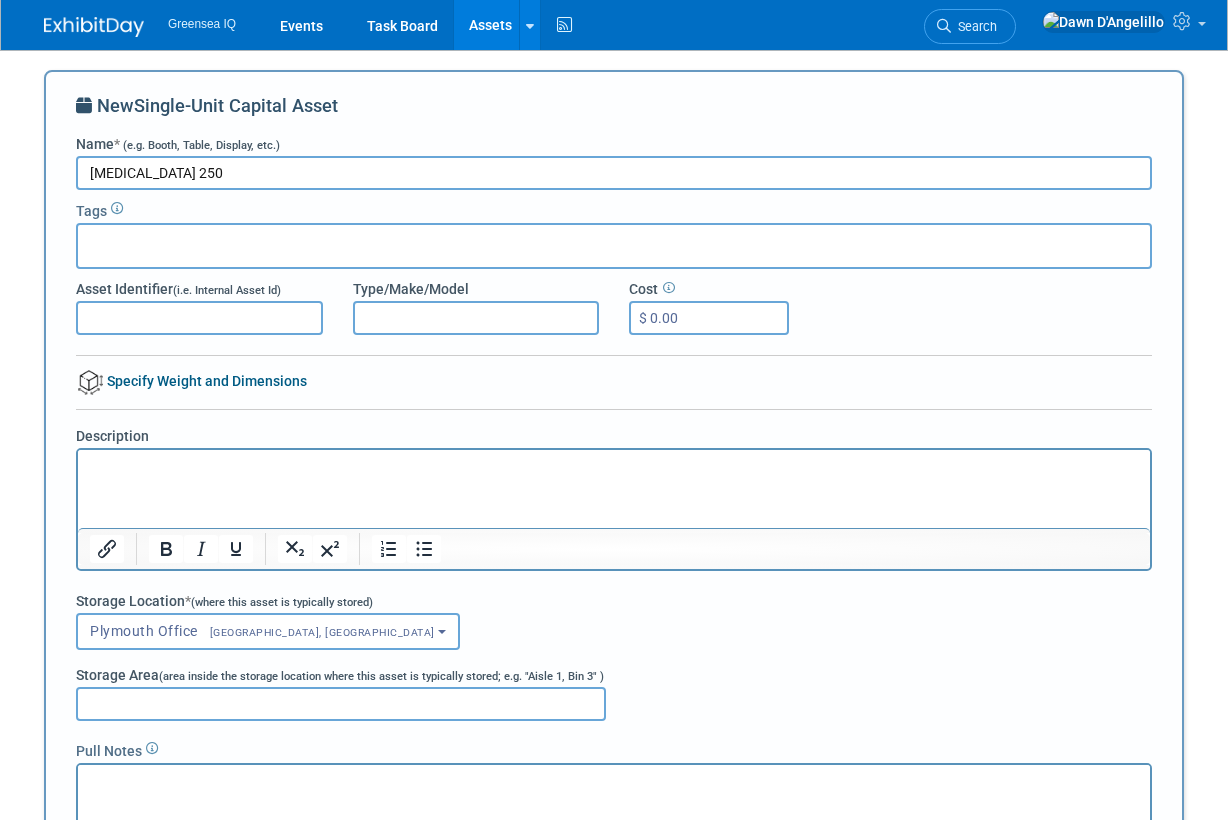 type on "Bayonet 250" 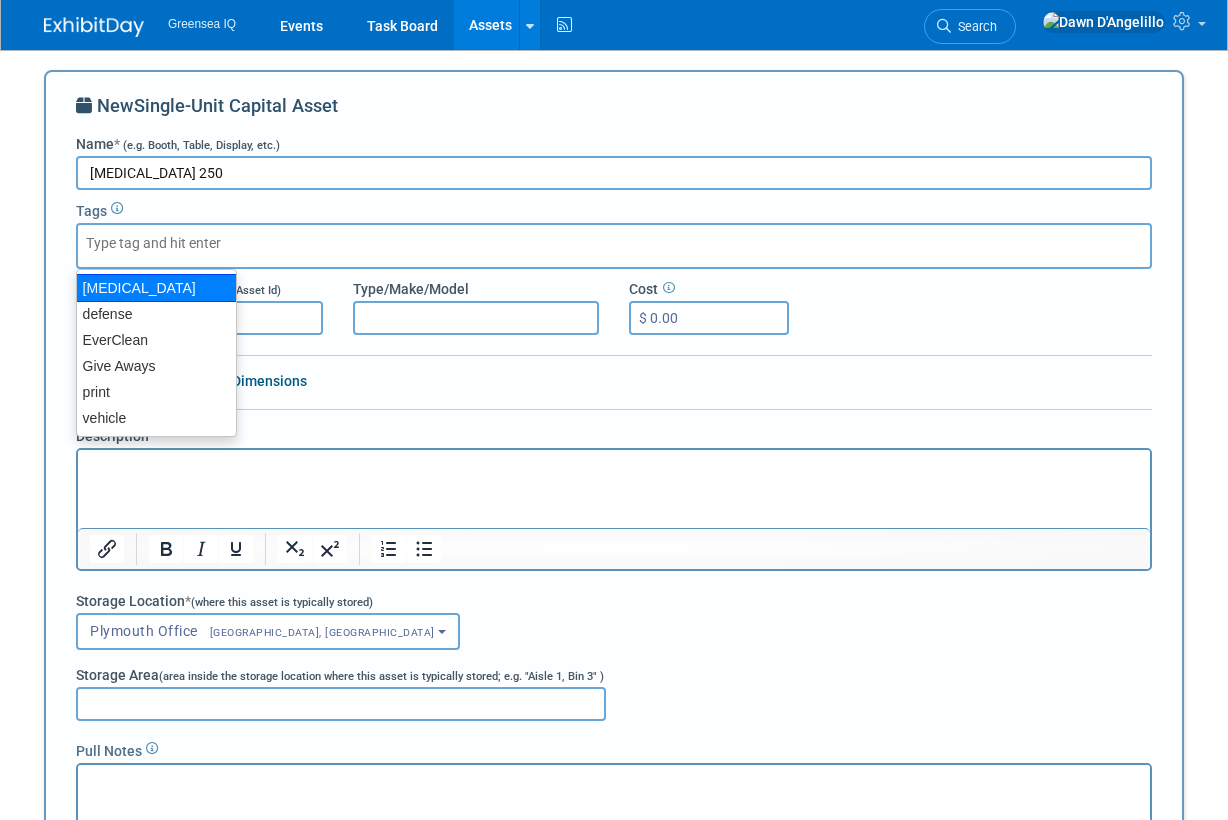 click on "Bayonet" at bounding box center [156, 288] 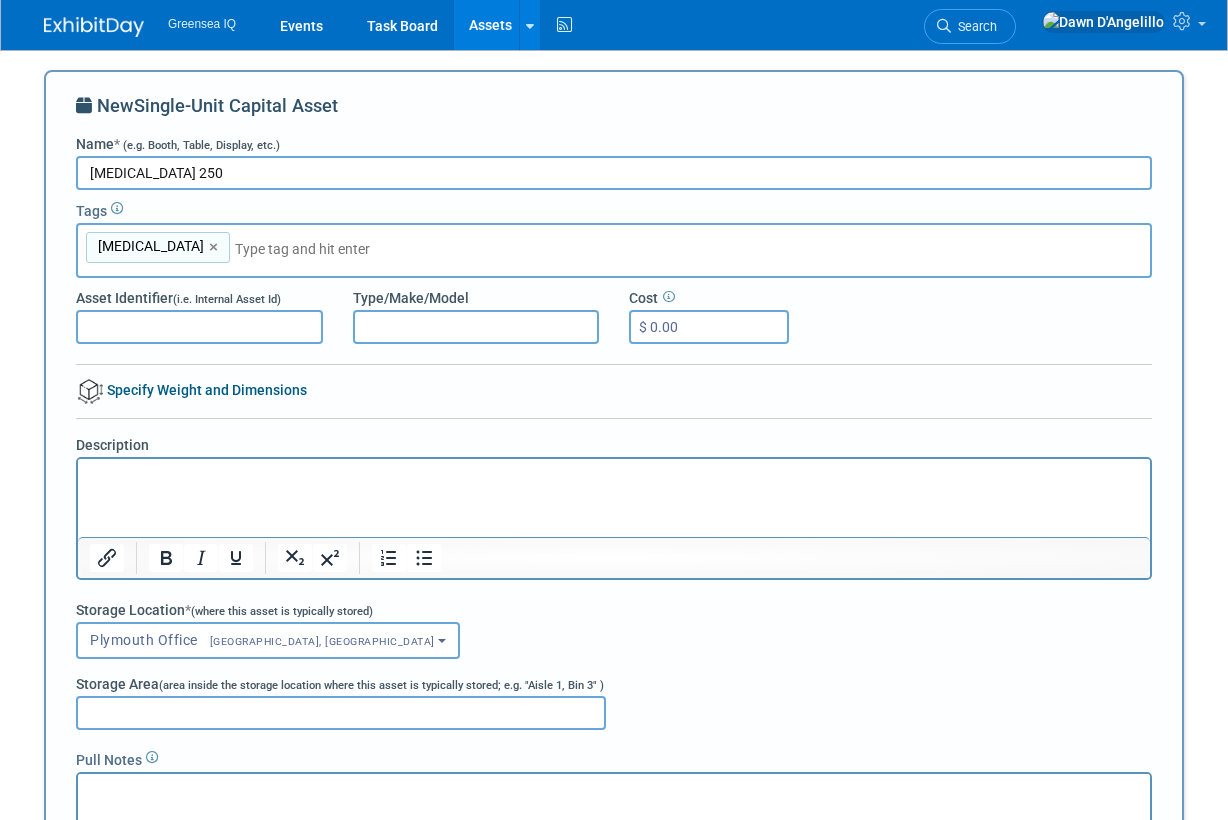 click at bounding box center [375, 249] 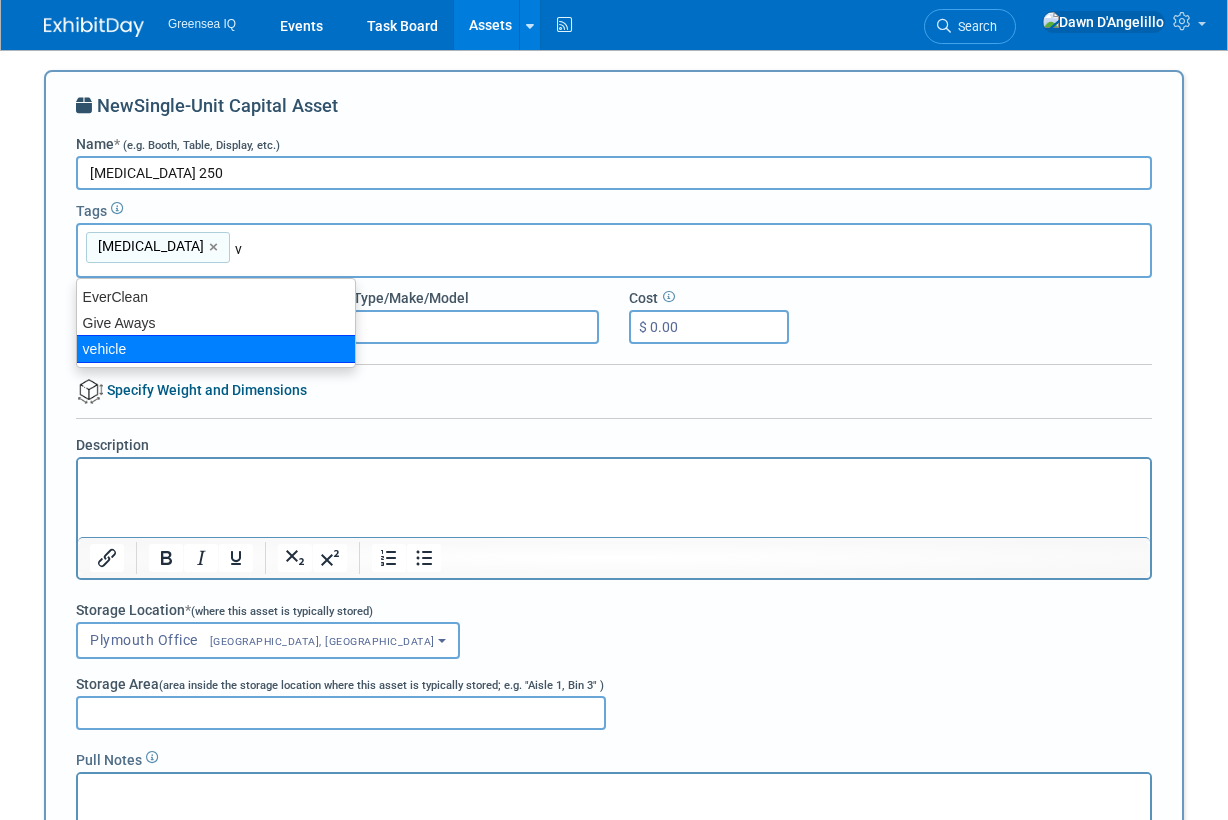click on "vehicle" at bounding box center [216, 349] 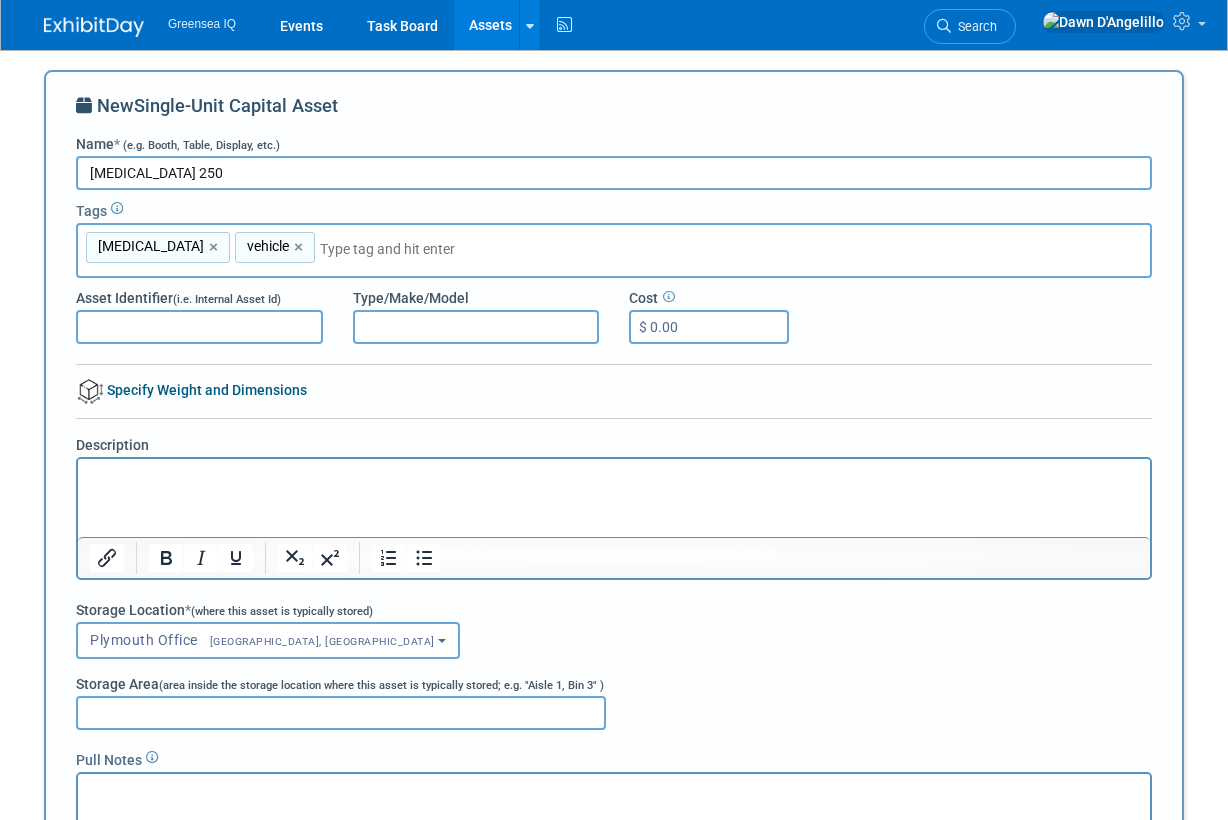 click on "Type/Make/Model" at bounding box center (476, 327) 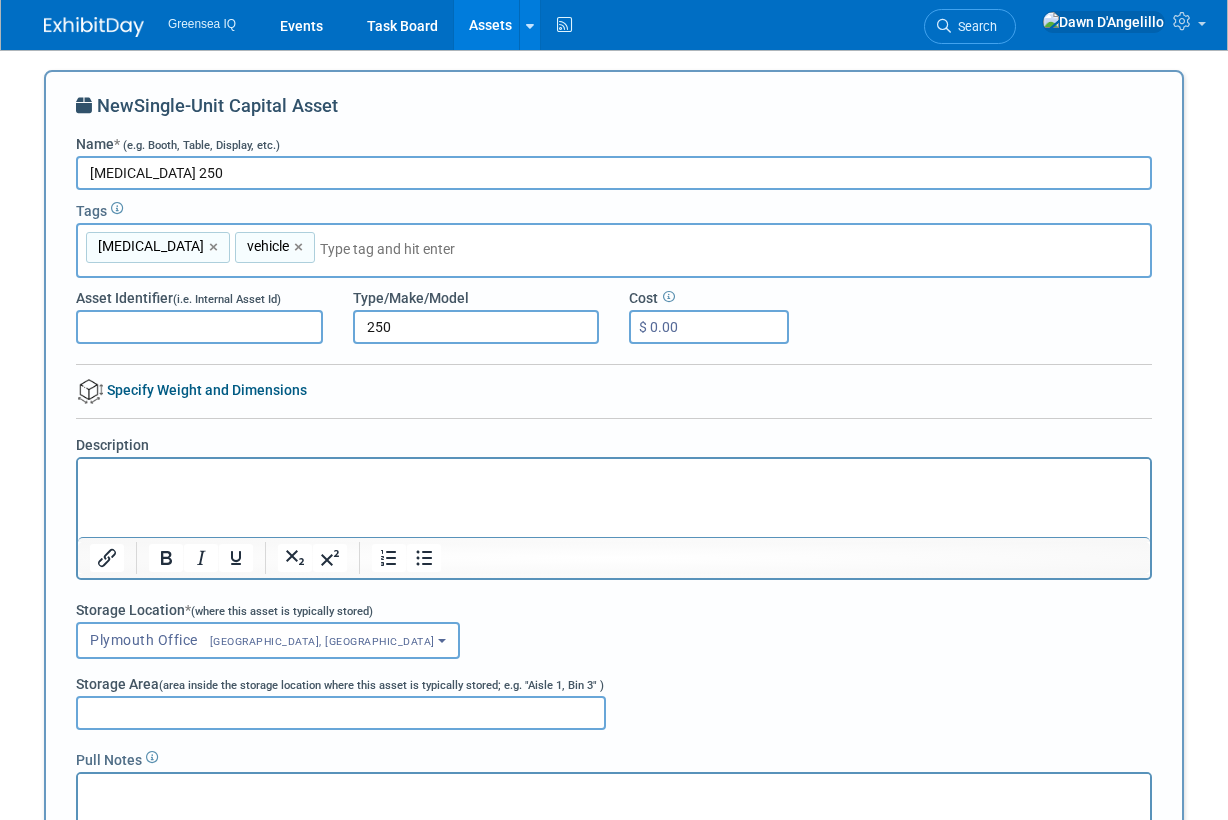 click on "250" at bounding box center [476, 327] 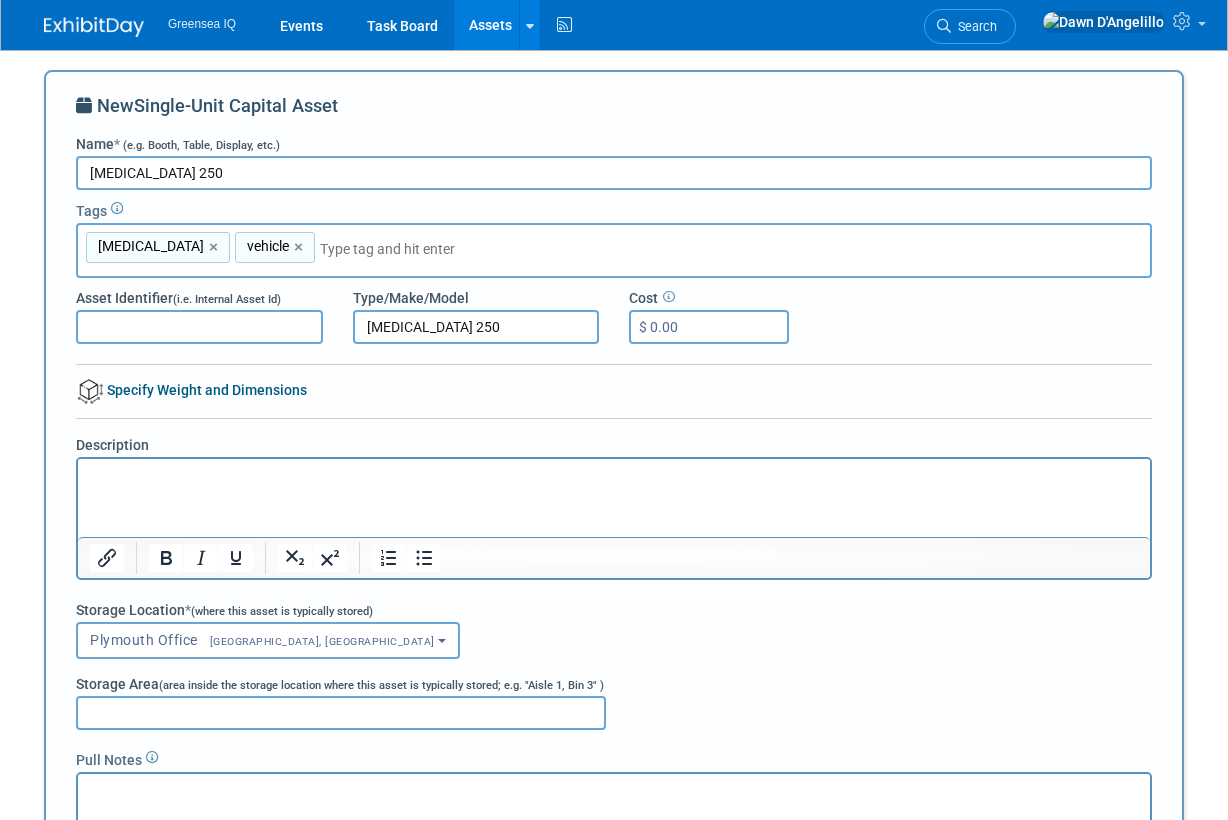 click on "Bayonet 250" at bounding box center [476, 327] 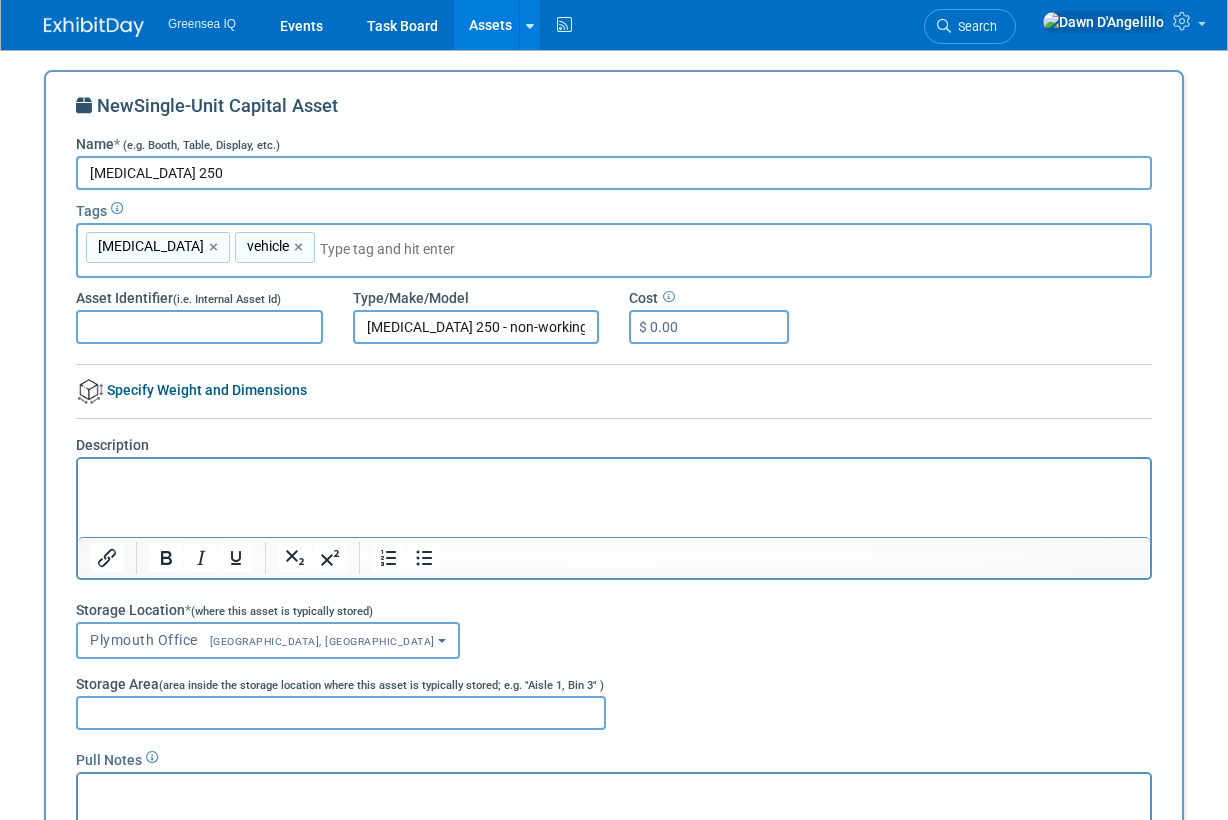 type on "Bayonet 250 - non-working" 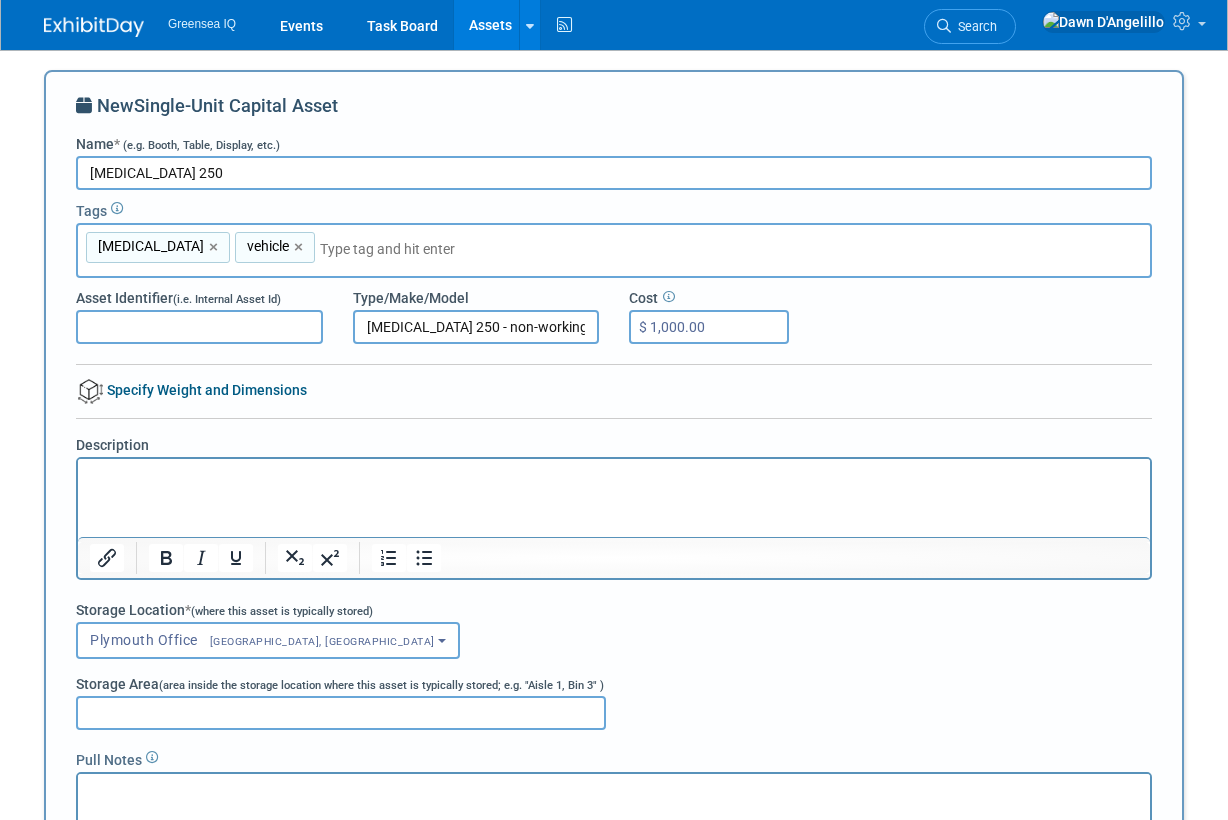 type on "$ 10,000.00" 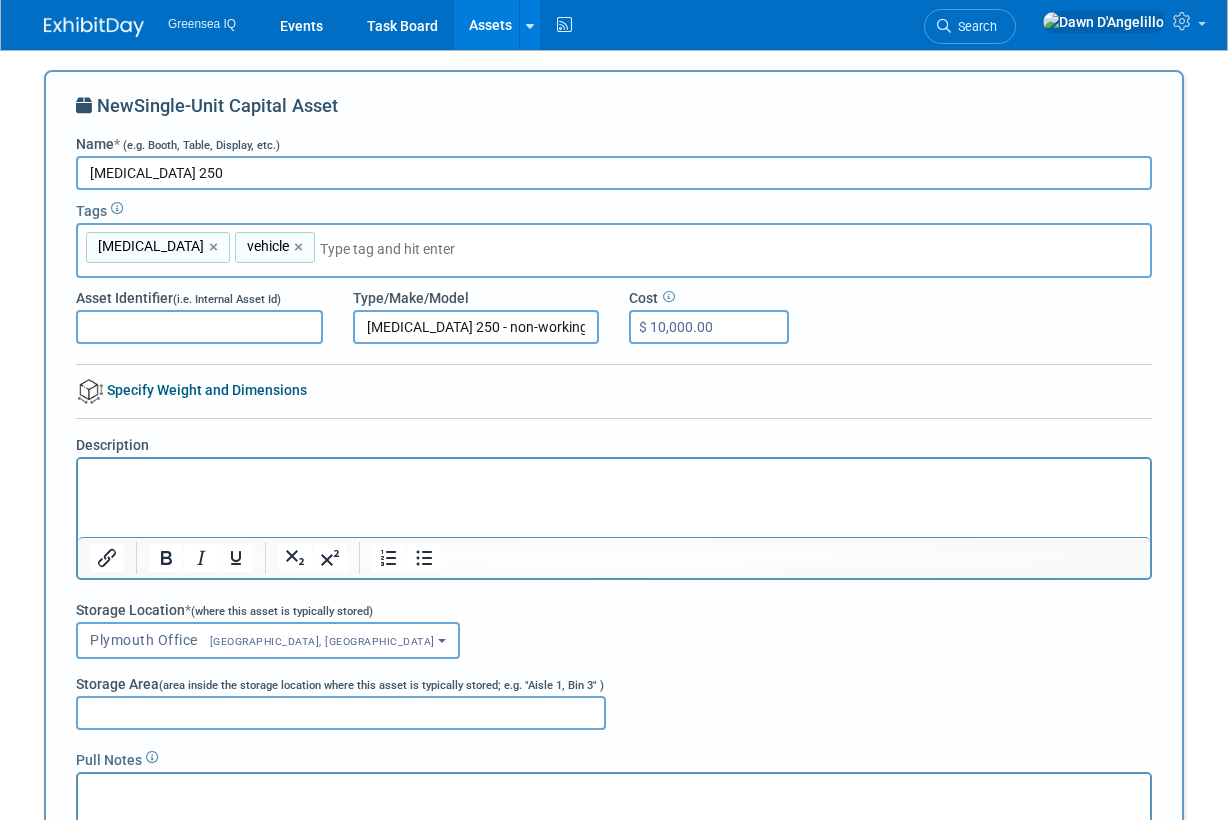 click at bounding box center (614, 472) 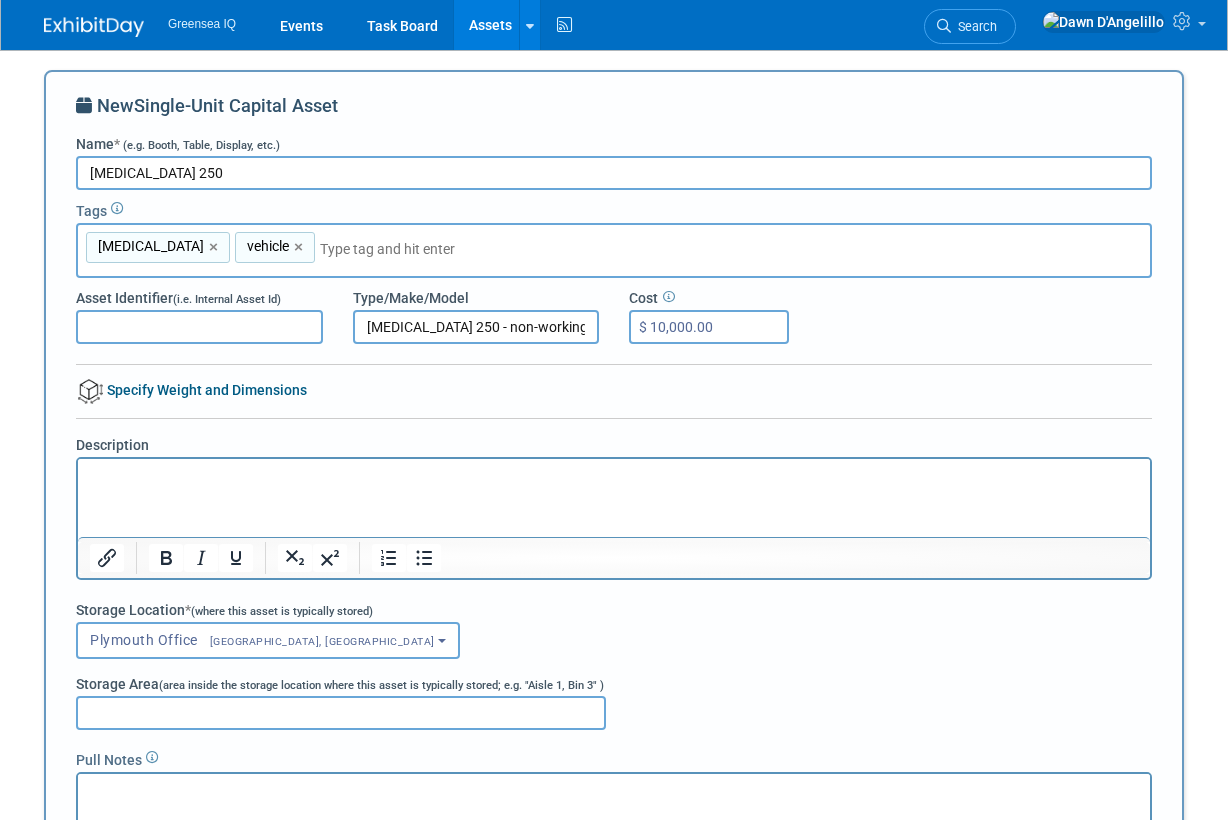 type 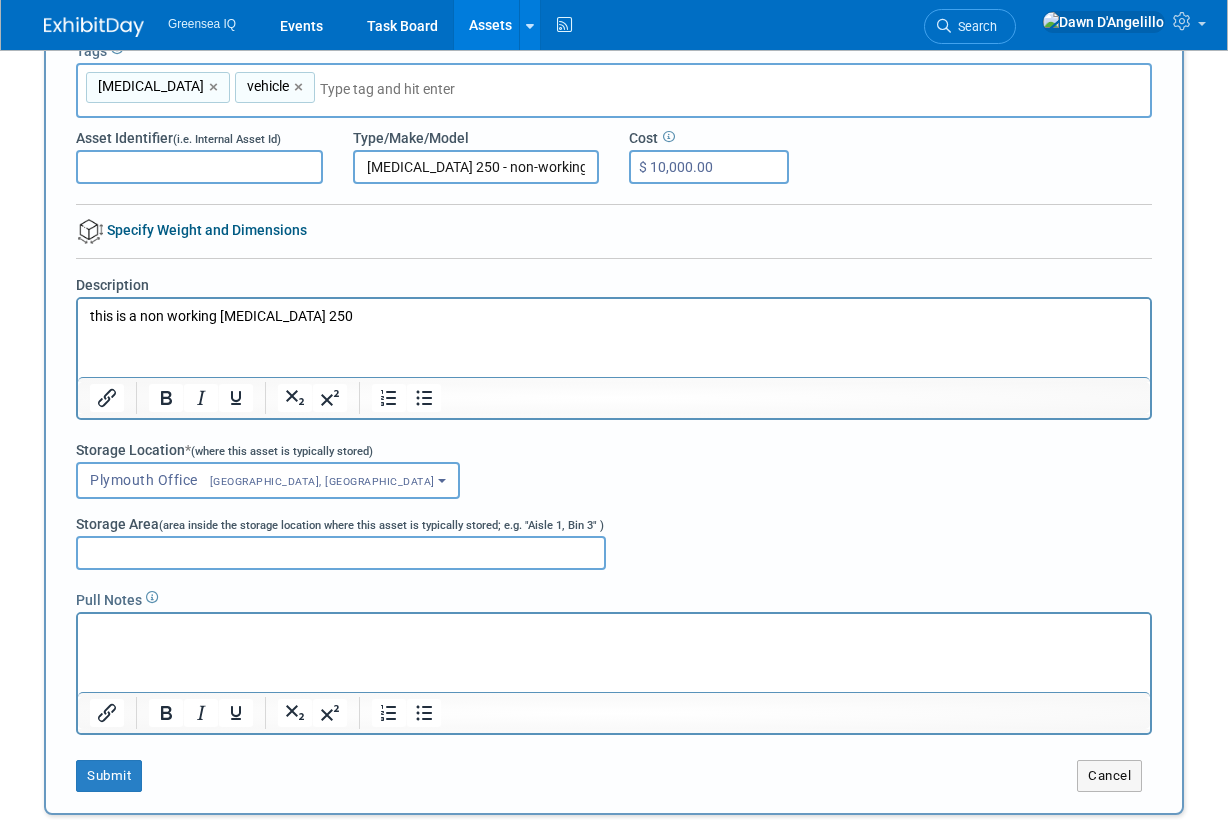 scroll, scrollTop: 164, scrollLeft: 0, axis: vertical 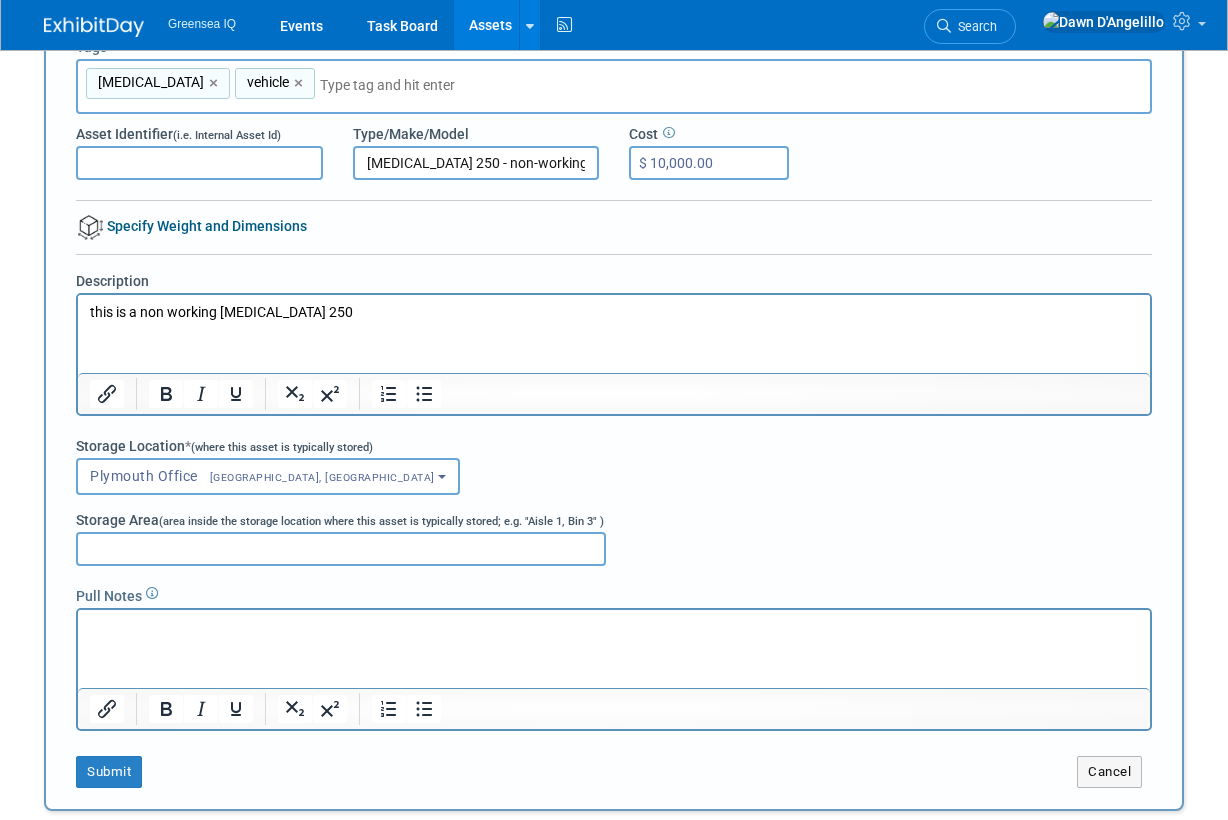 click on "Storage Area   (area inside the storage location where this asset is typically stored; e.g. "Aisle 1, Bin 3" )" at bounding box center [341, 549] 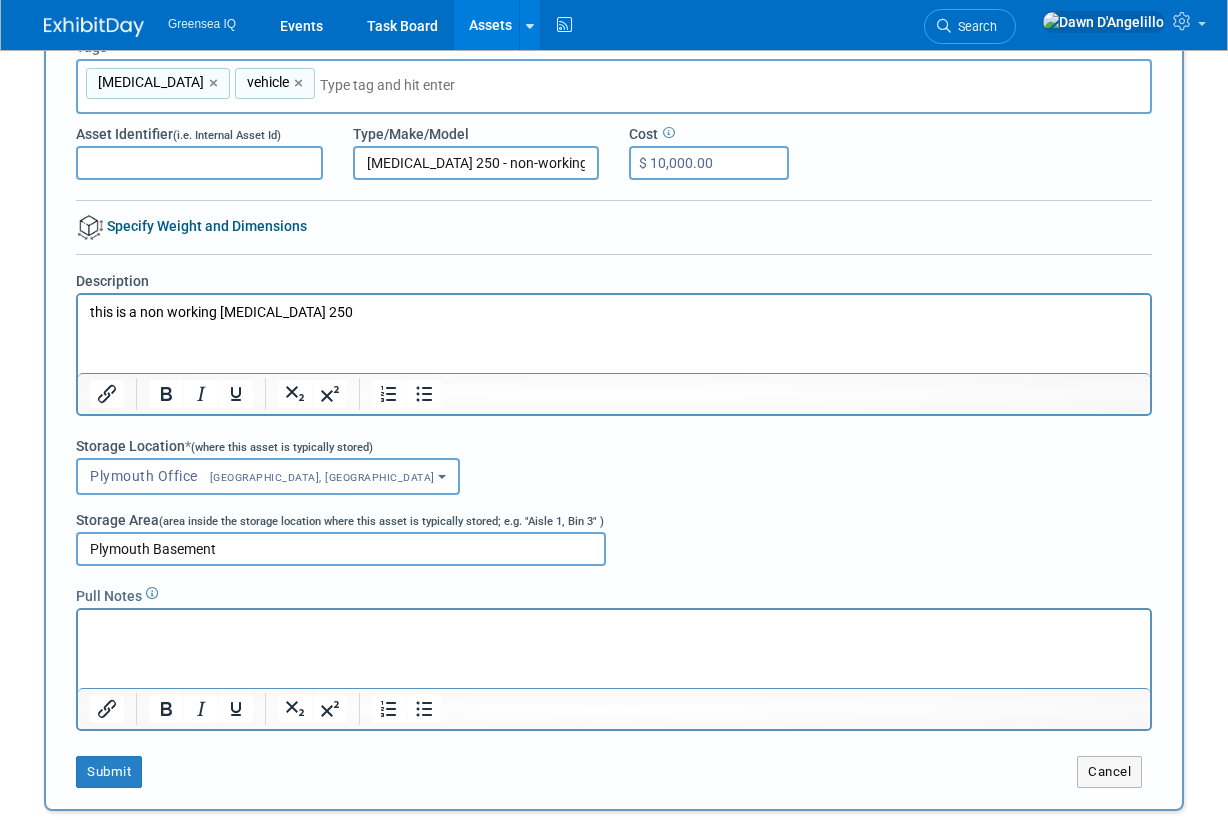 type on "Plymouth Basement" 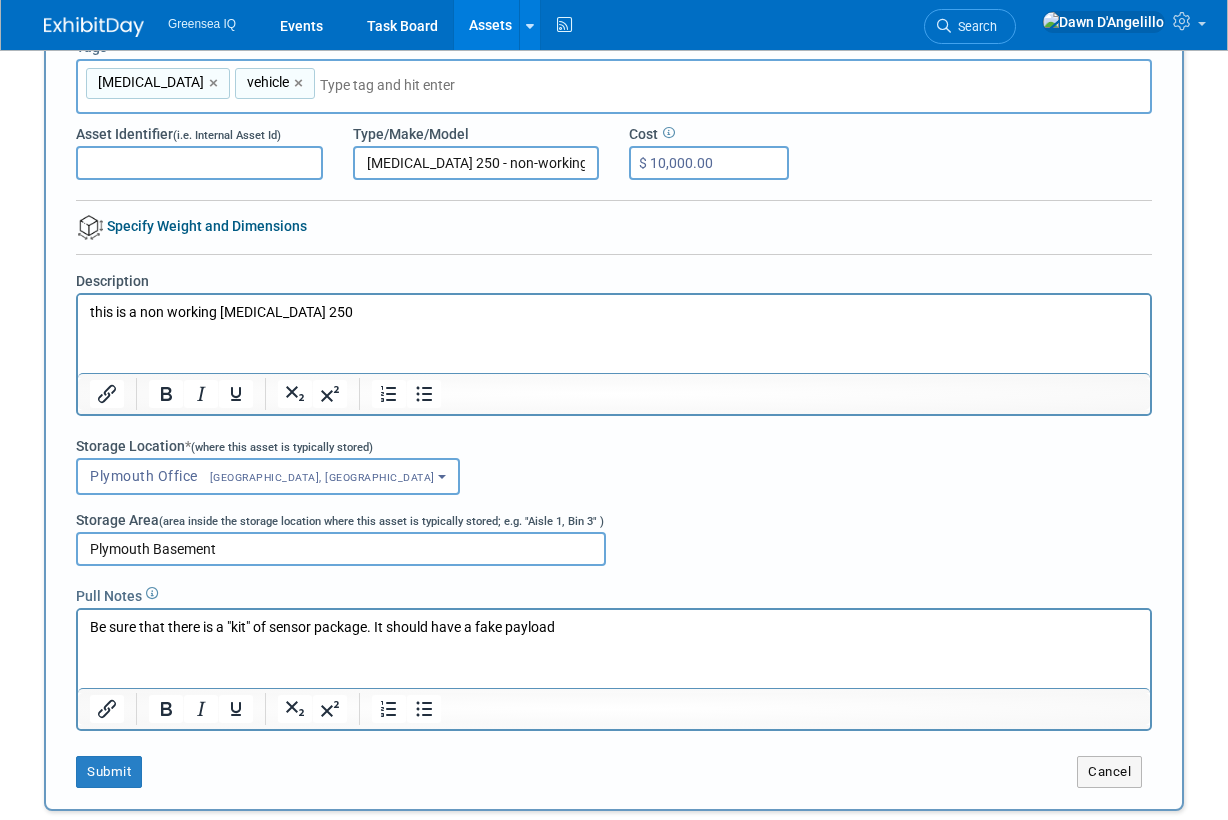 click on "Be sure that there is a "kit" of sensor package. It should have a fake payload" at bounding box center (614, 627) 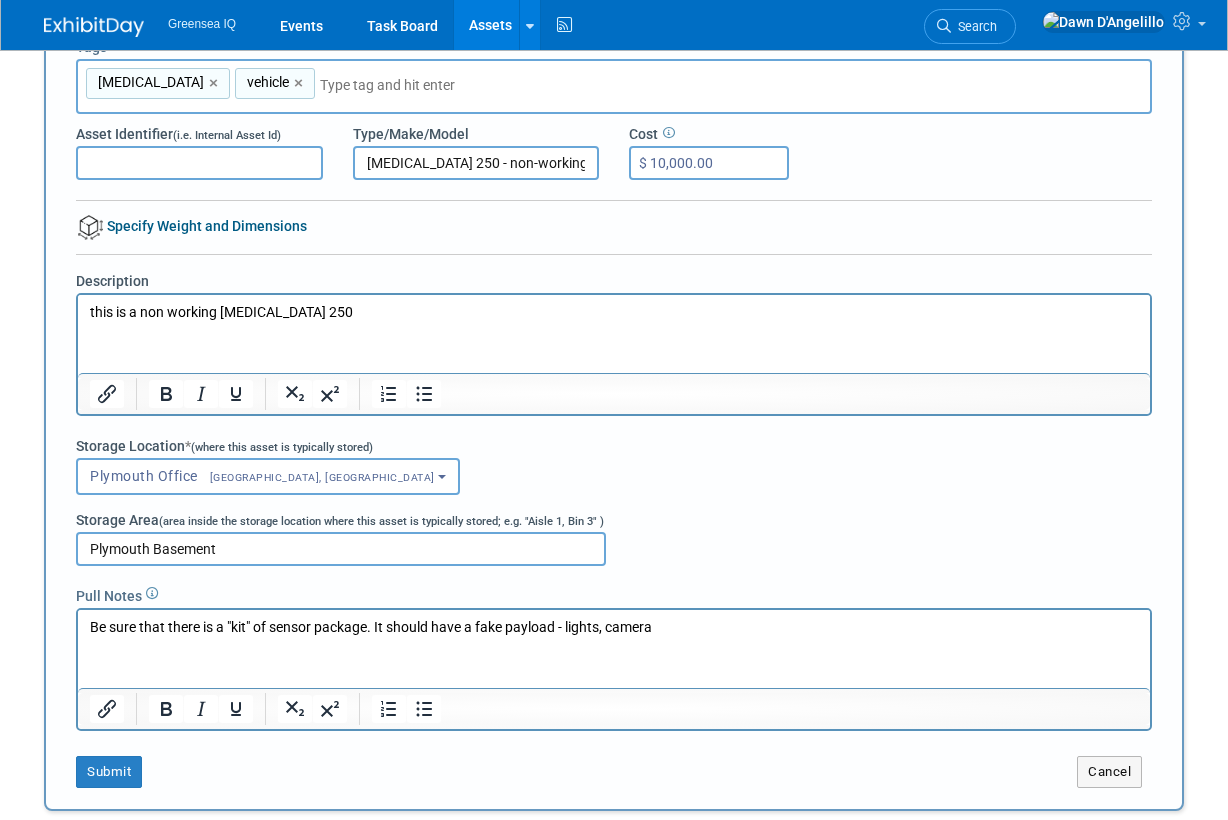 click on "Be sure that there is a "kit" of sensor package. It should have a fake payload - lights, camera" at bounding box center (614, 627) 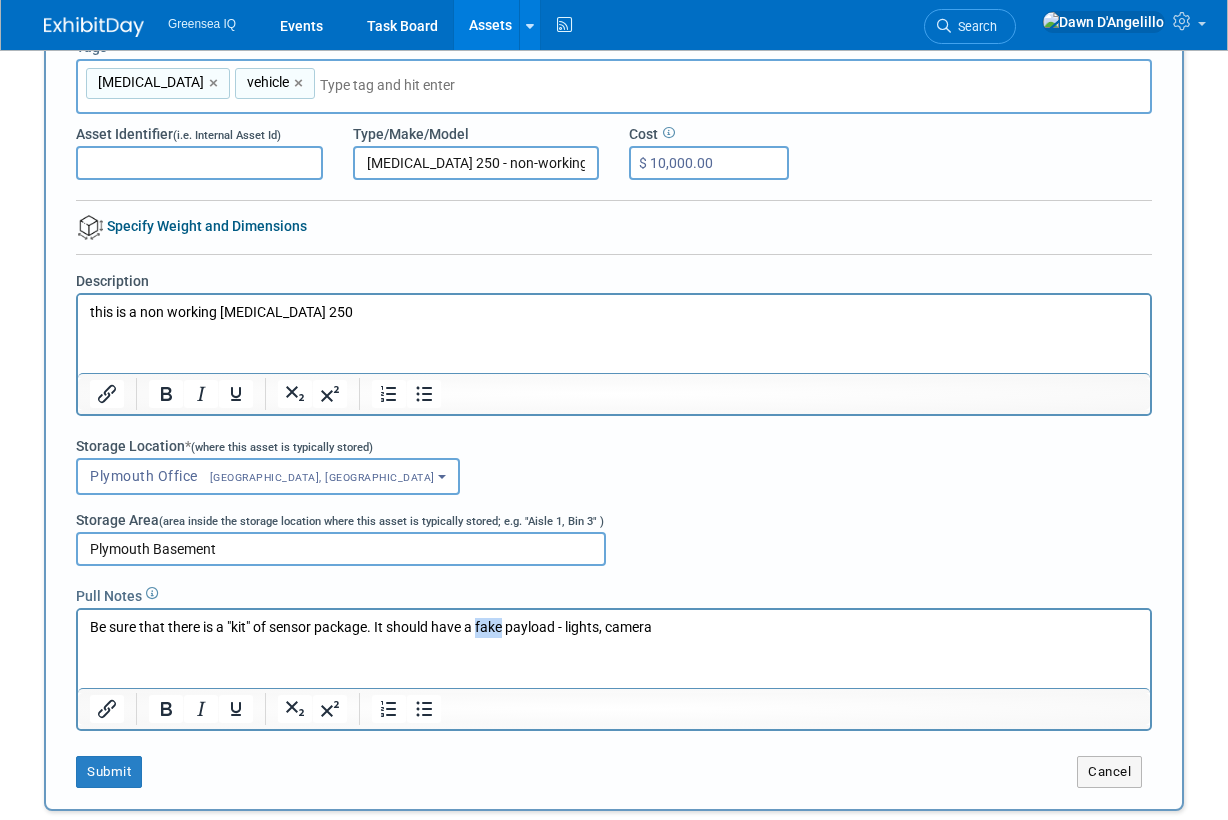 click on "Be sure that there is a "kit" of sensor package. It should have a fake payload - lights, camera" at bounding box center [614, 627] 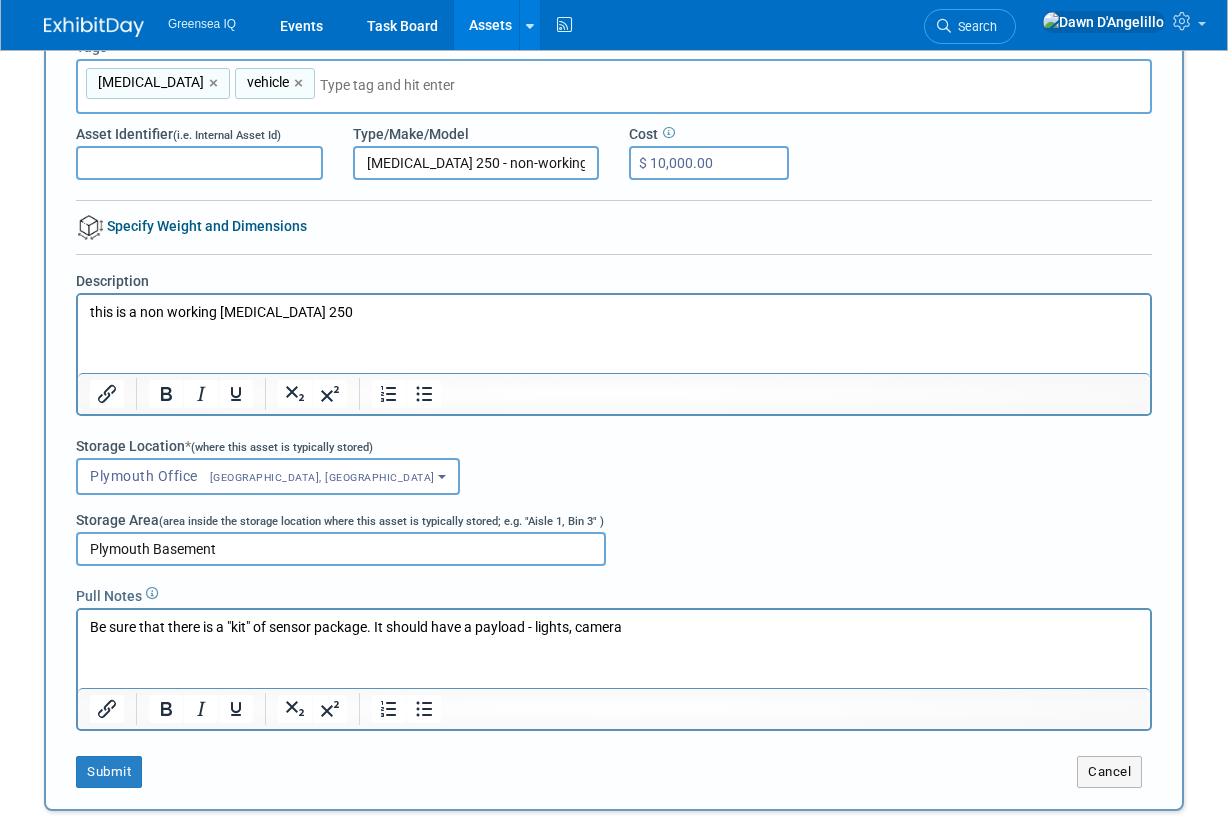 click on "Be sure that there is a "kit" of sensor package. It should have a payload - lights, camera" at bounding box center [614, 627] 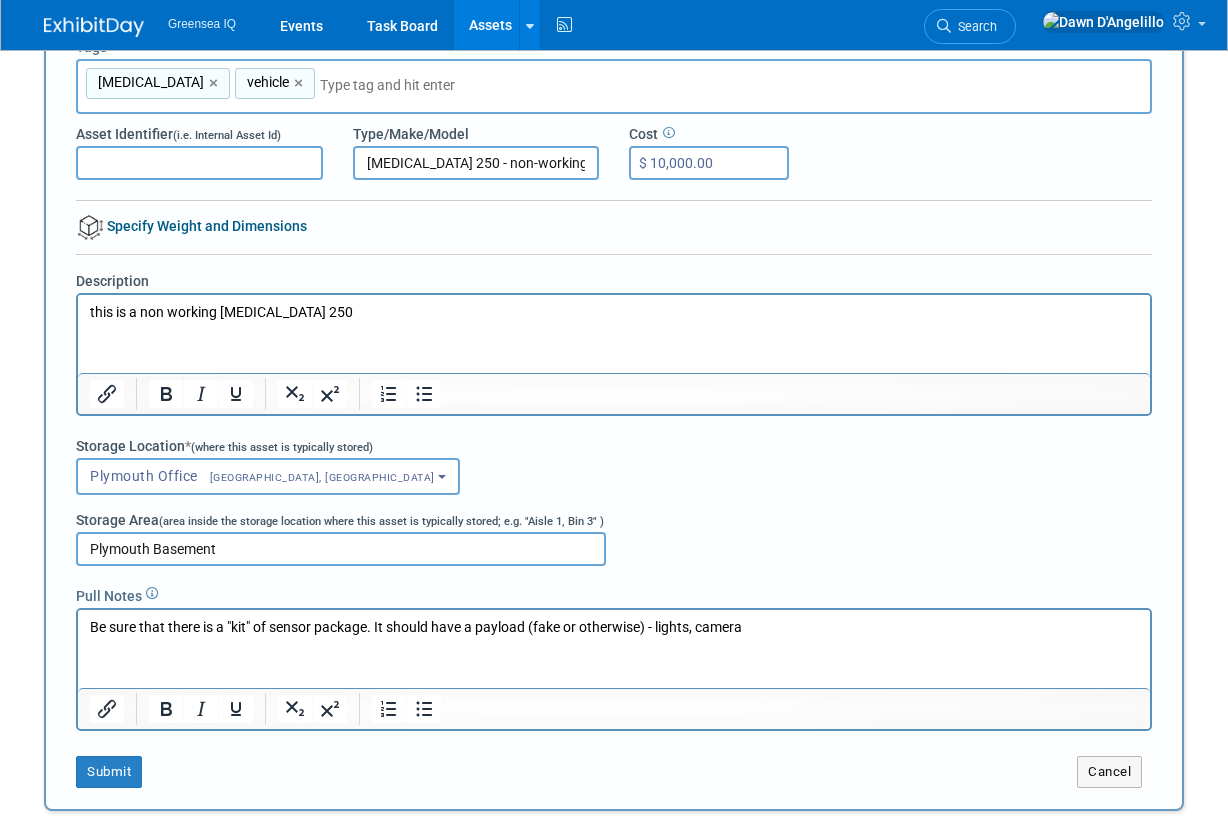 click on "Be sure that there is a "kit" of sensor package. It should have a payload (fake or otherwise) - lights, camera" at bounding box center [614, 627] 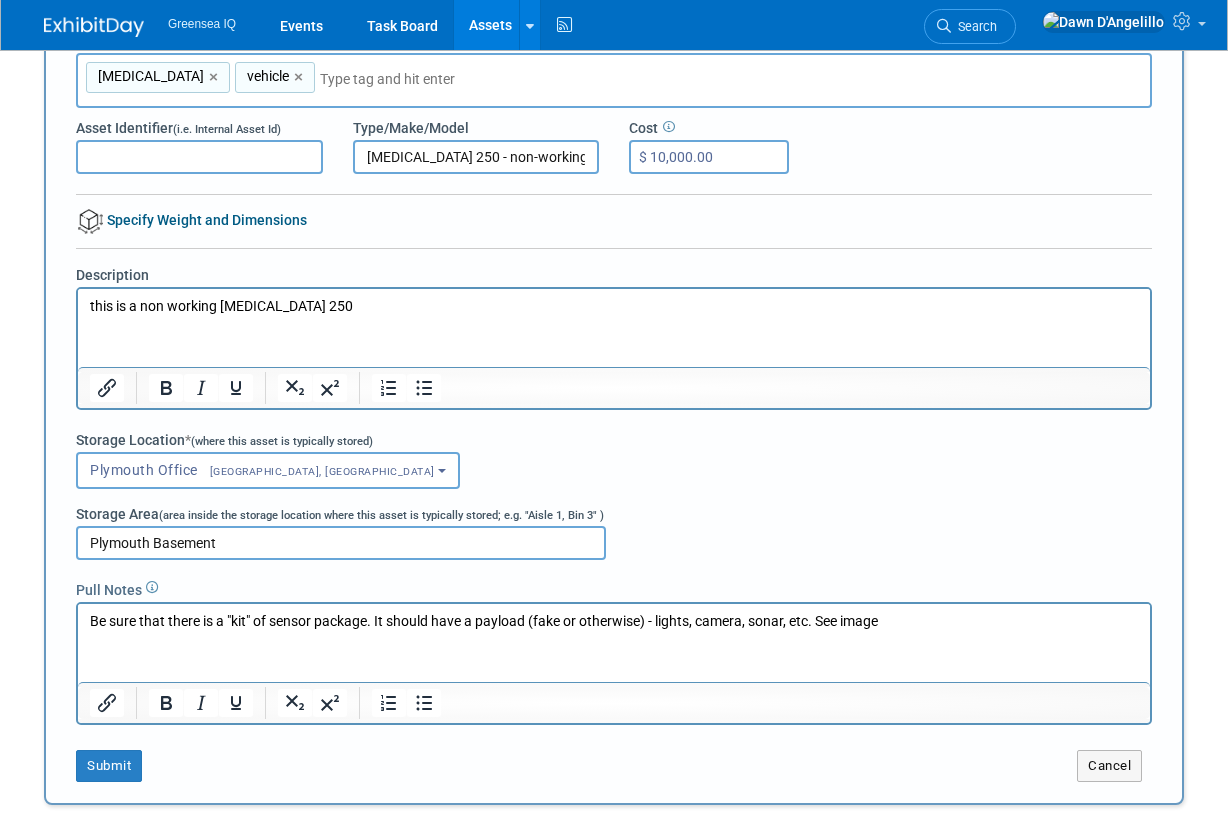 scroll, scrollTop: 187, scrollLeft: 0, axis: vertical 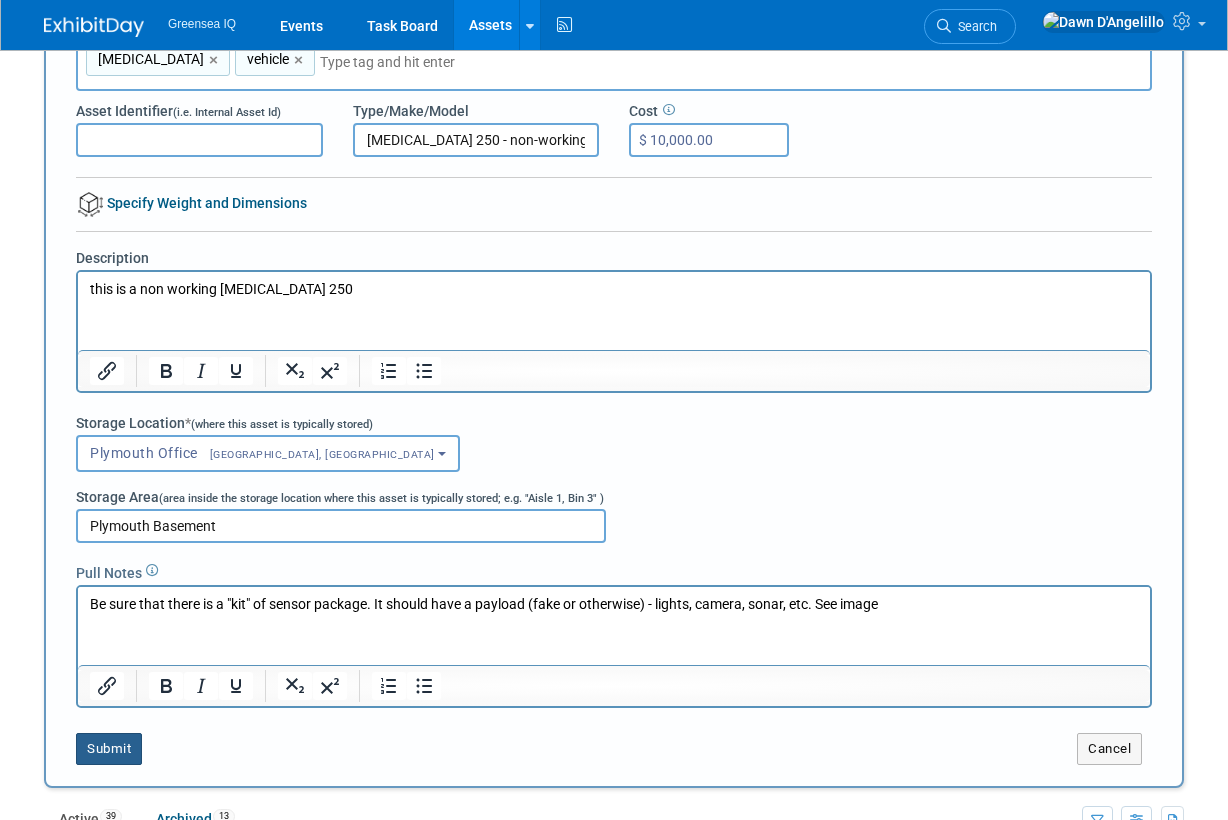 click on "Submit" at bounding box center [109, 749] 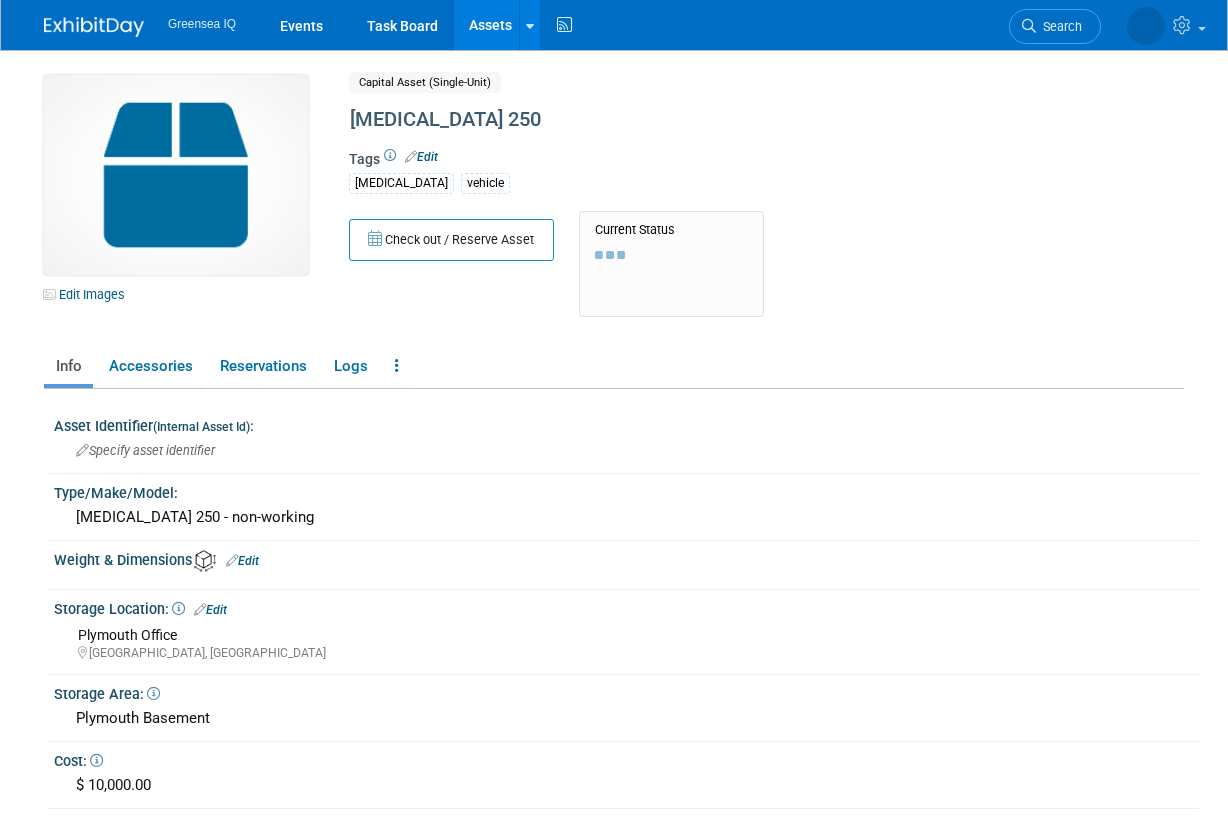 scroll, scrollTop: 0, scrollLeft: 0, axis: both 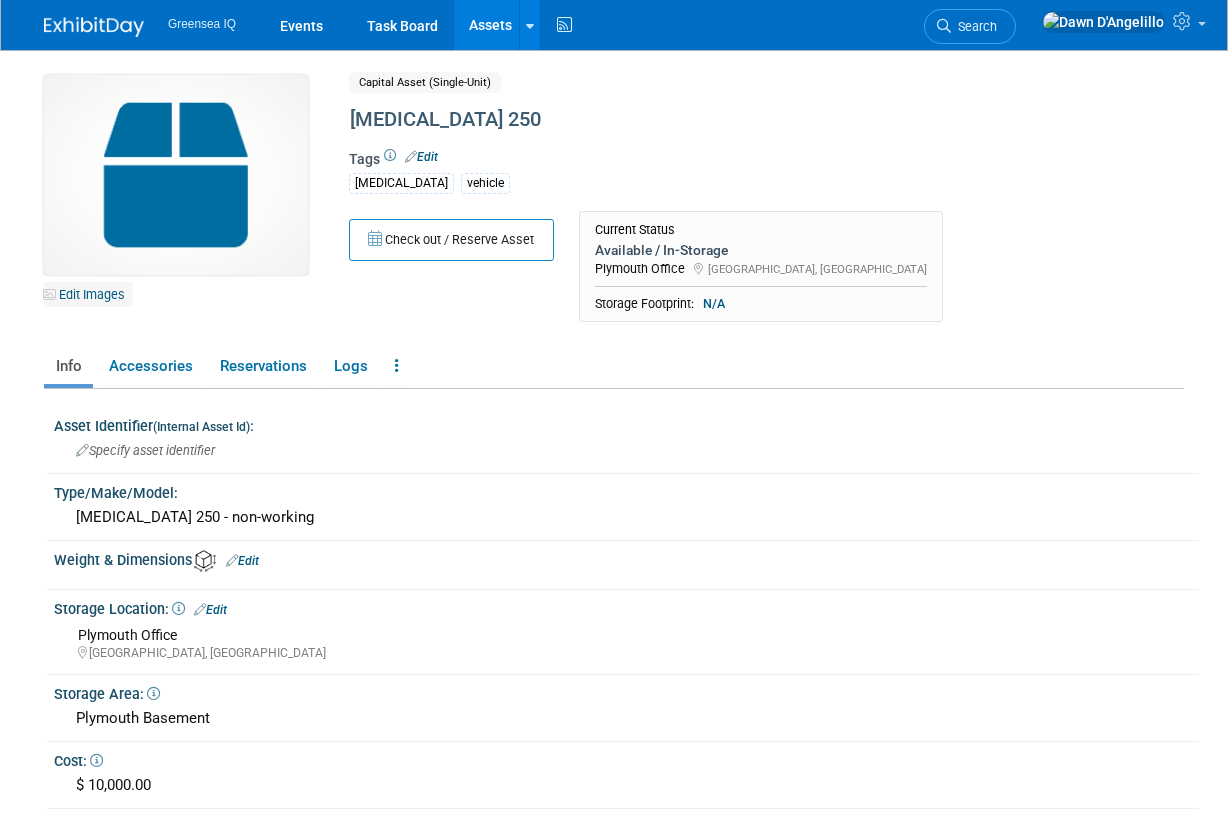 click on "Edit Images" at bounding box center (88, 294) 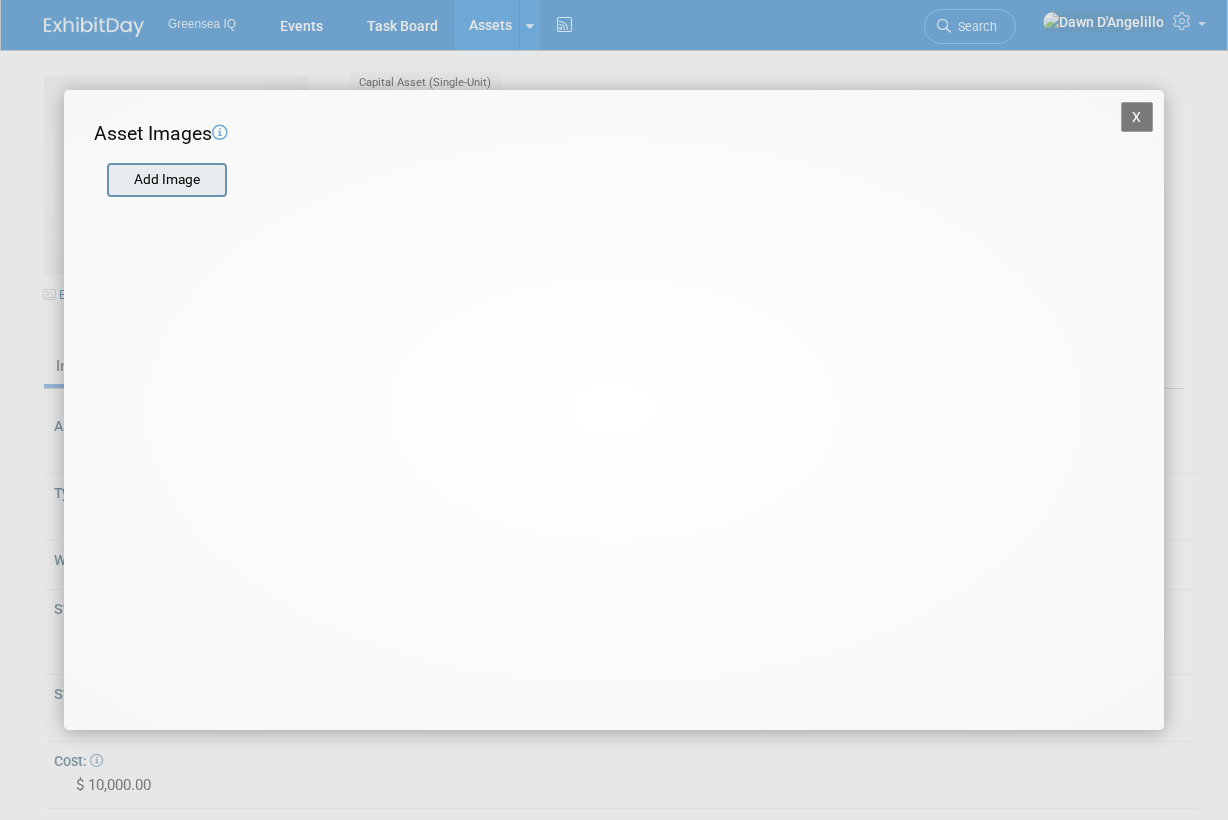 click at bounding box center [106, 180] 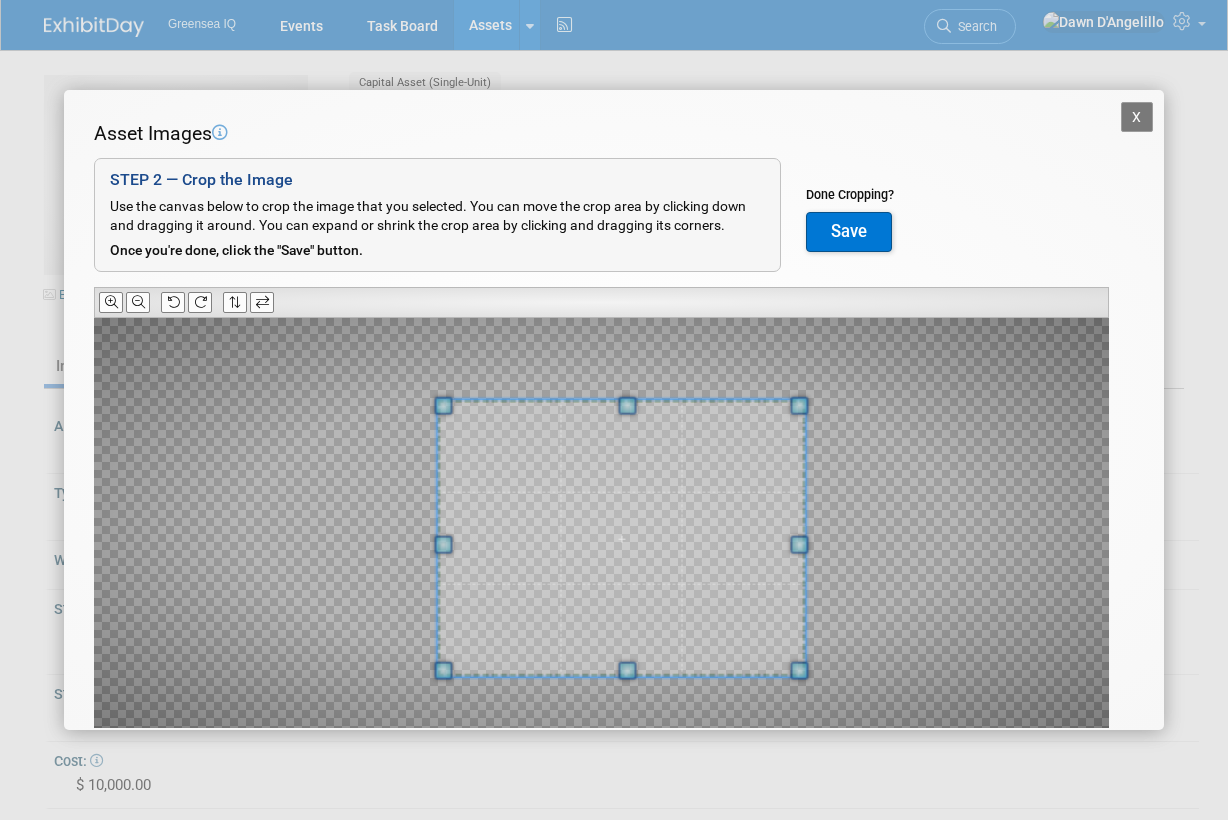 click at bounding box center (601, 523) 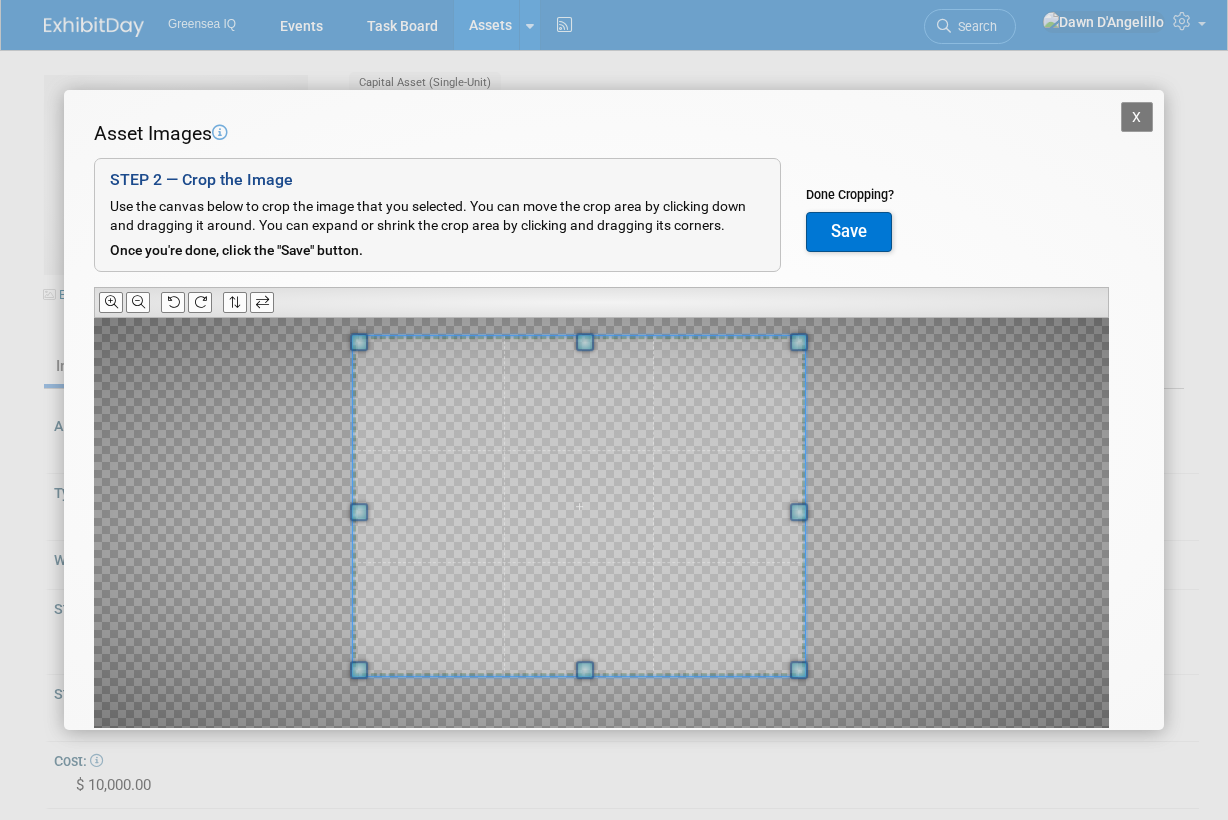 click at bounding box center [579, 506] 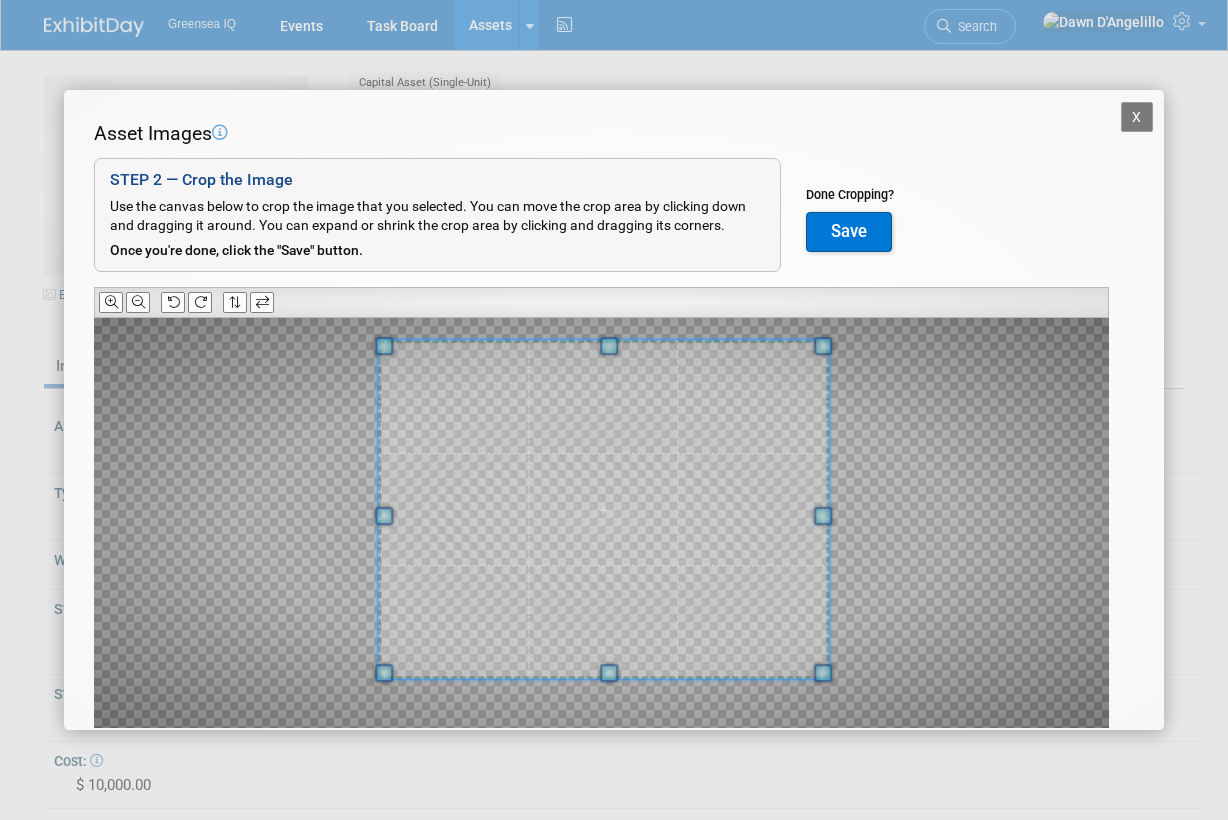 click at bounding box center [603, 509] 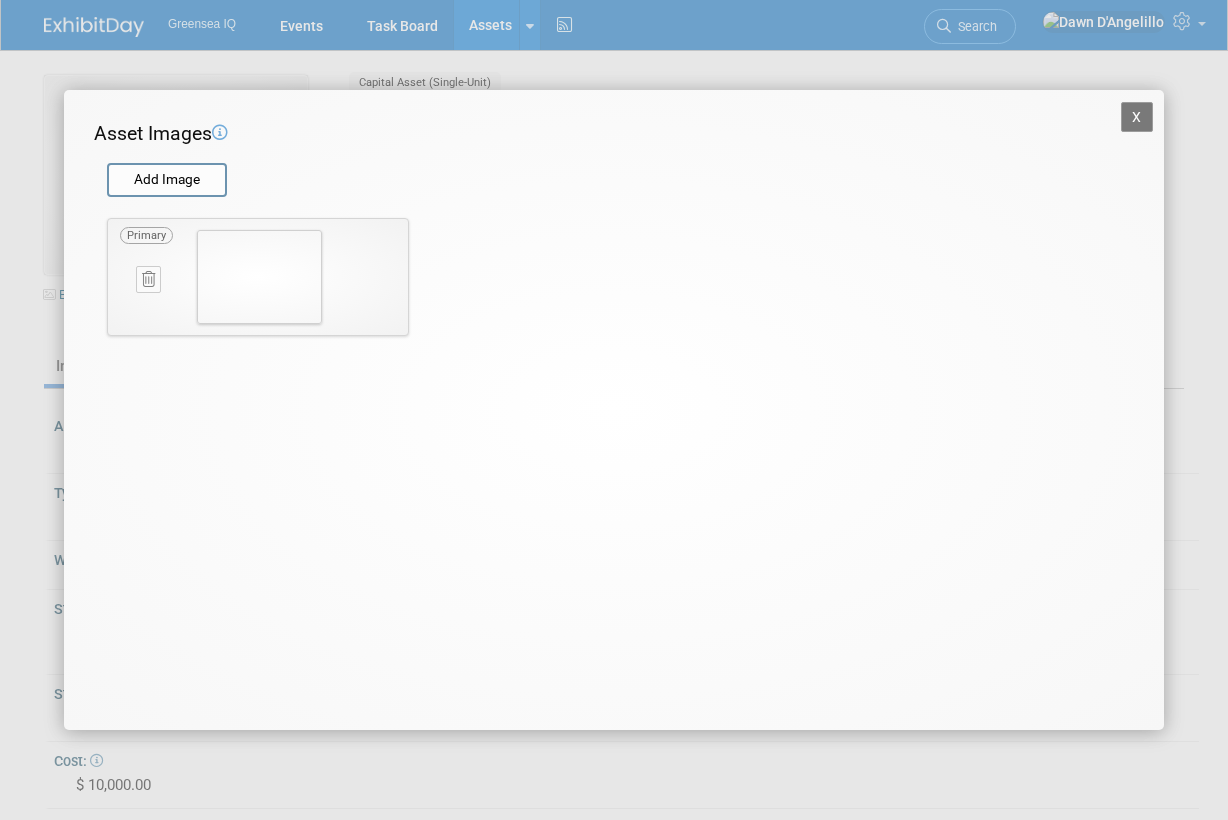 click on "X" at bounding box center (1137, 117) 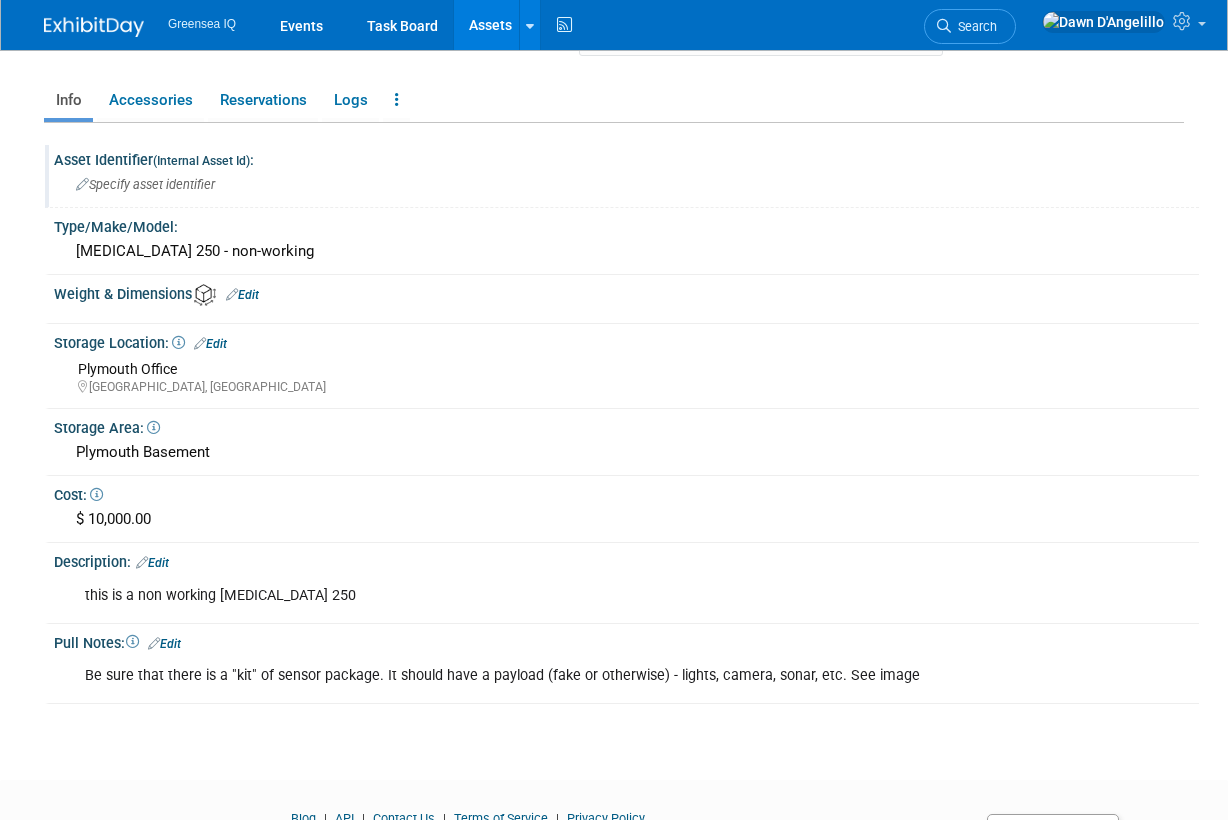 scroll, scrollTop: 262, scrollLeft: 0, axis: vertical 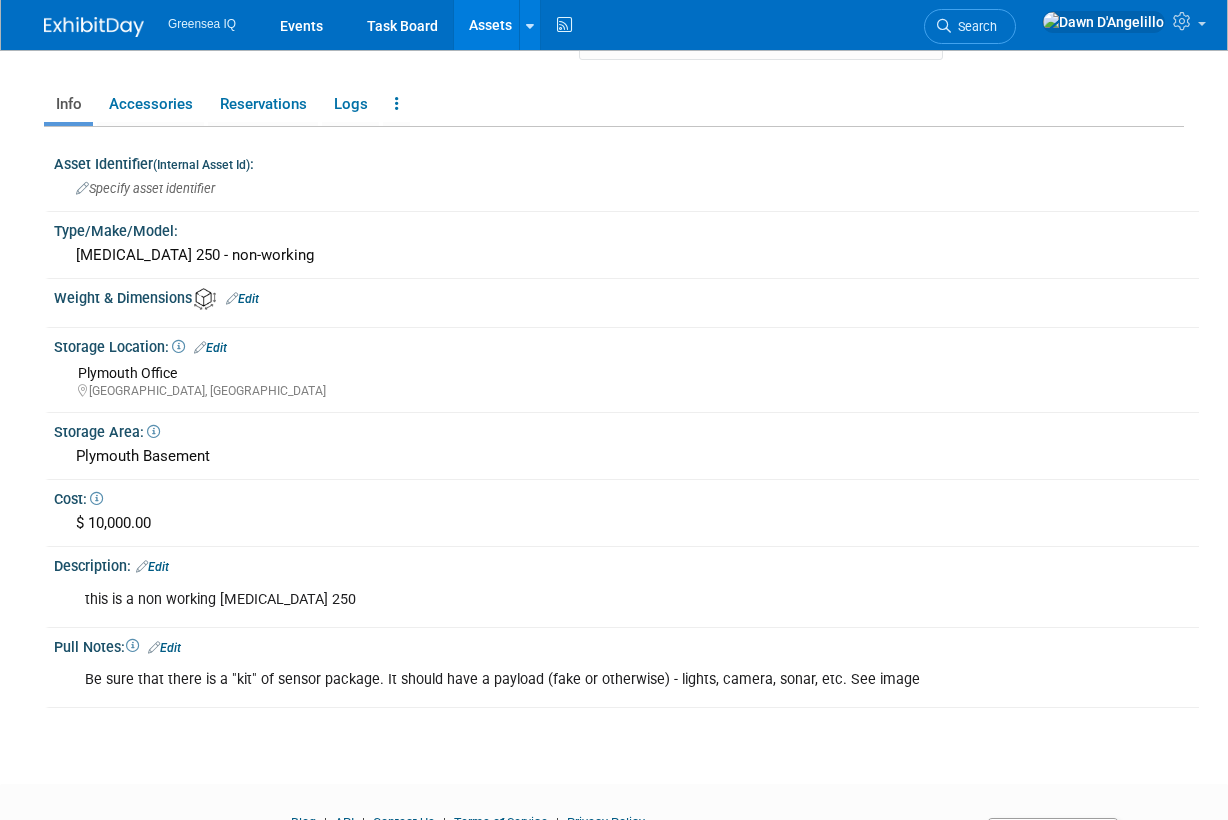 click on "Be sure that there is a "kit" of sensor package. It should have a payload (fake or otherwise) - lights, camera, sonar, etc. See image" at bounding box center [524, 680] 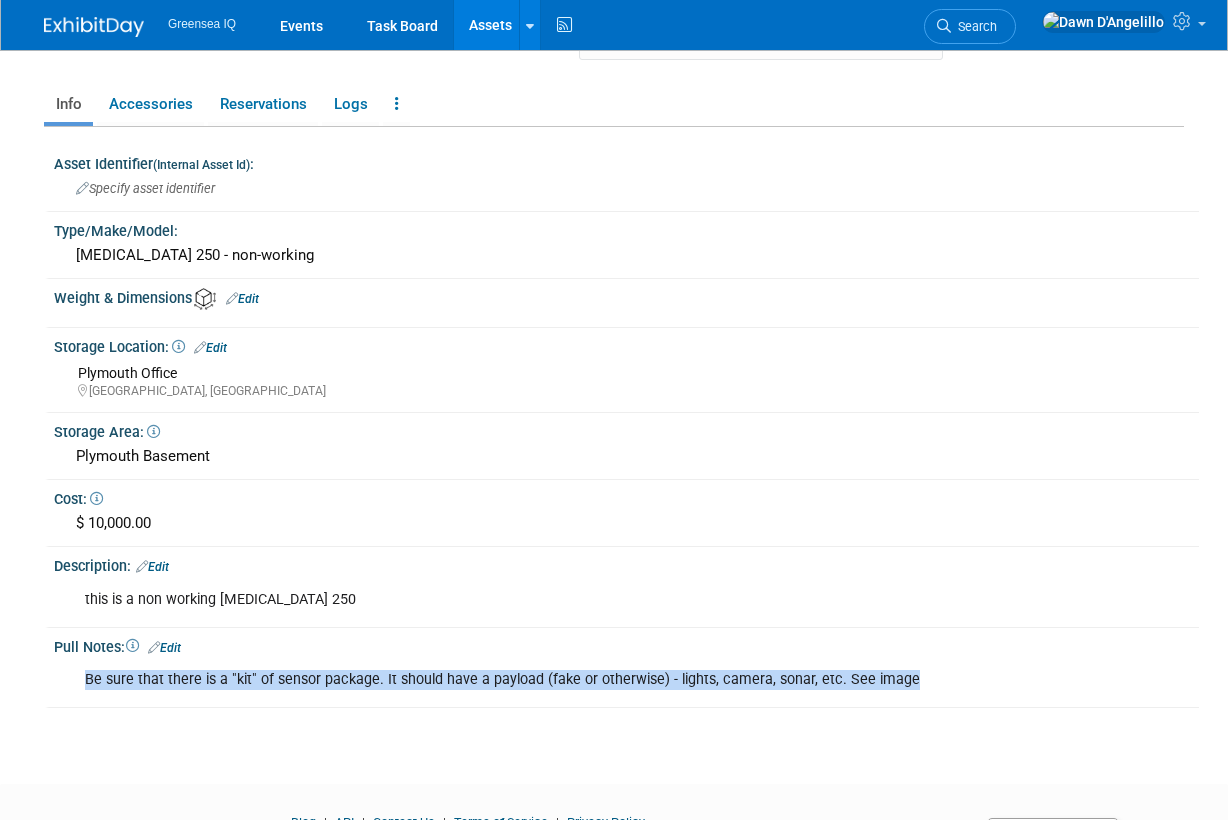 drag, startPoint x: 88, startPoint y: 680, endPoint x: 909, endPoint y: 687, distance: 821.02985 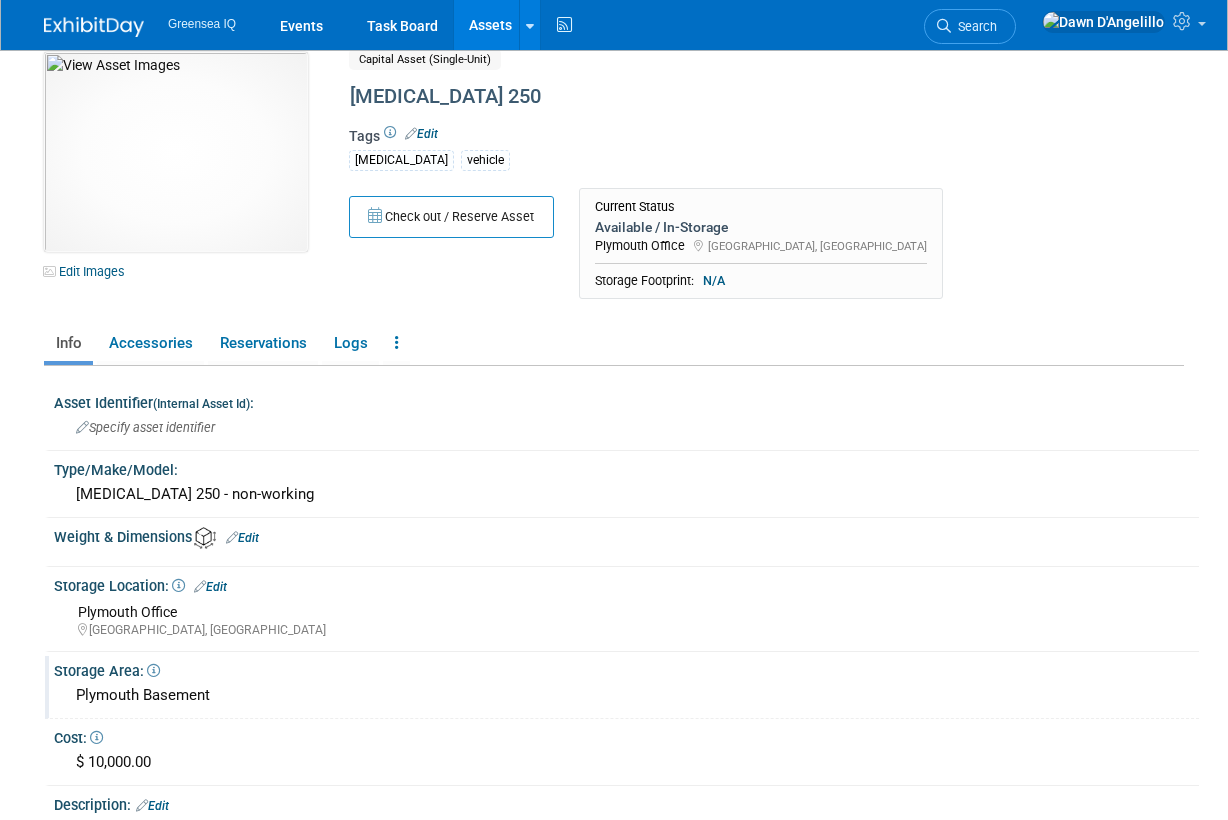 scroll, scrollTop: 0, scrollLeft: 0, axis: both 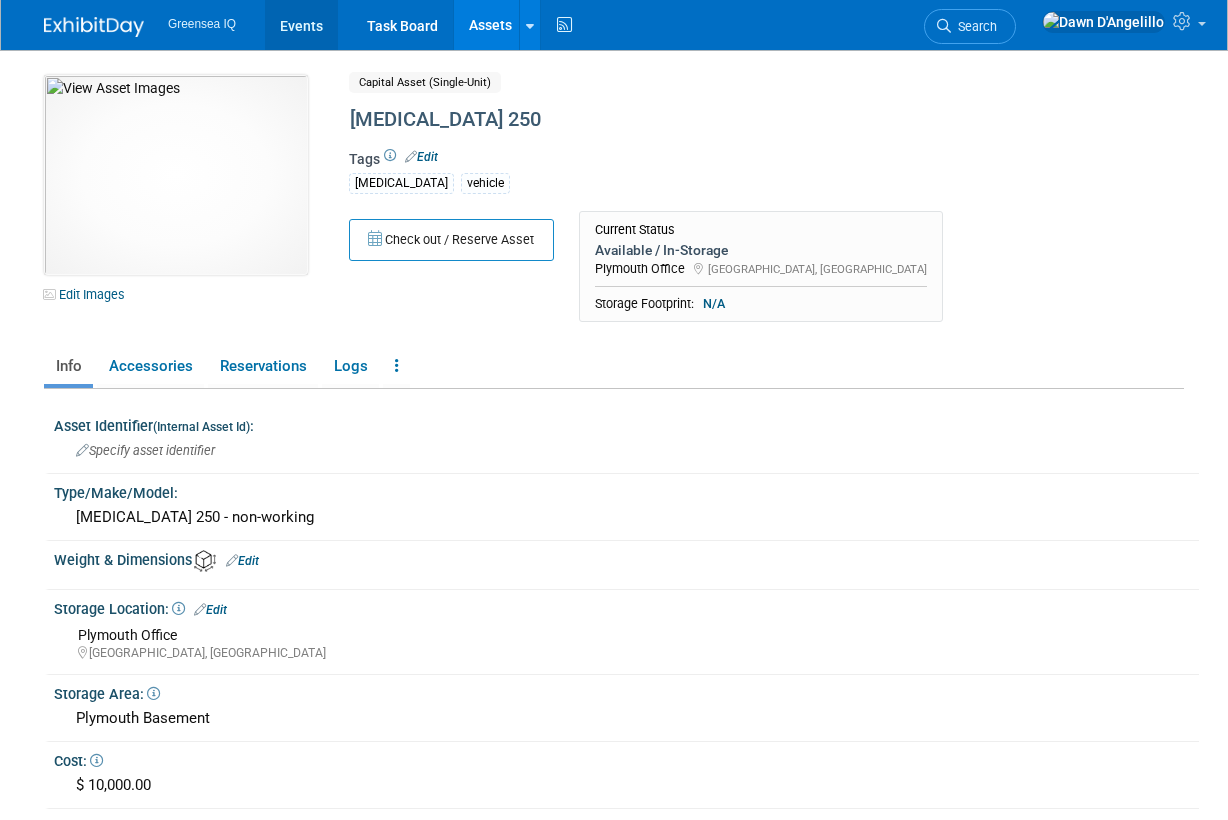 click on "Events" at bounding box center [301, 25] 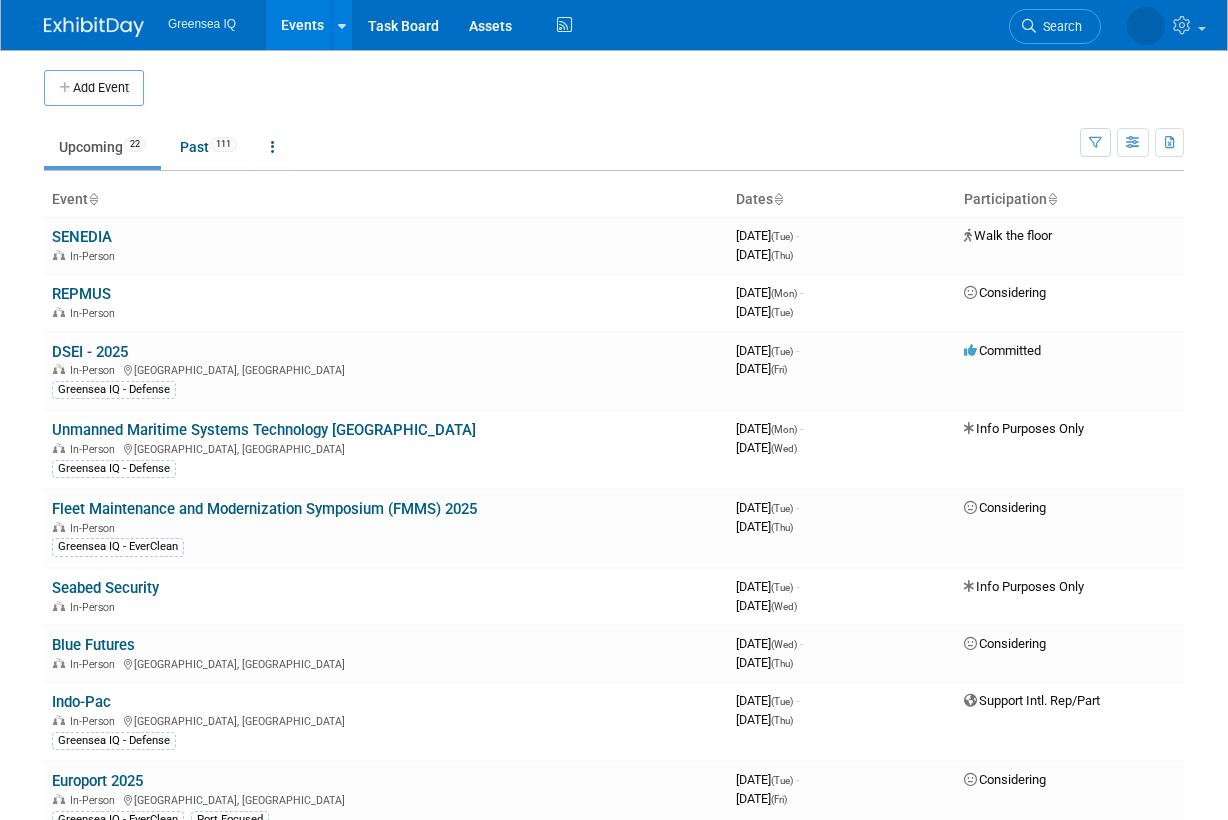 scroll, scrollTop: 0, scrollLeft: 0, axis: both 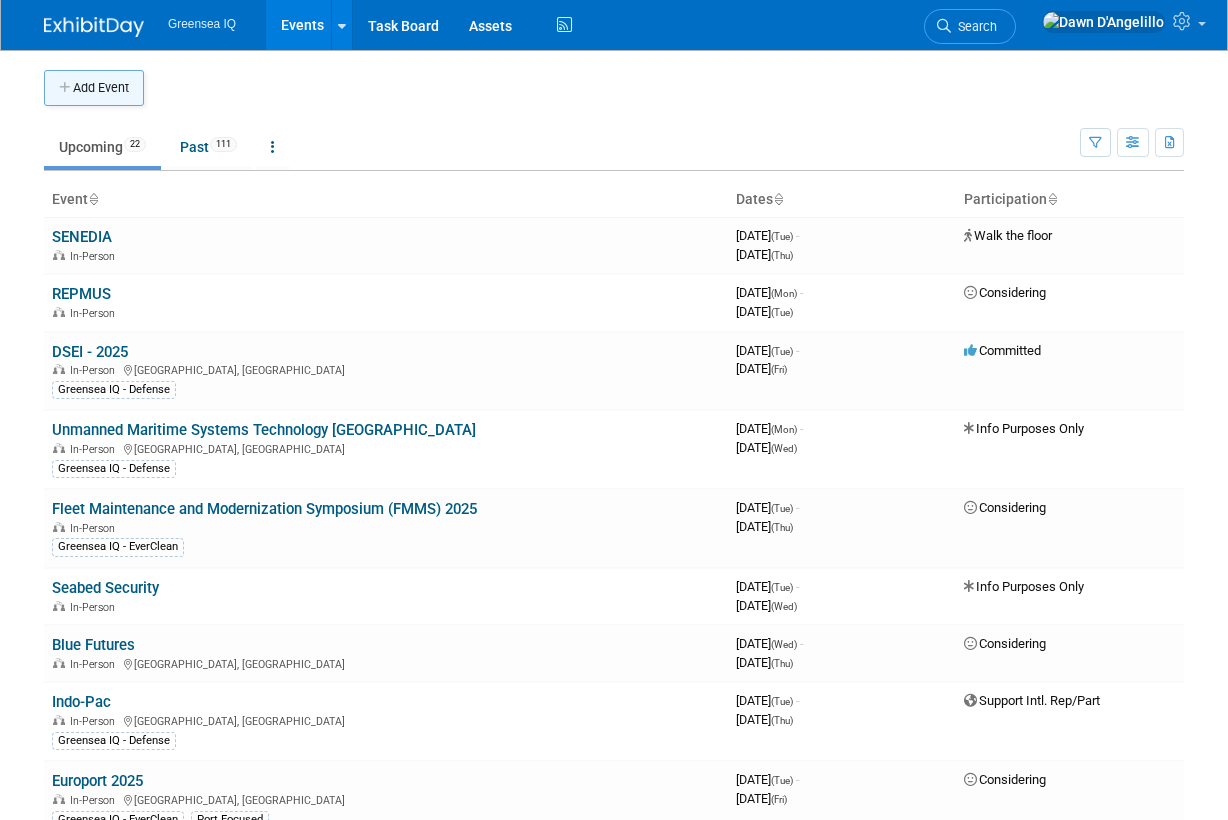 click on "Add Event" at bounding box center (94, 88) 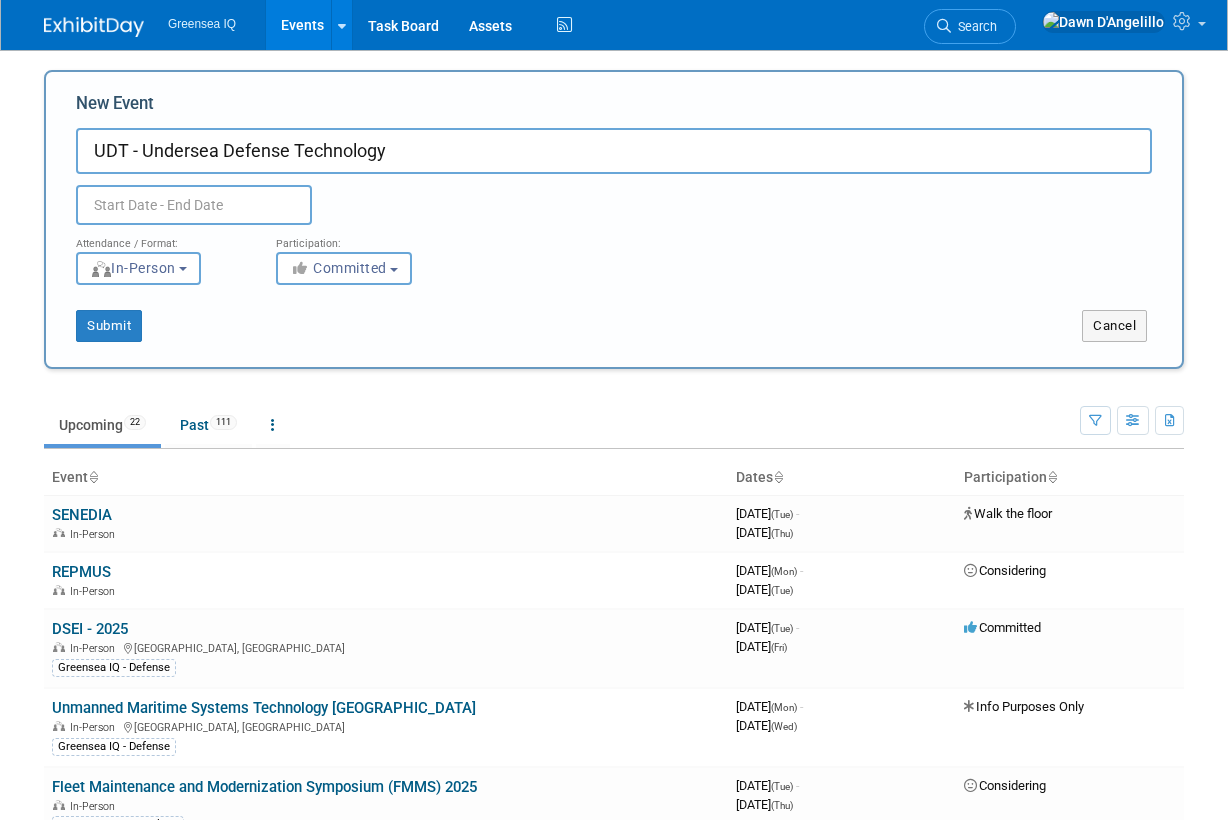 type on "UDT - Undersea Defense Technology" 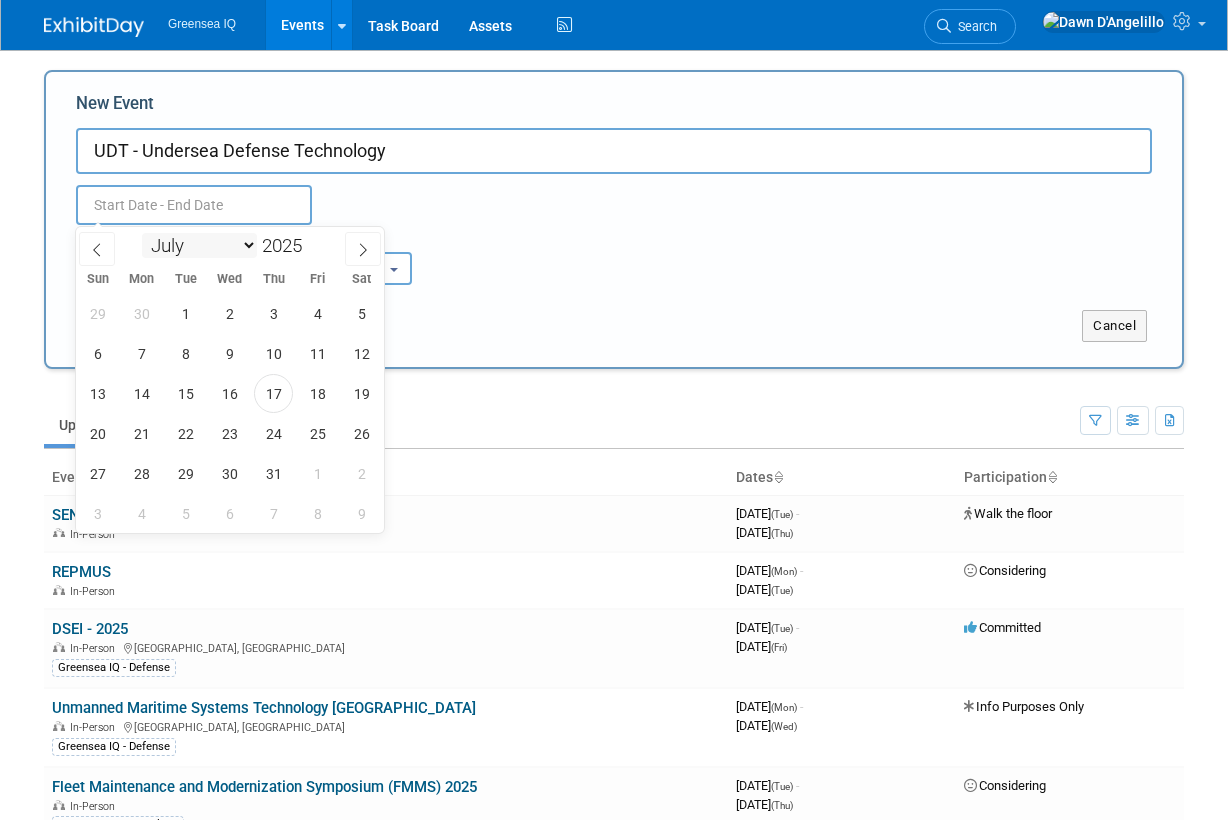 click on "January February March April May June July August September October November December" at bounding box center [199, 245] 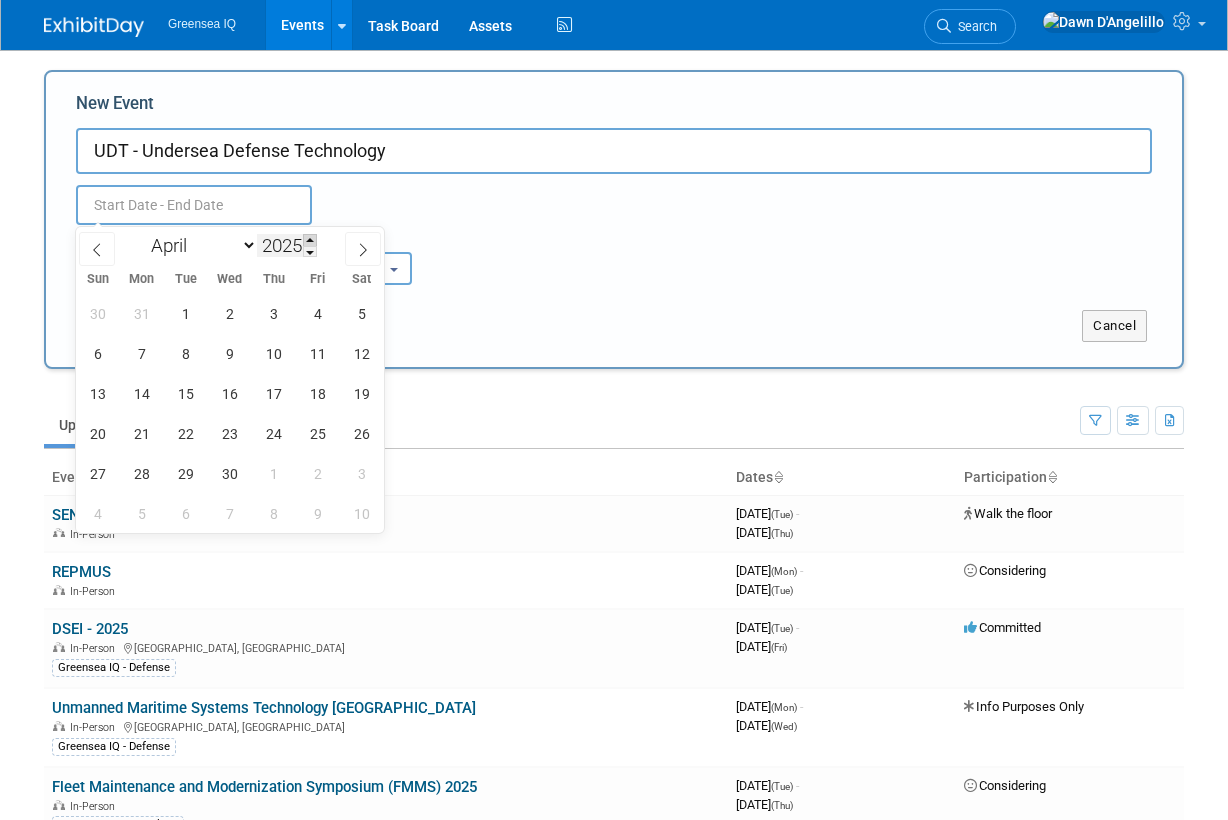 click at bounding box center [310, 240] 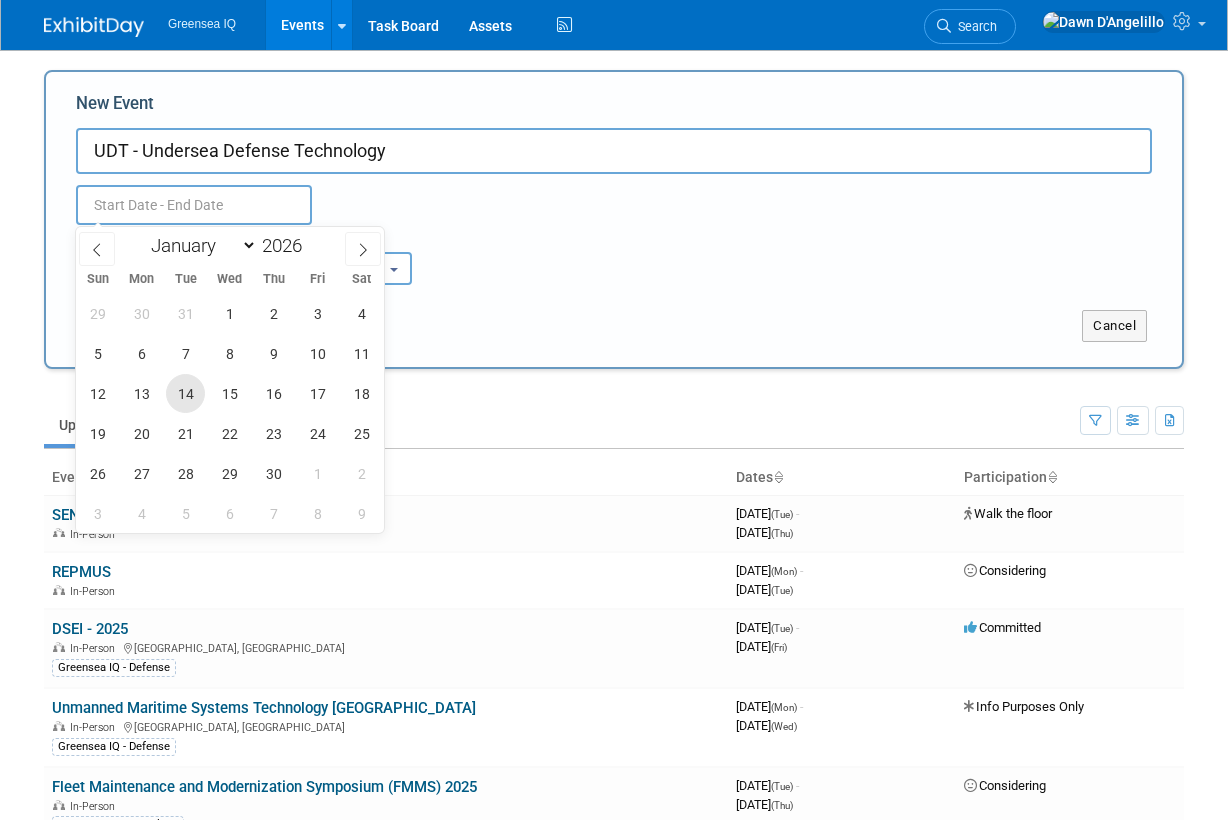 click on "14" at bounding box center [185, 393] 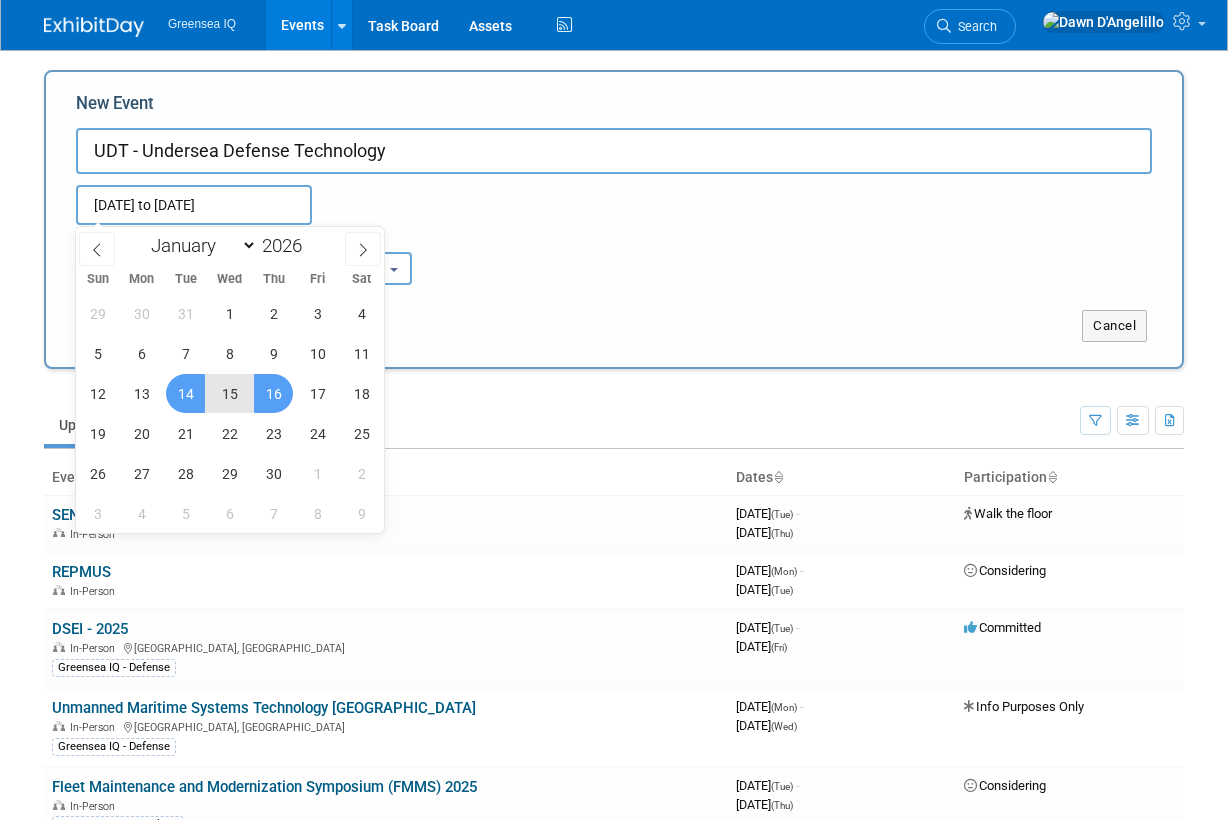 click on "16" at bounding box center [273, 393] 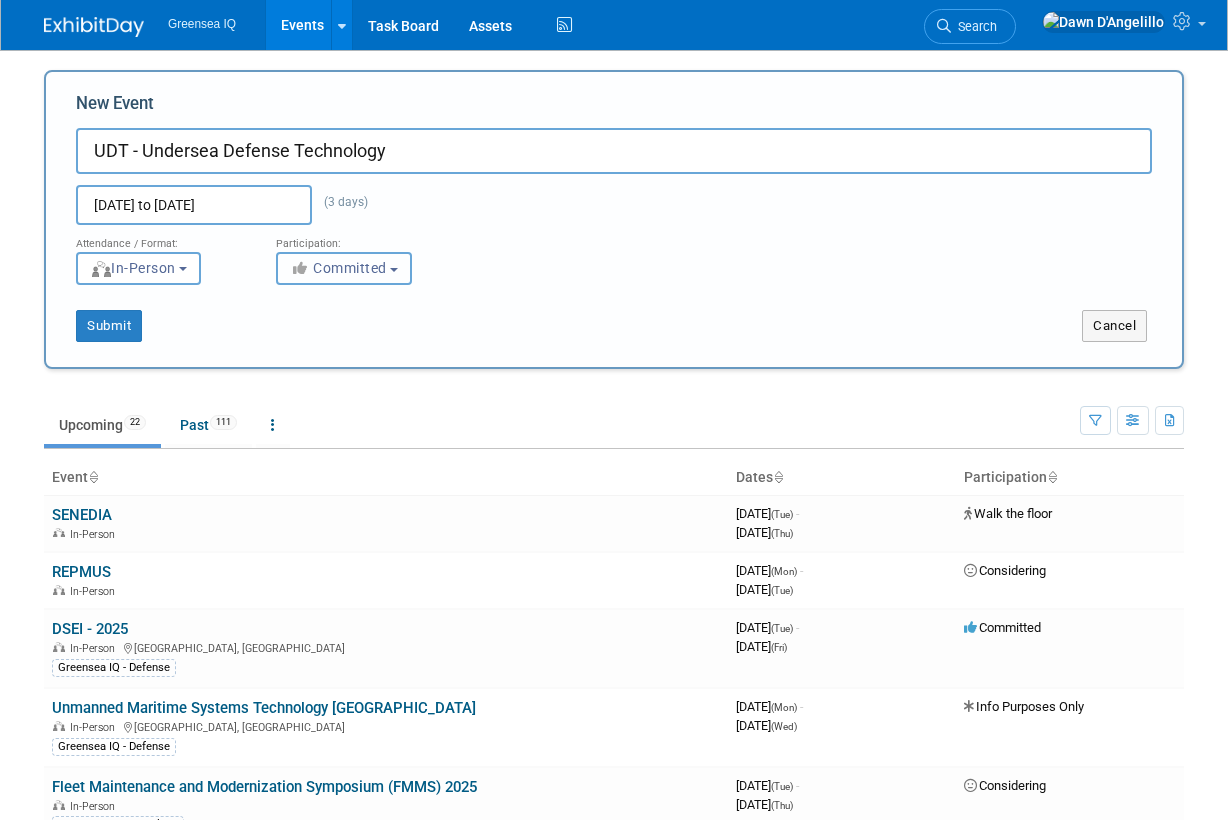 click on "Committed" at bounding box center (338, 268) 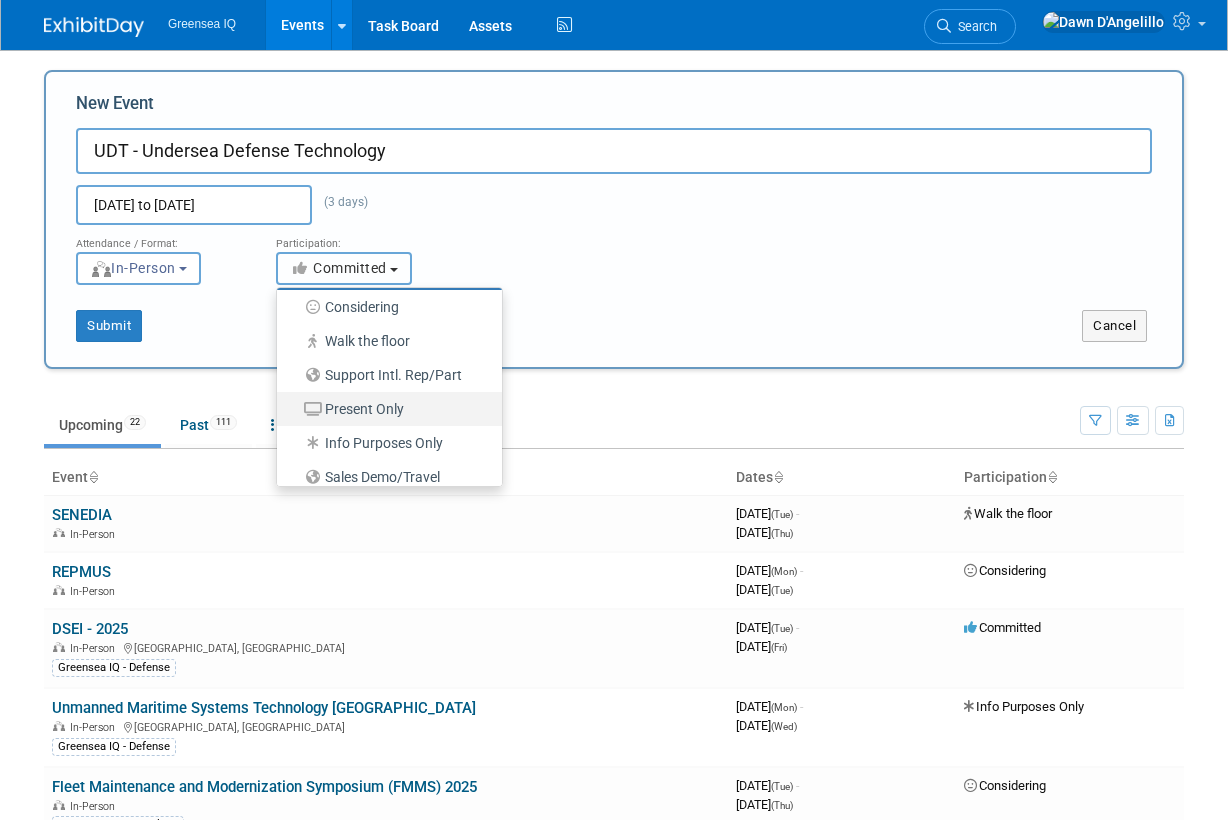 scroll, scrollTop: 50, scrollLeft: 0, axis: vertical 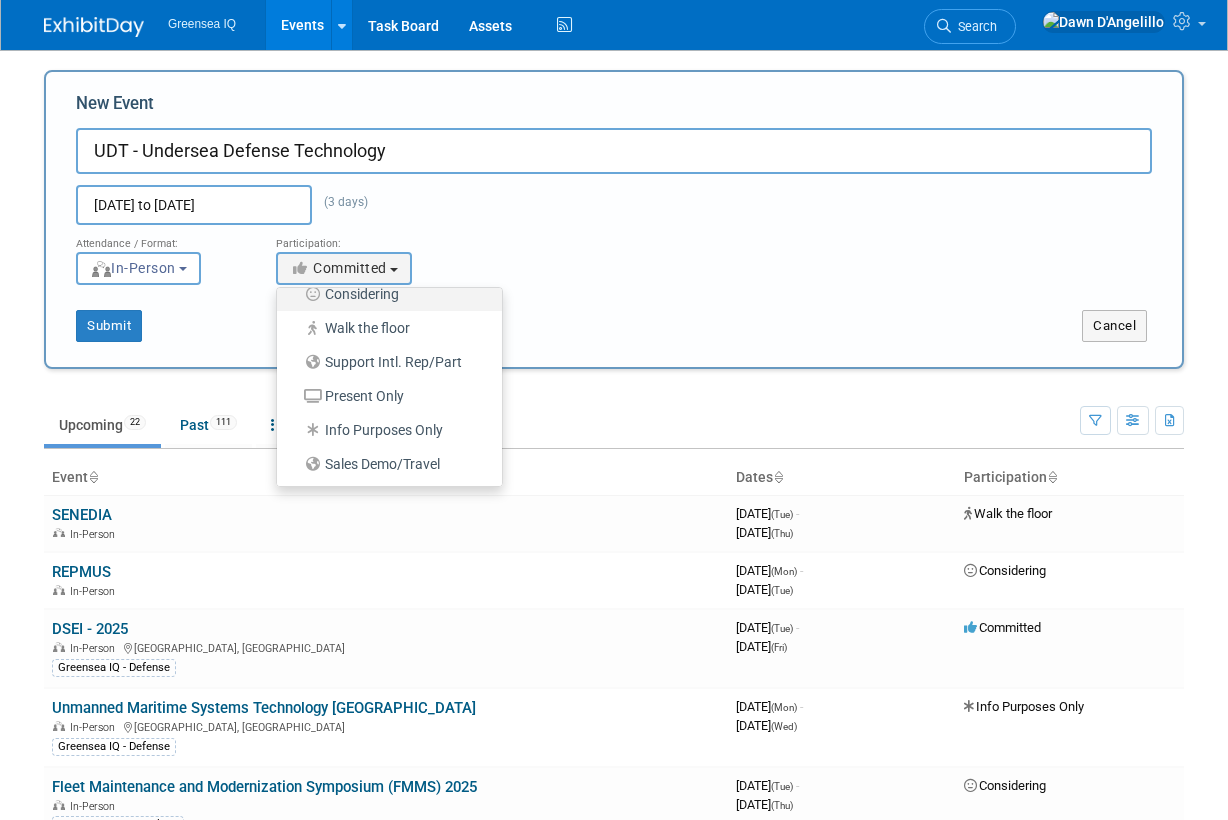 click on "Considering" at bounding box center (384, 294) 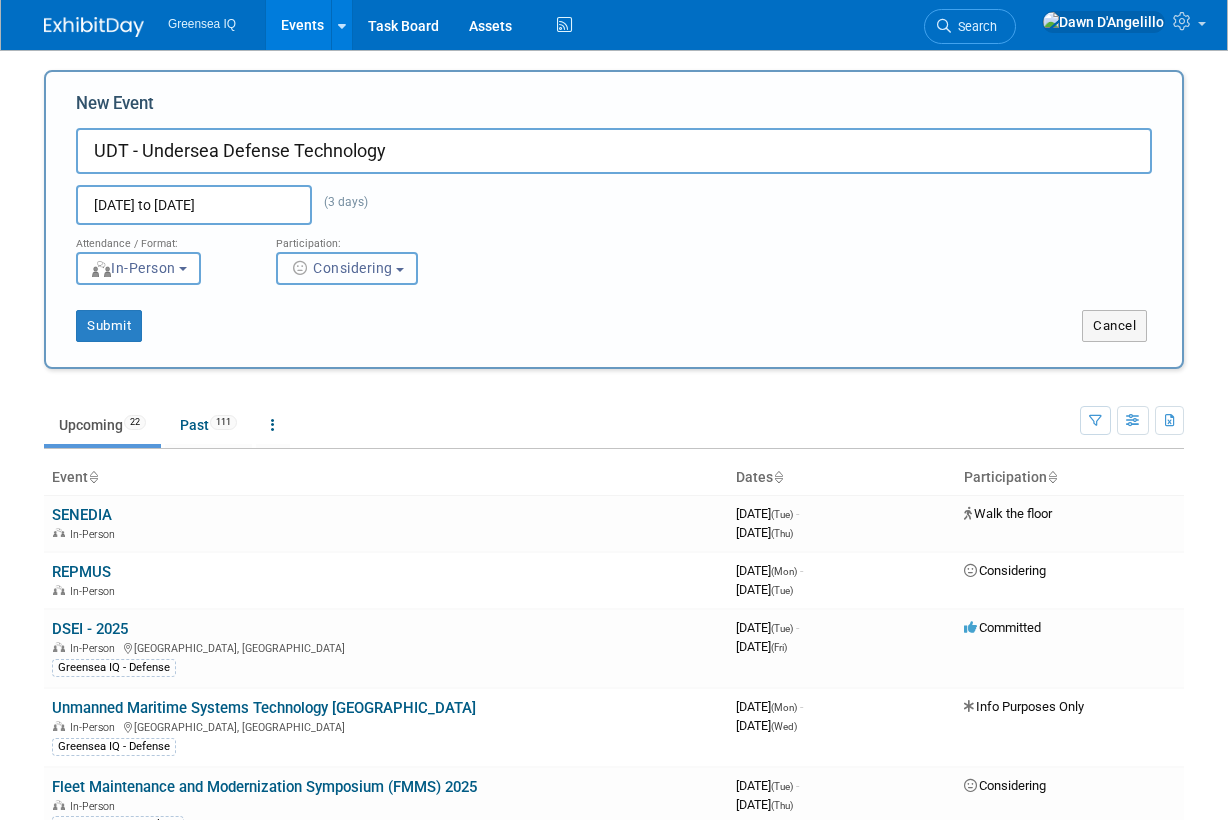 click on "Considering" at bounding box center [341, 268] 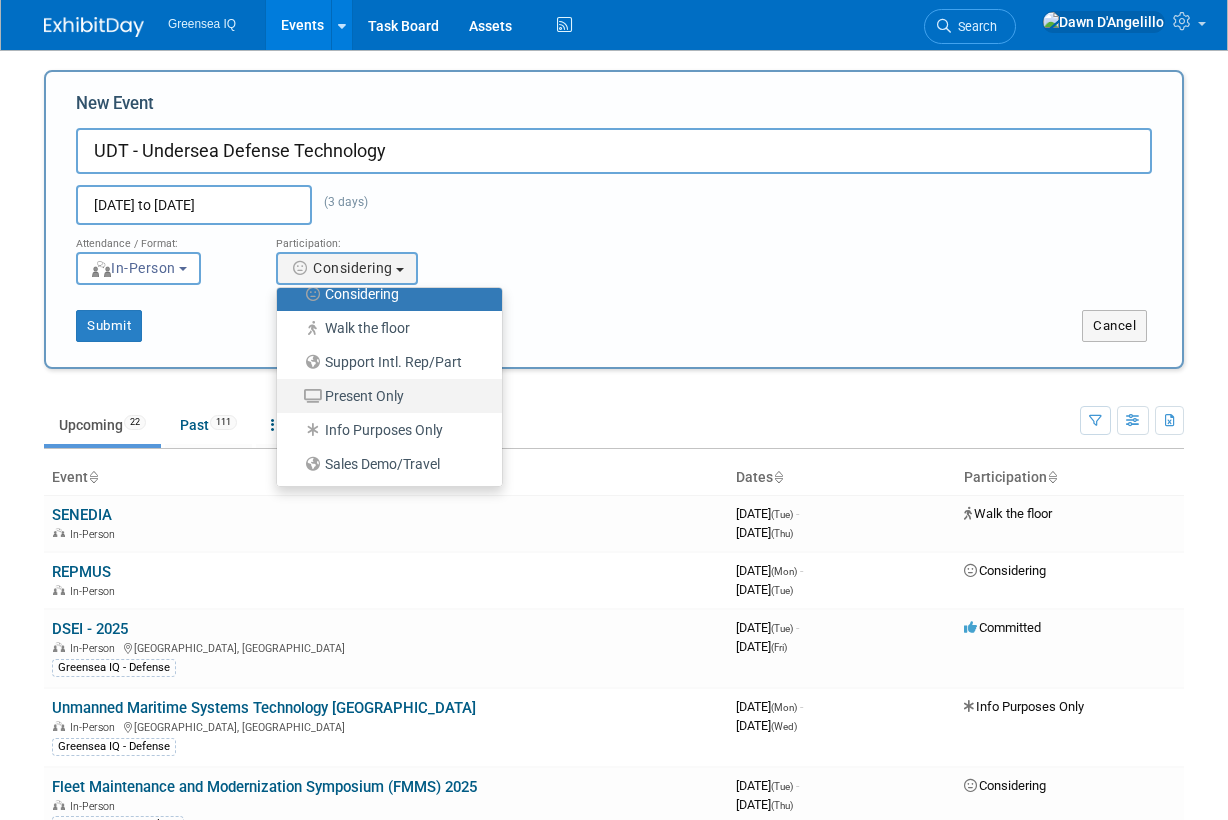 click on "Present Only" at bounding box center [384, 396] 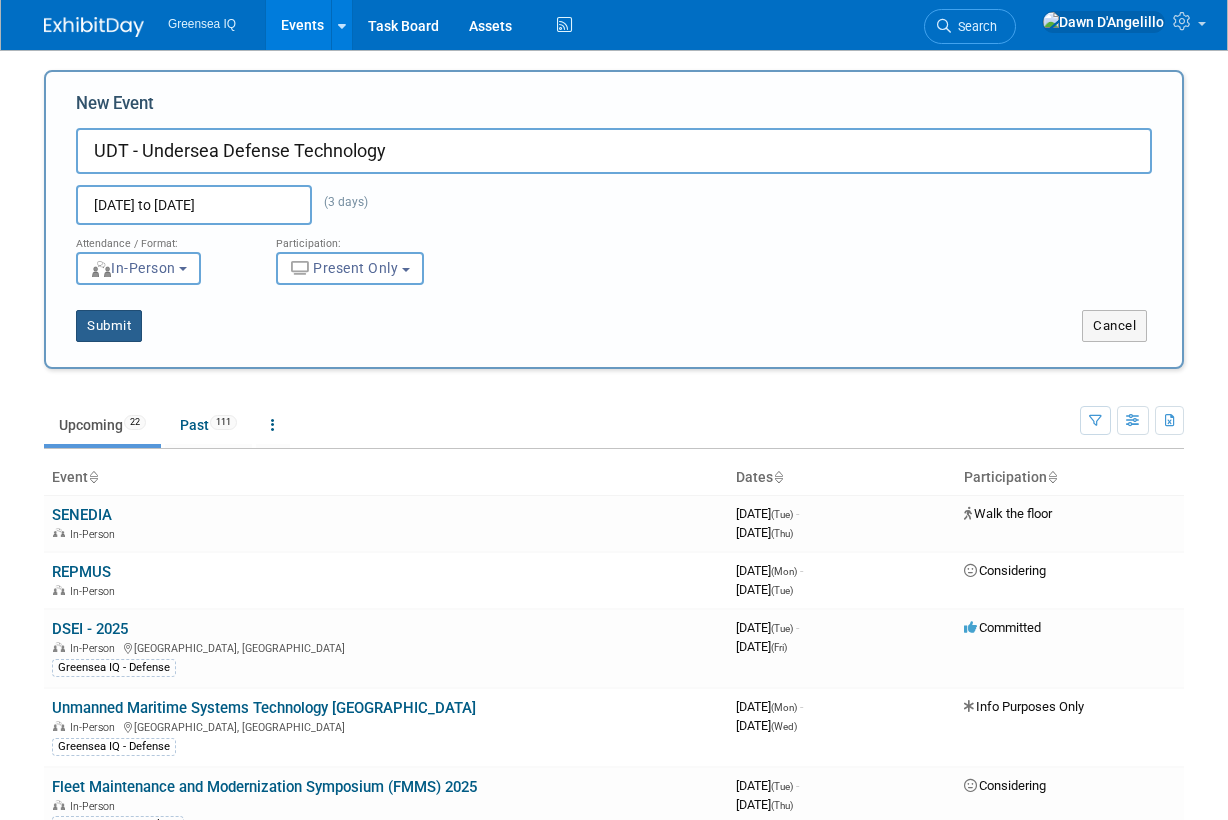 click on "Submit" at bounding box center (109, 326) 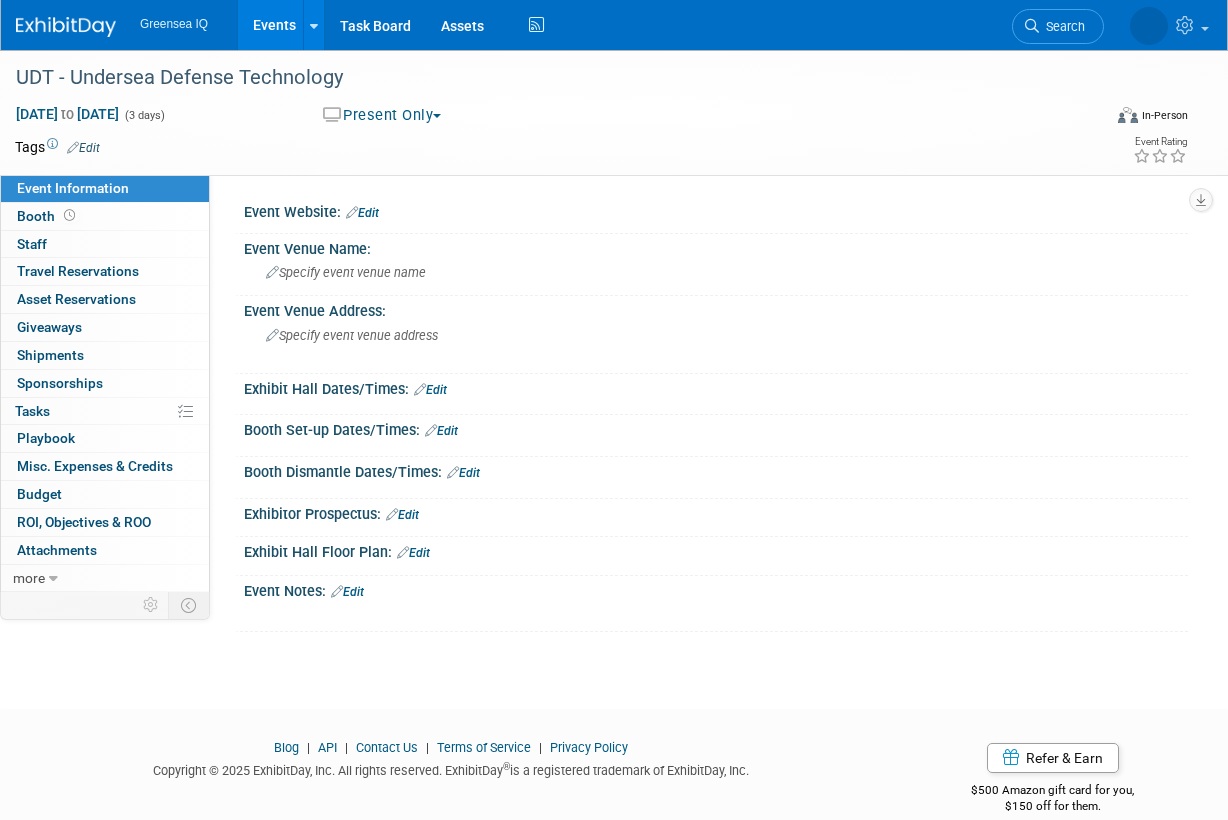 scroll, scrollTop: 0, scrollLeft: 0, axis: both 